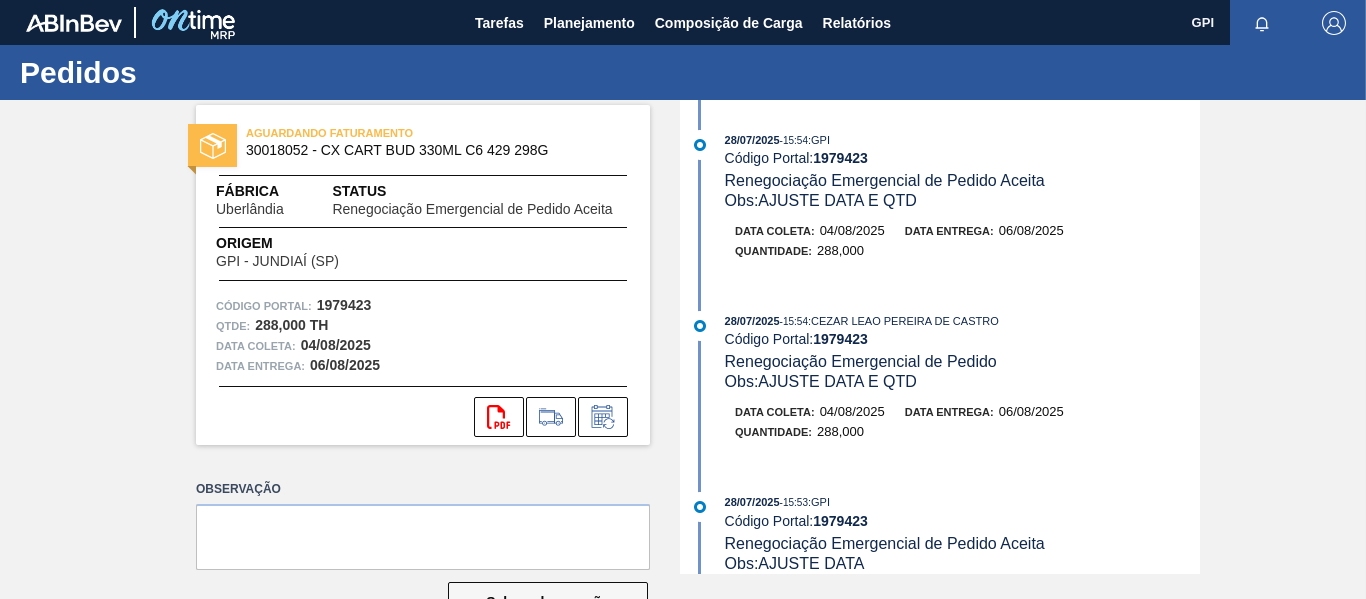 scroll, scrollTop: 0, scrollLeft: 0, axis: both 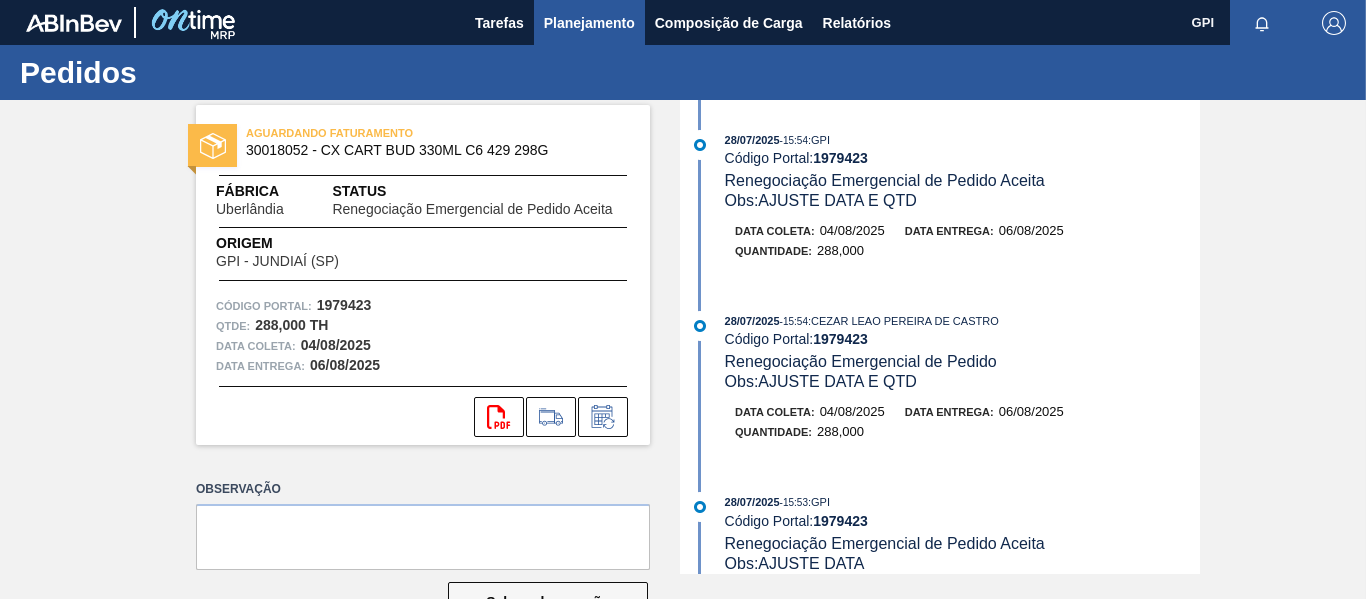 click on "Planejamento" at bounding box center [589, 23] 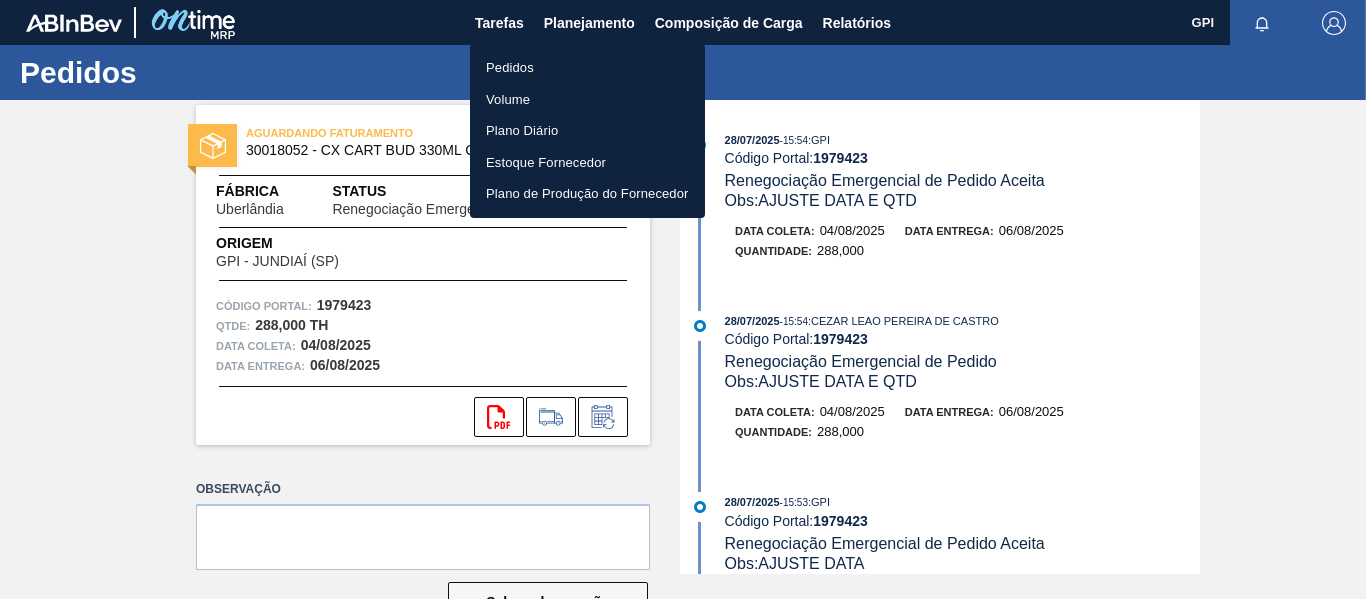 click on "Pedidos" at bounding box center (587, 68) 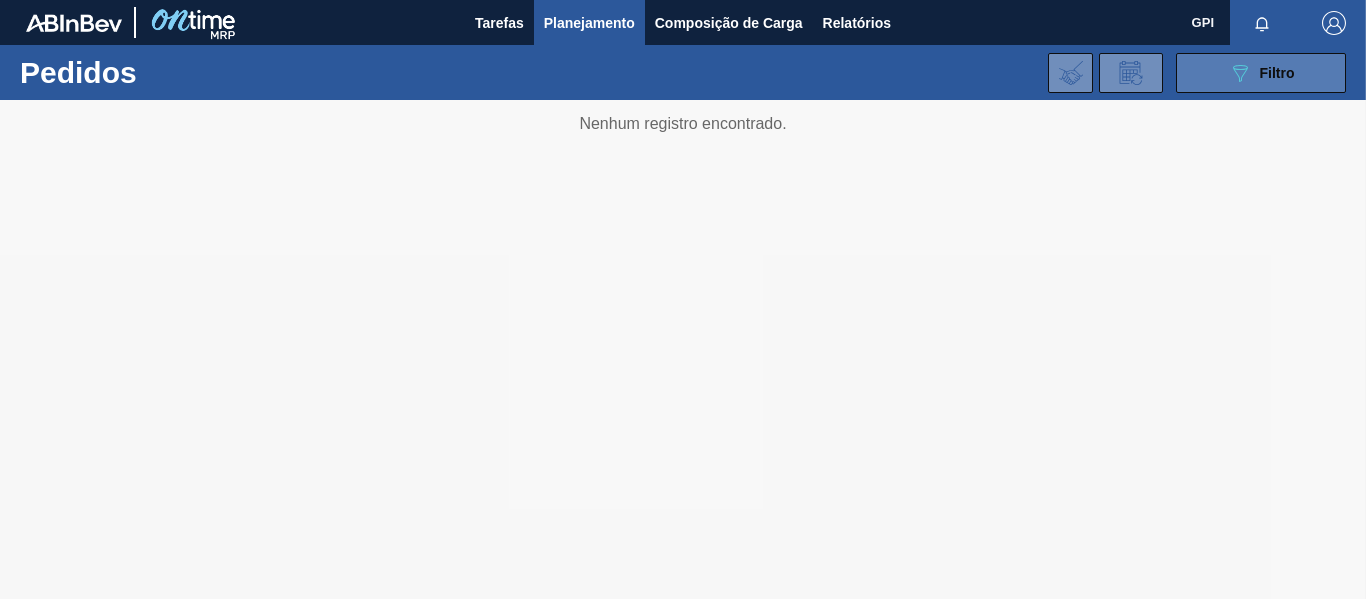 click on "089F7B8B-B2A5-4AFE-B5C0-19BA573D28AC Filtro" at bounding box center (1261, 73) 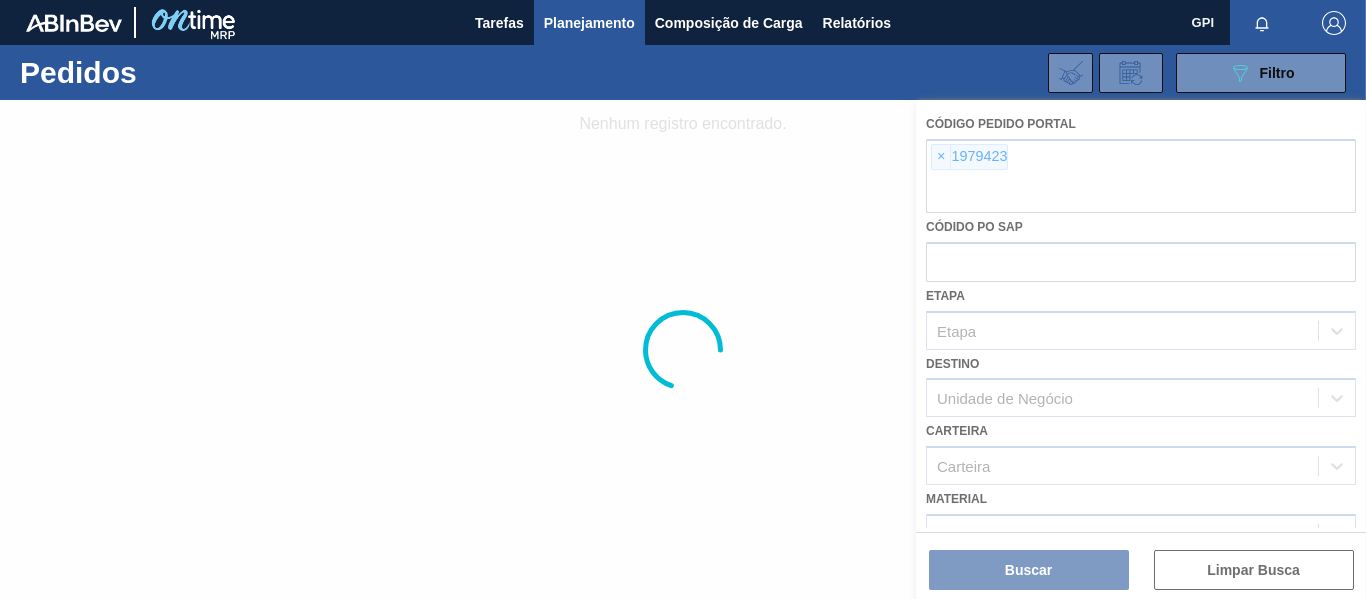 click at bounding box center (683, 349) 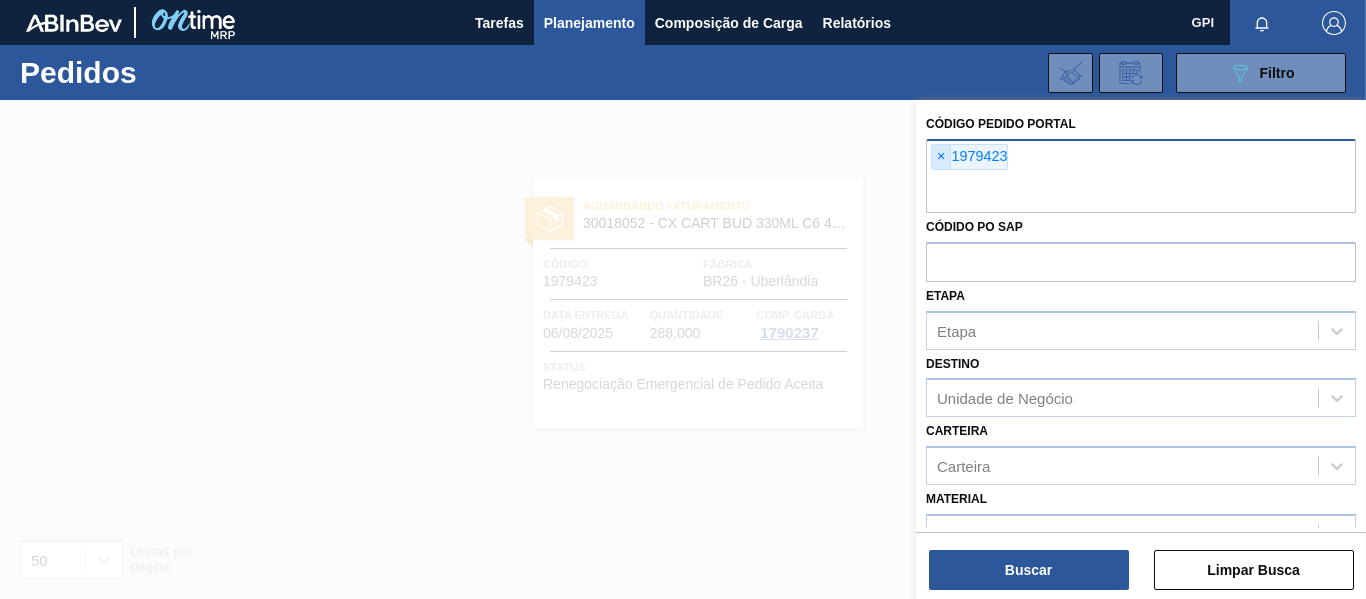 click on "×" at bounding box center (941, 157) 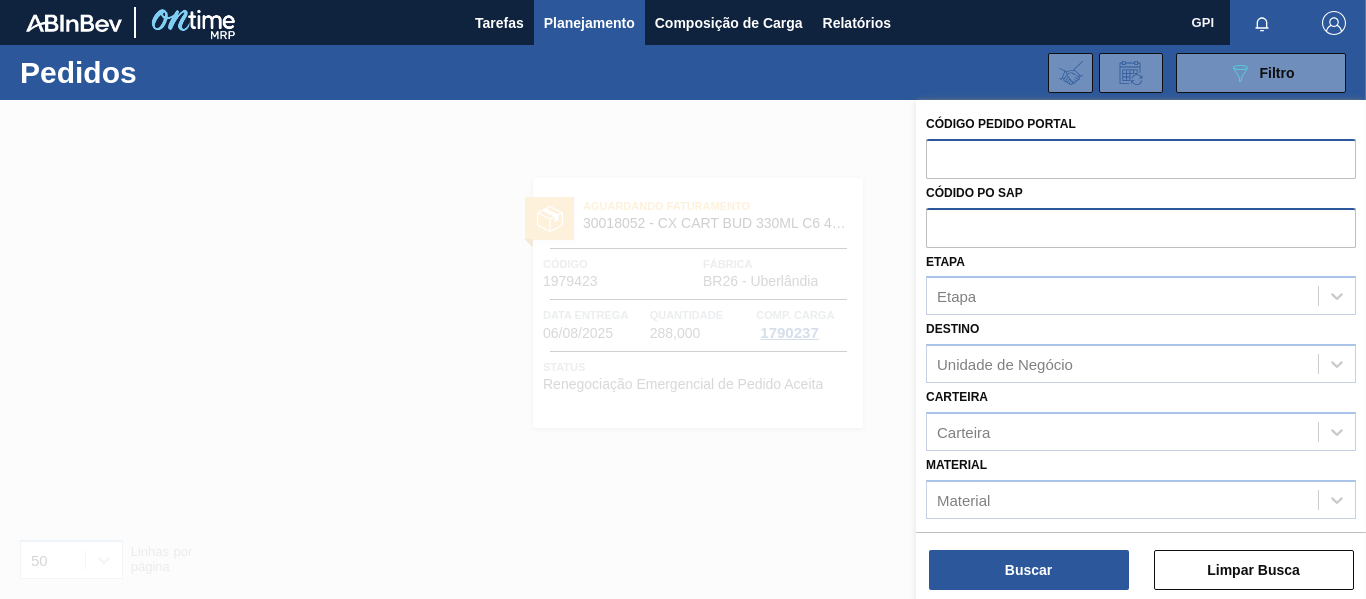 paste on "1994336" 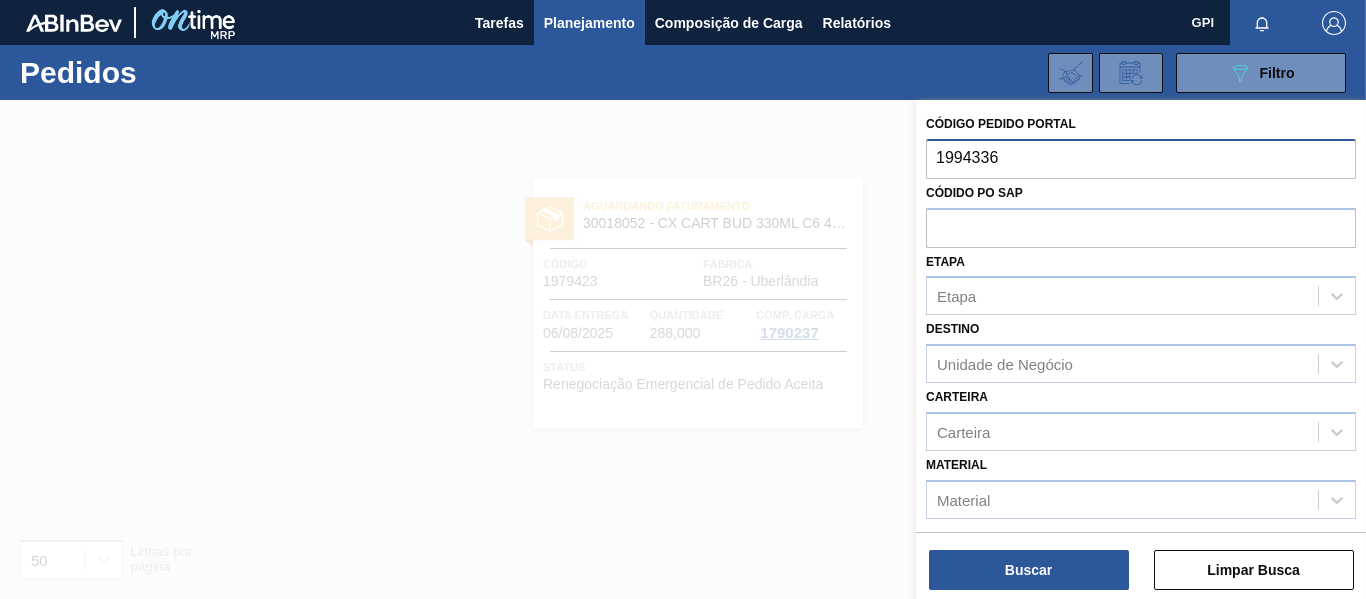 type on "1994336" 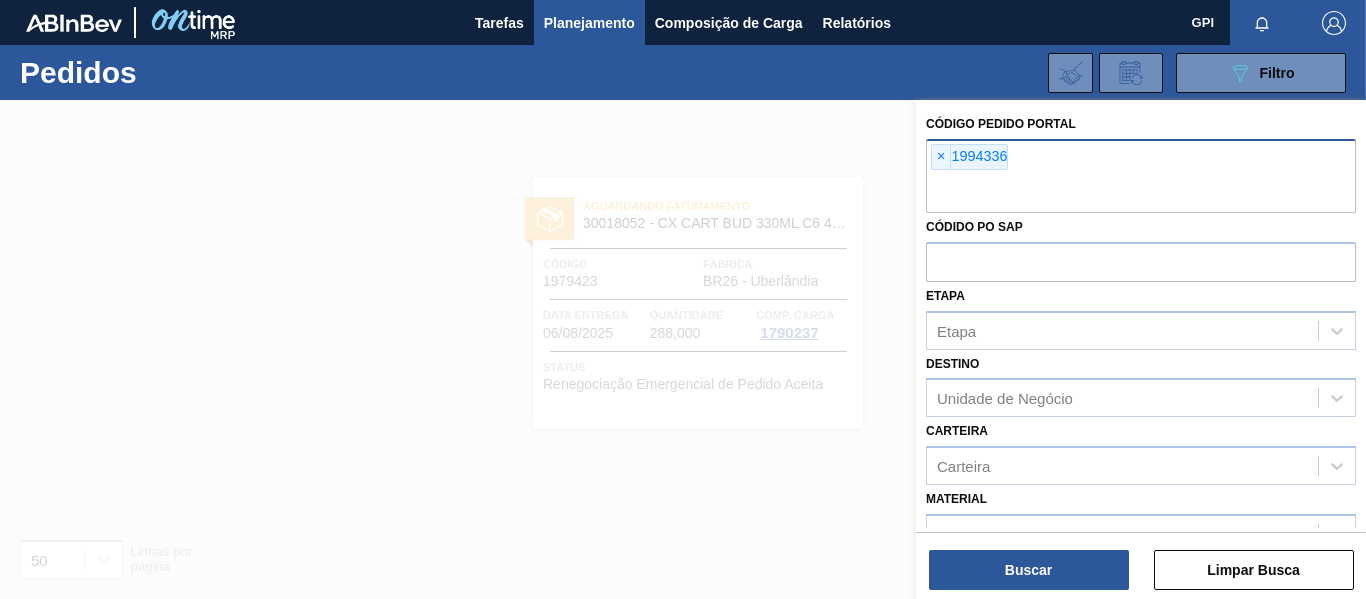 click at bounding box center [1141, 194] 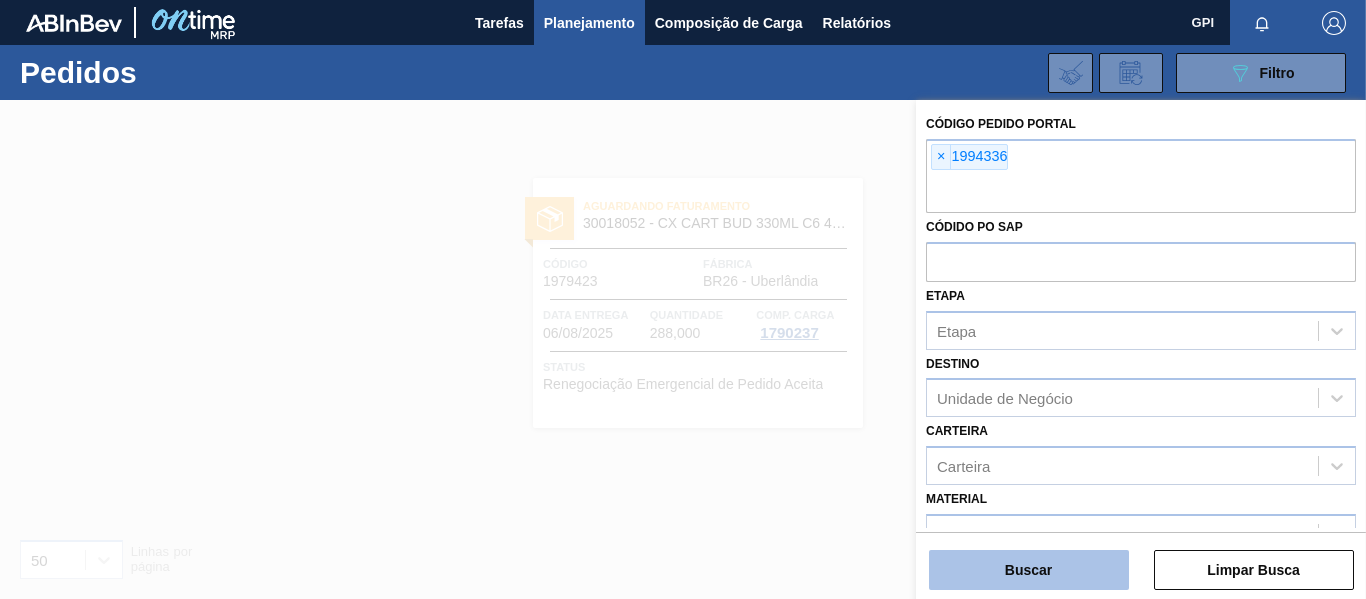 paste on "1994337" 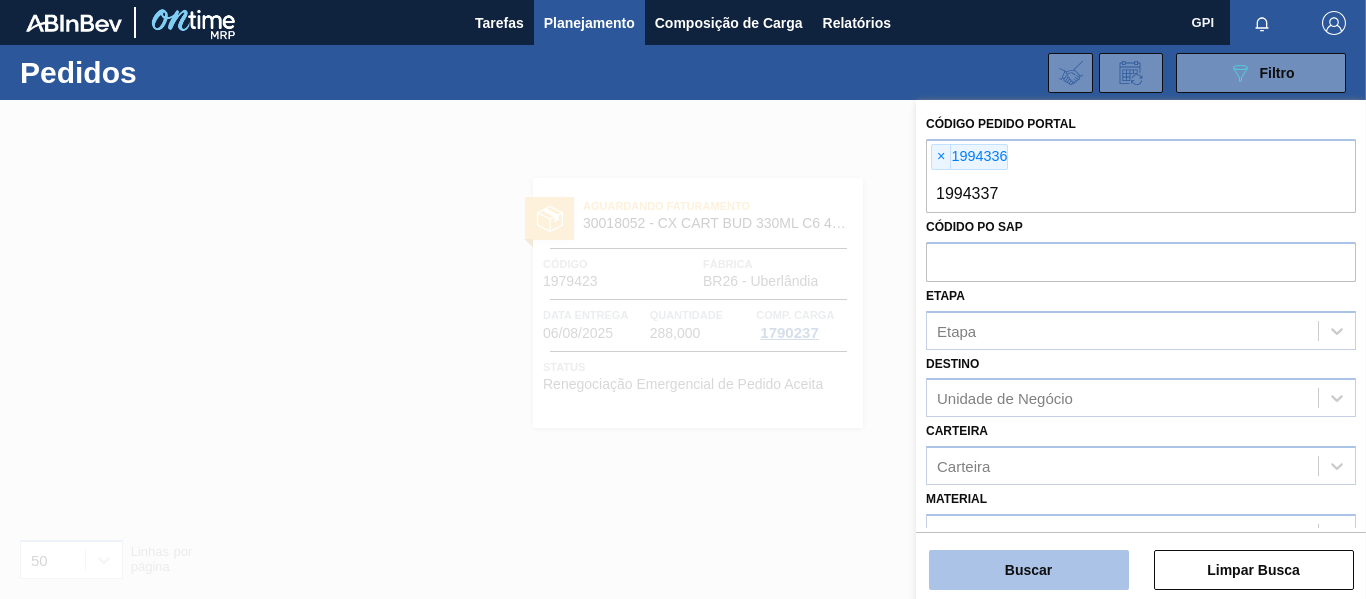 type on "1994337" 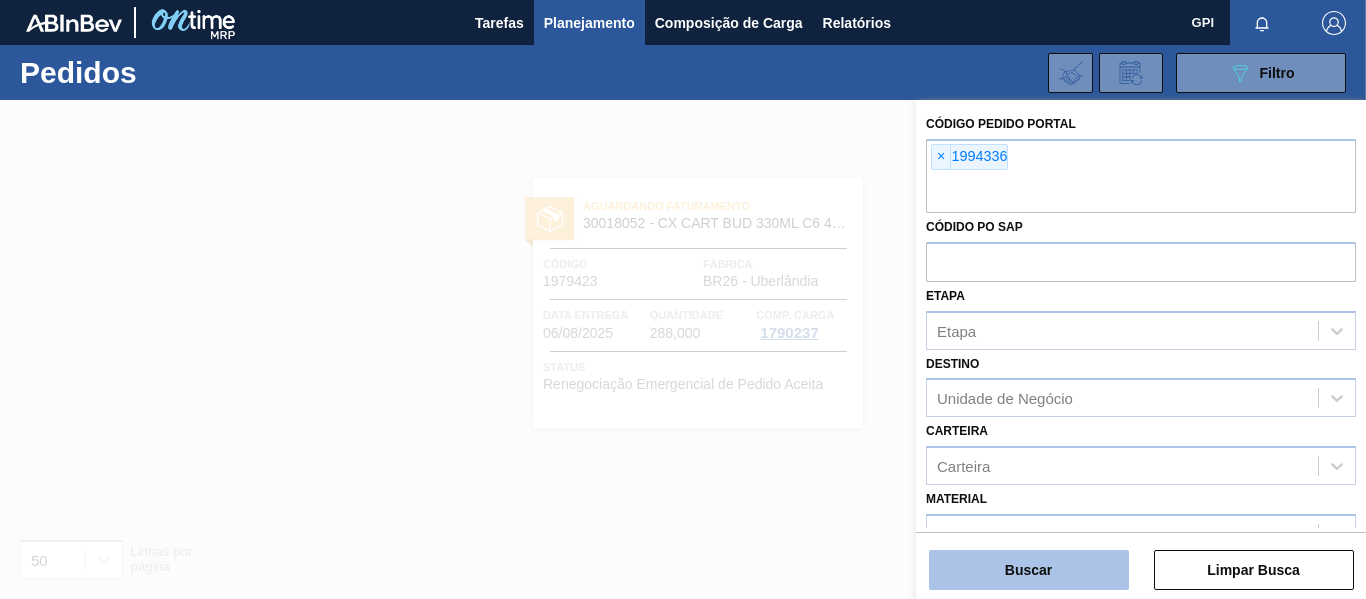 click on "Buscar" at bounding box center (1029, 570) 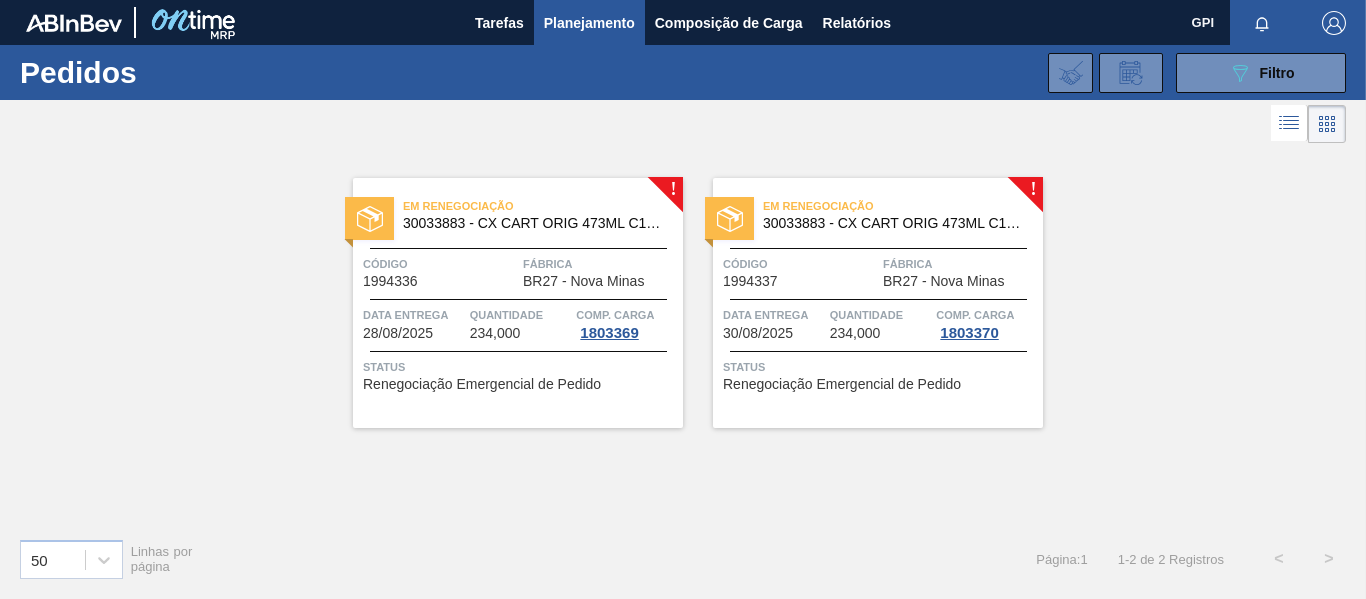 click on "Código" at bounding box center [800, 264] 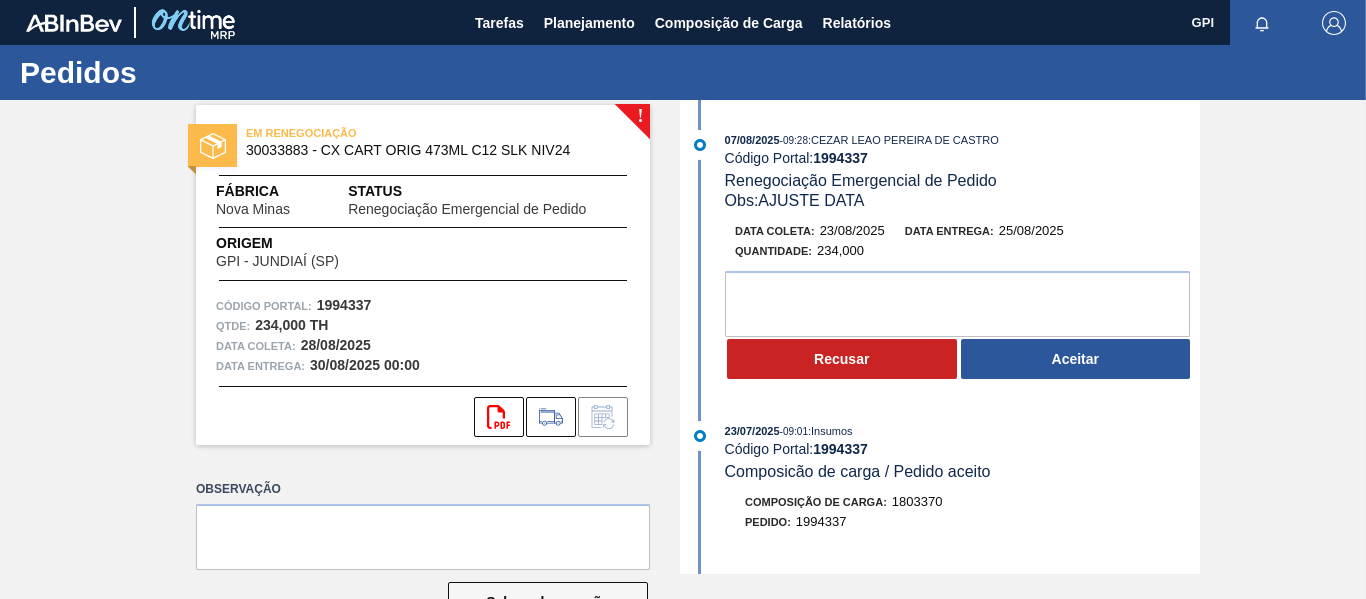 click on "1994337" at bounding box center [344, 305] 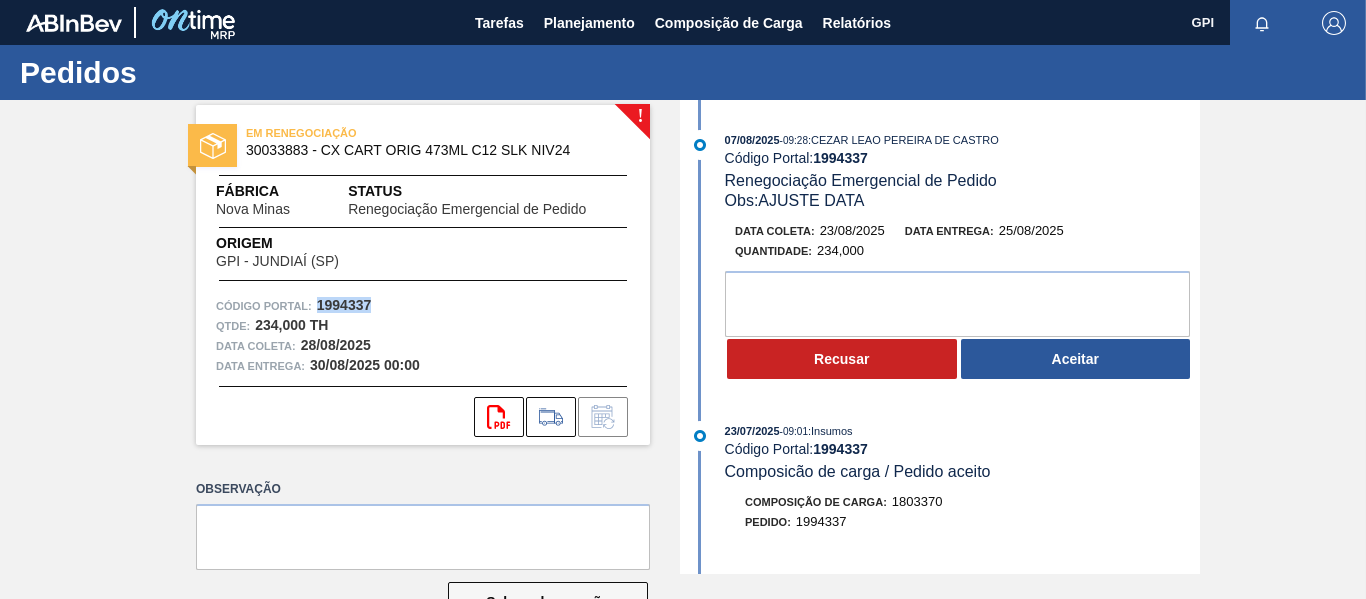 click on "1994337" at bounding box center (344, 305) 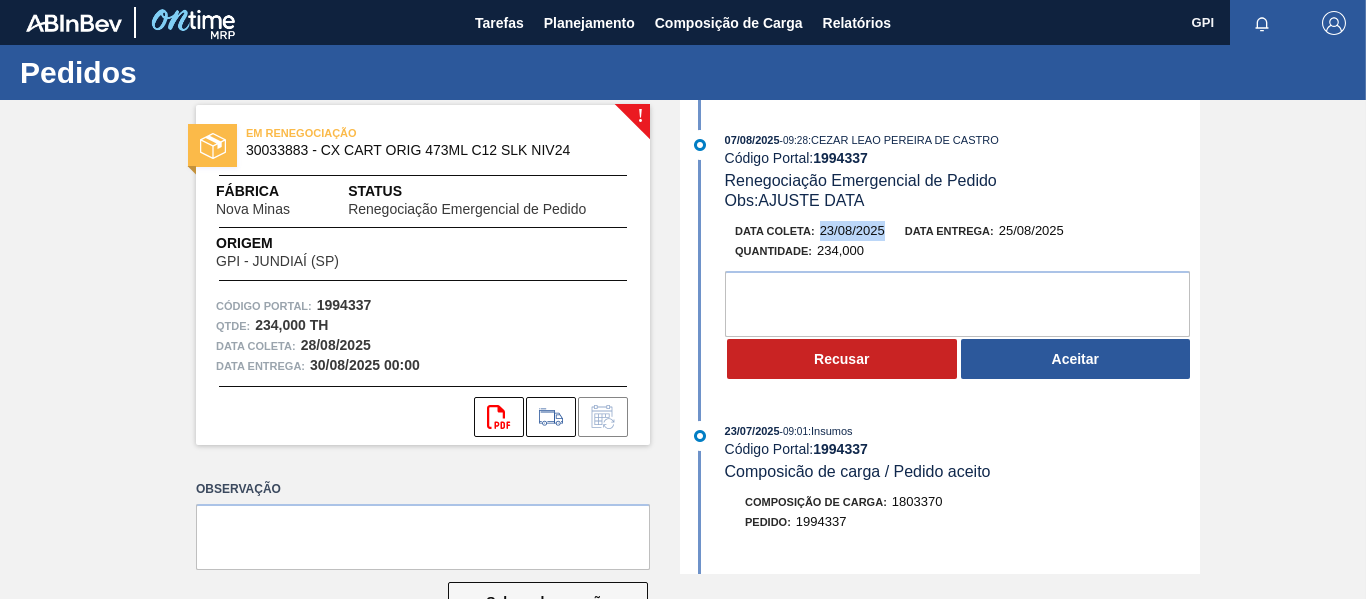 drag, startPoint x: 884, startPoint y: 228, endPoint x: 815, endPoint y: 228, distance: 69 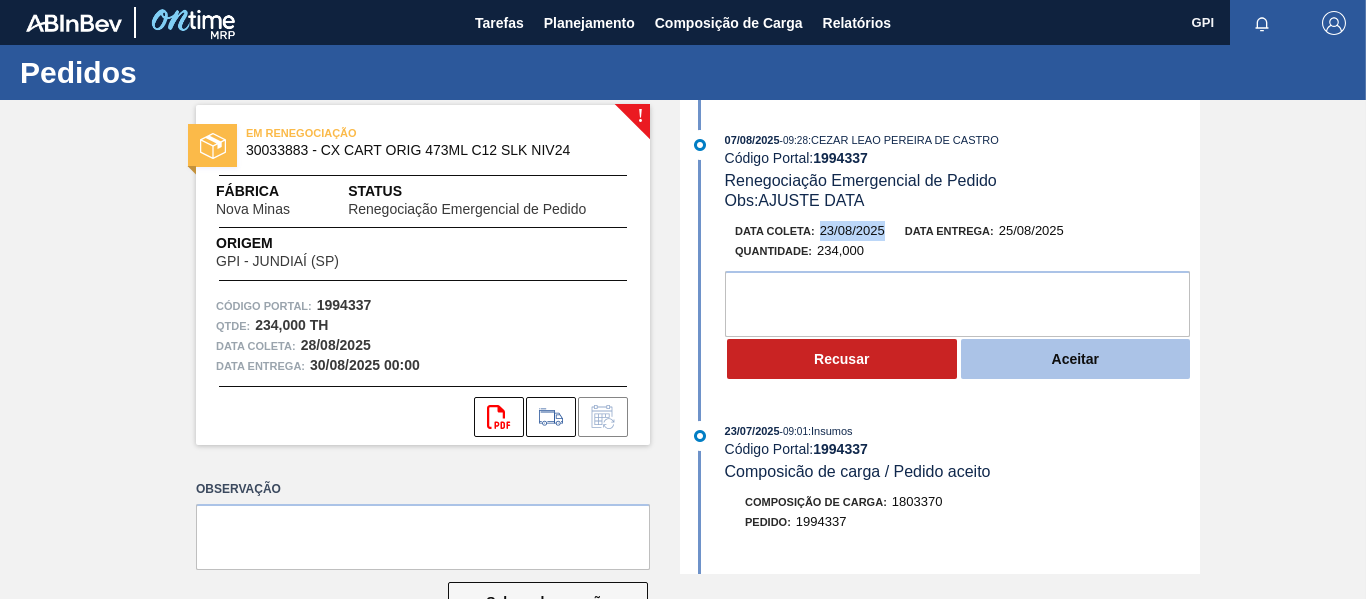 click on "Aceitar" at bounding box center (1076, 359) 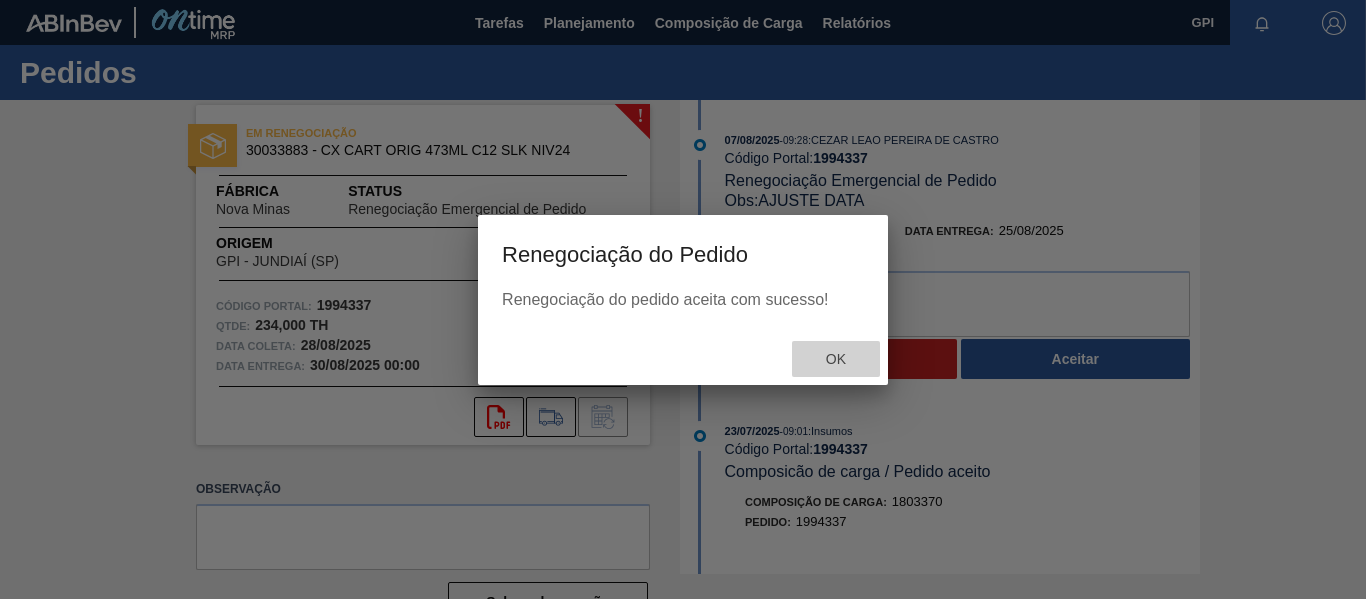 click on "Ok" at bounding box center (836, 359) 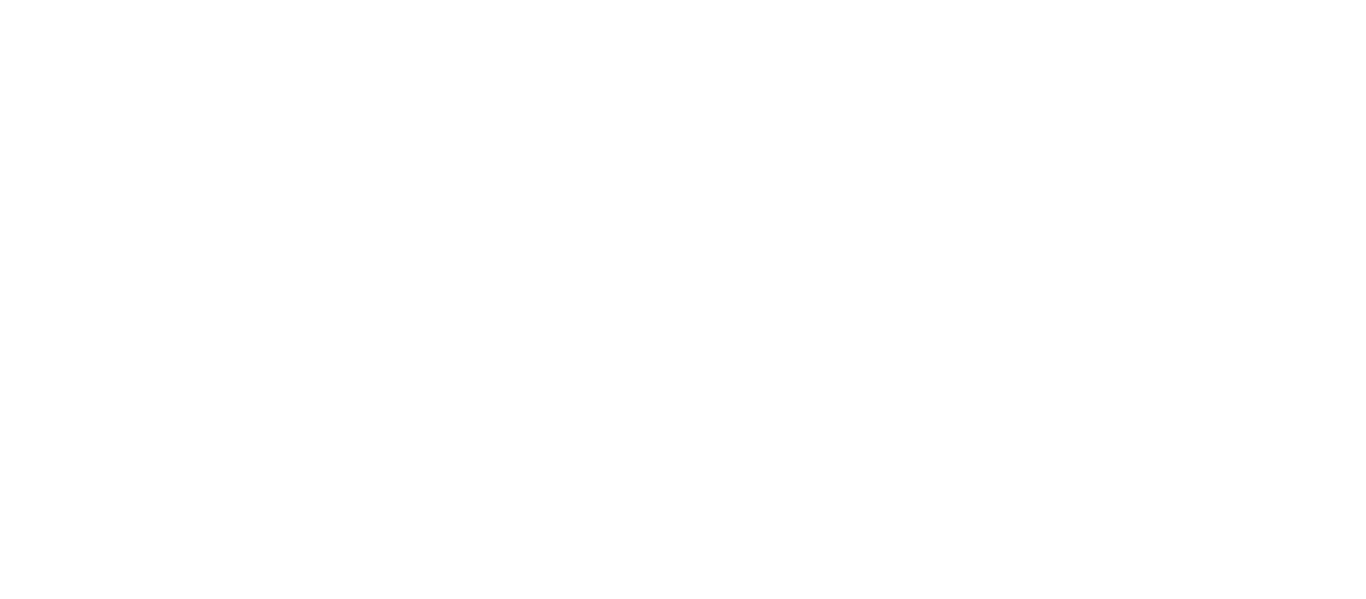 scroll, scrollTop: 0, scrollLeft: 0, axis: both 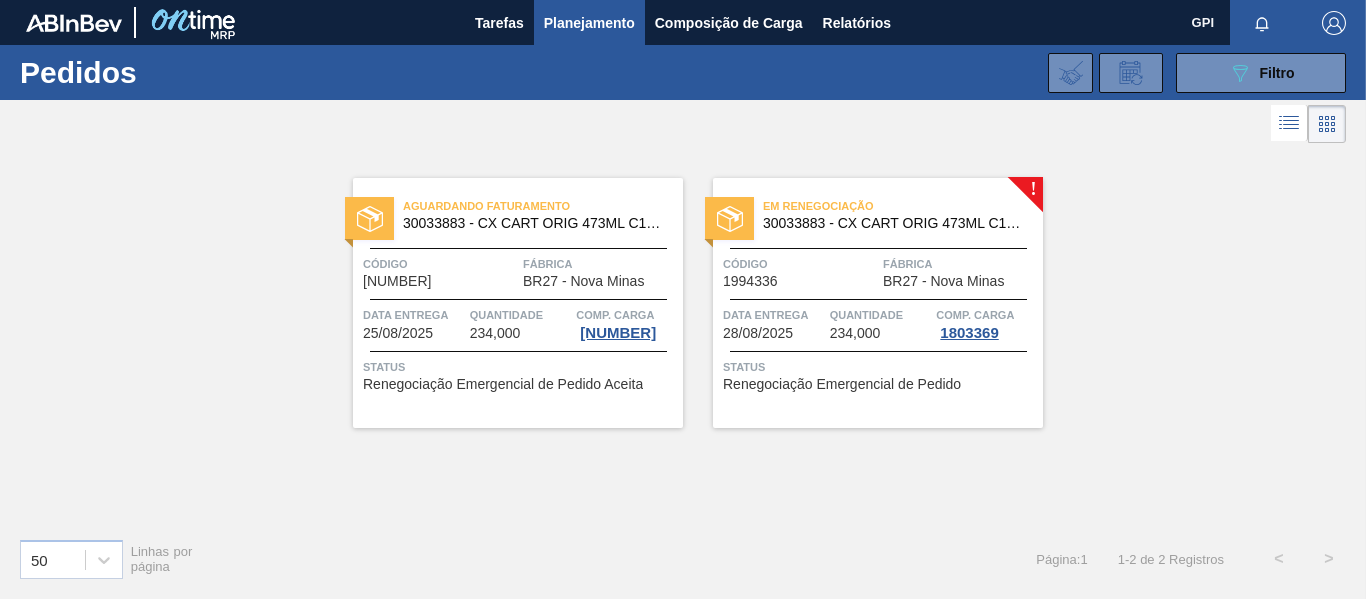 click on "Fábrica" at bounding box center [960, 264] 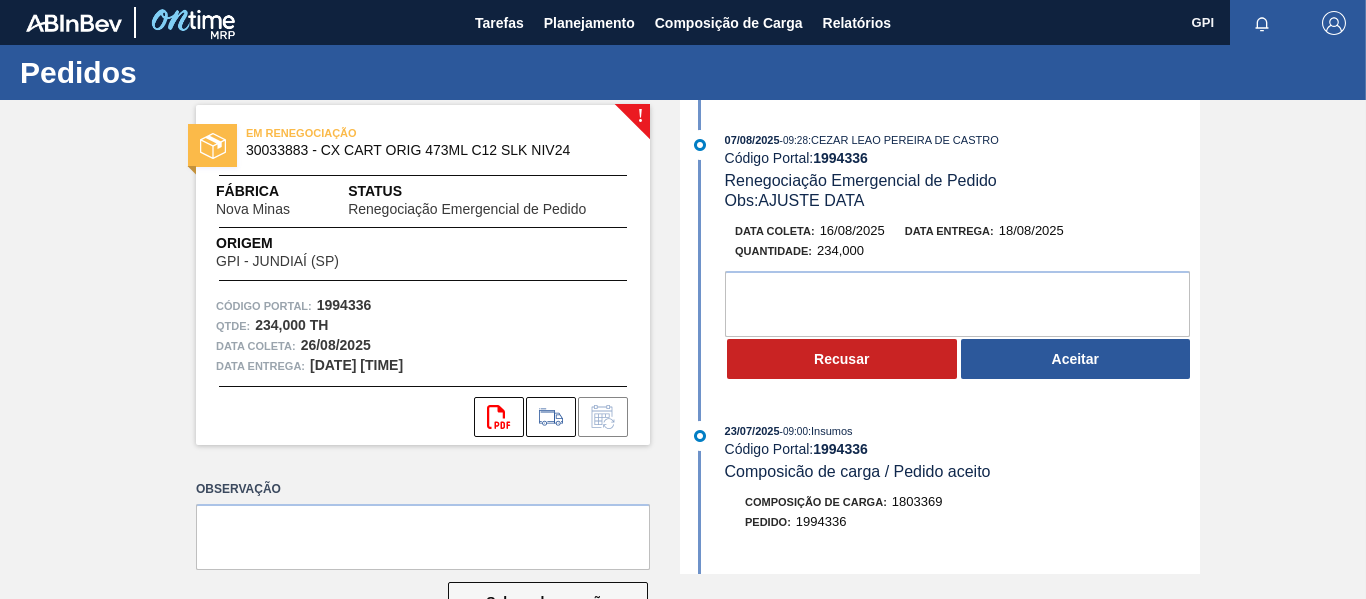 click on "1994336" at bounding box center [344, 305] 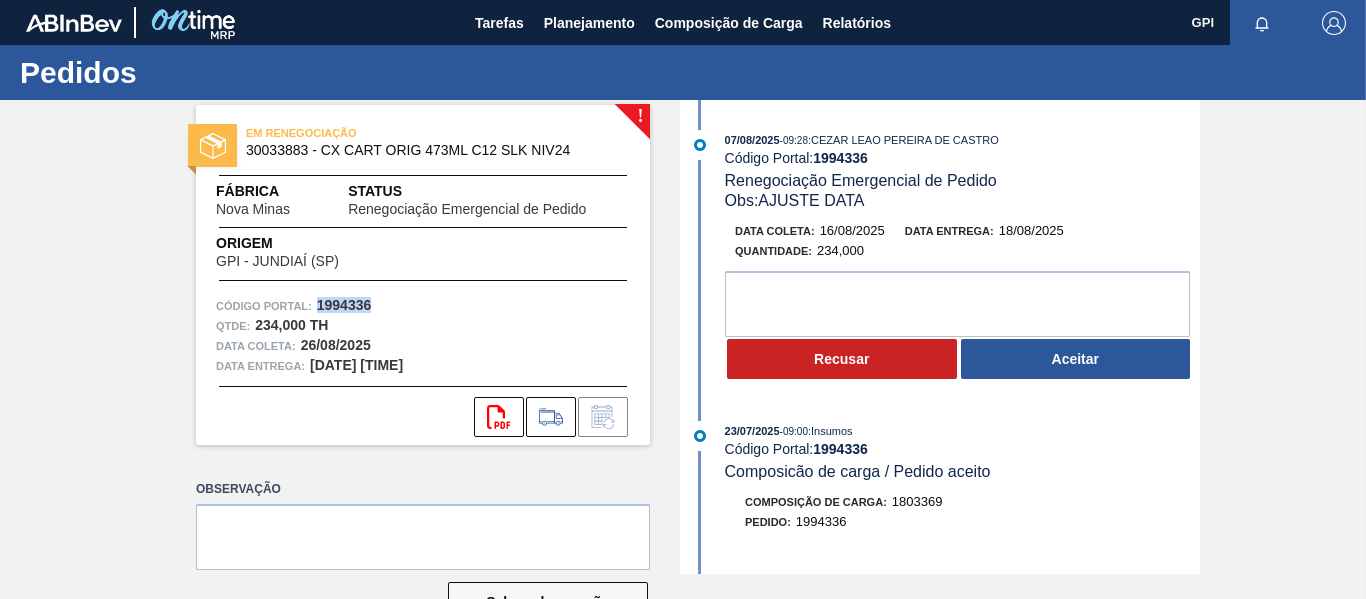 click on "1994336" at bounding box center (344, 305) 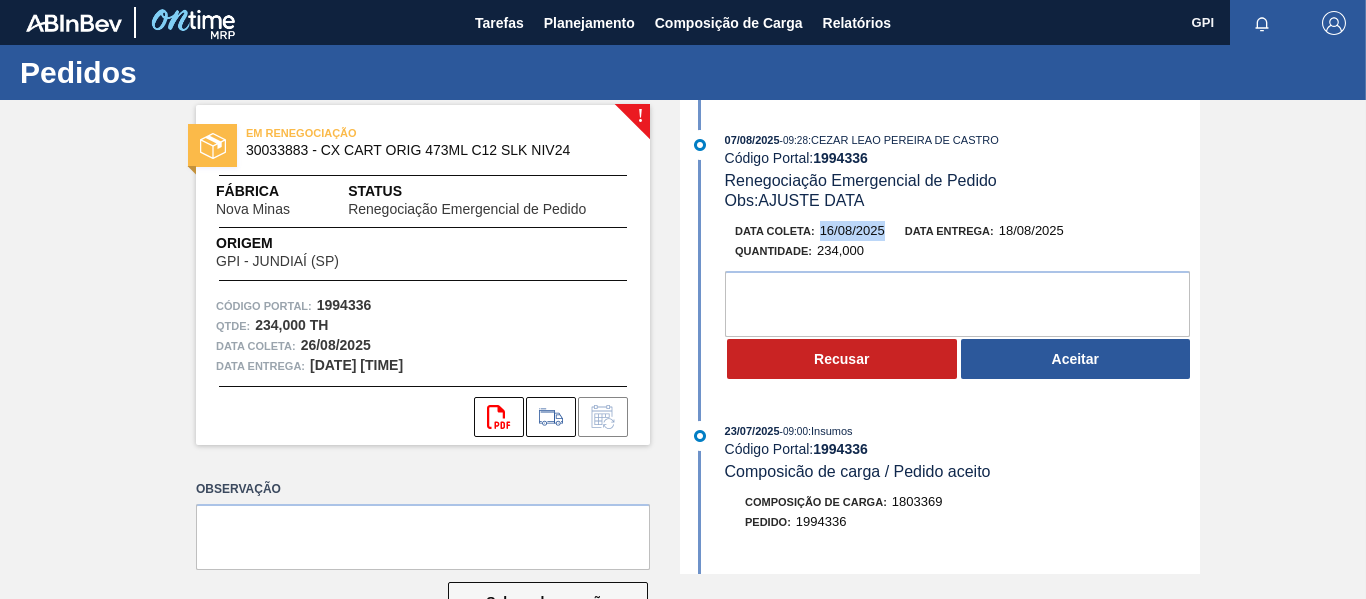 drag, startPoint x: 864, startPoint y: 233, endPoint x: 817, endPoint y: 236, distance: 47.095646 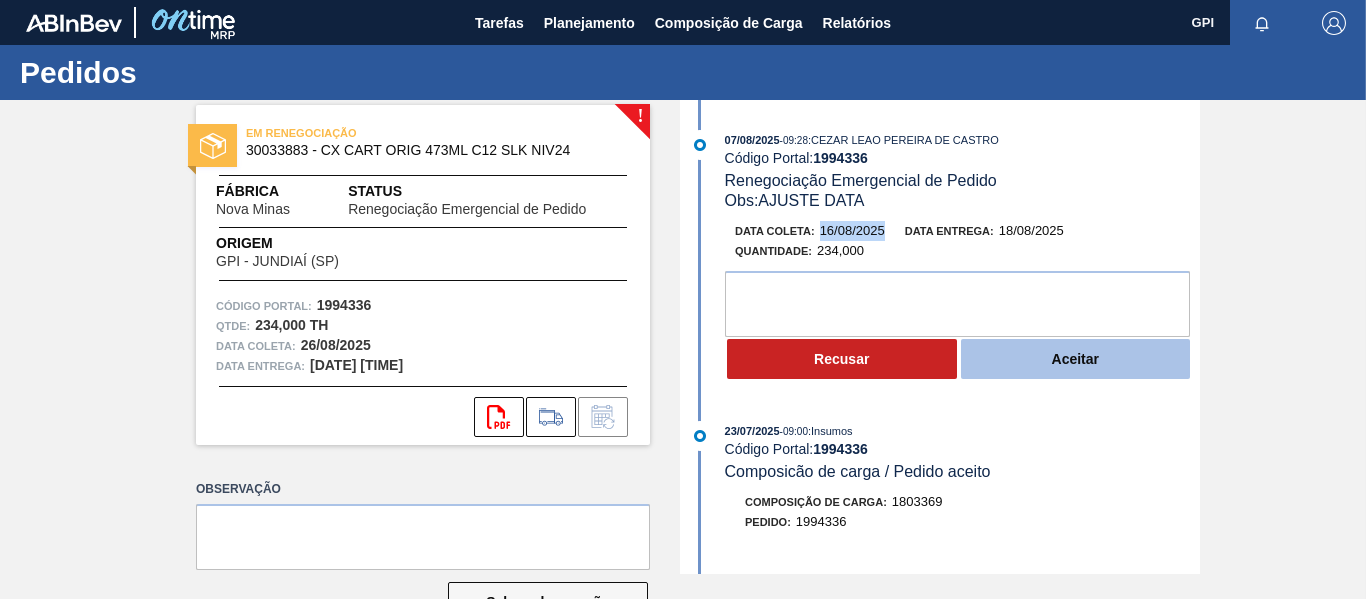 click on "Aceitar" at bounding box center [1076, 359] 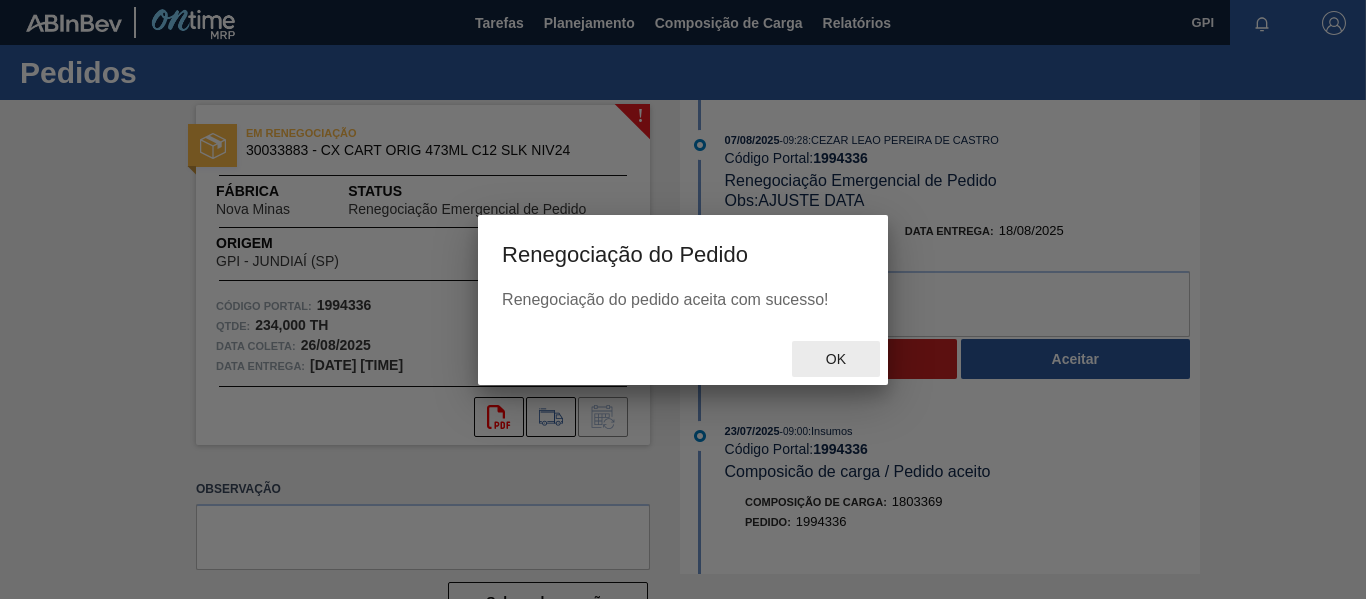 click on "Ok" at bounding box center (836, 359) 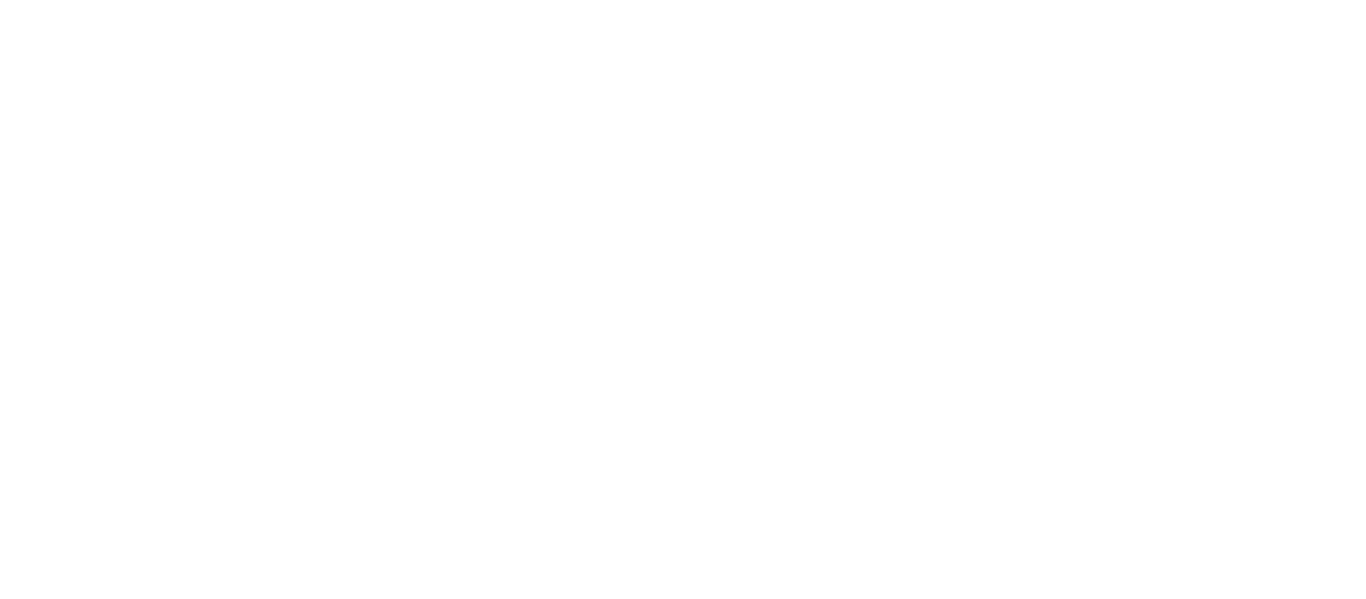 scroll, scrollTop: 0, scrollLeft: 0, axis: both 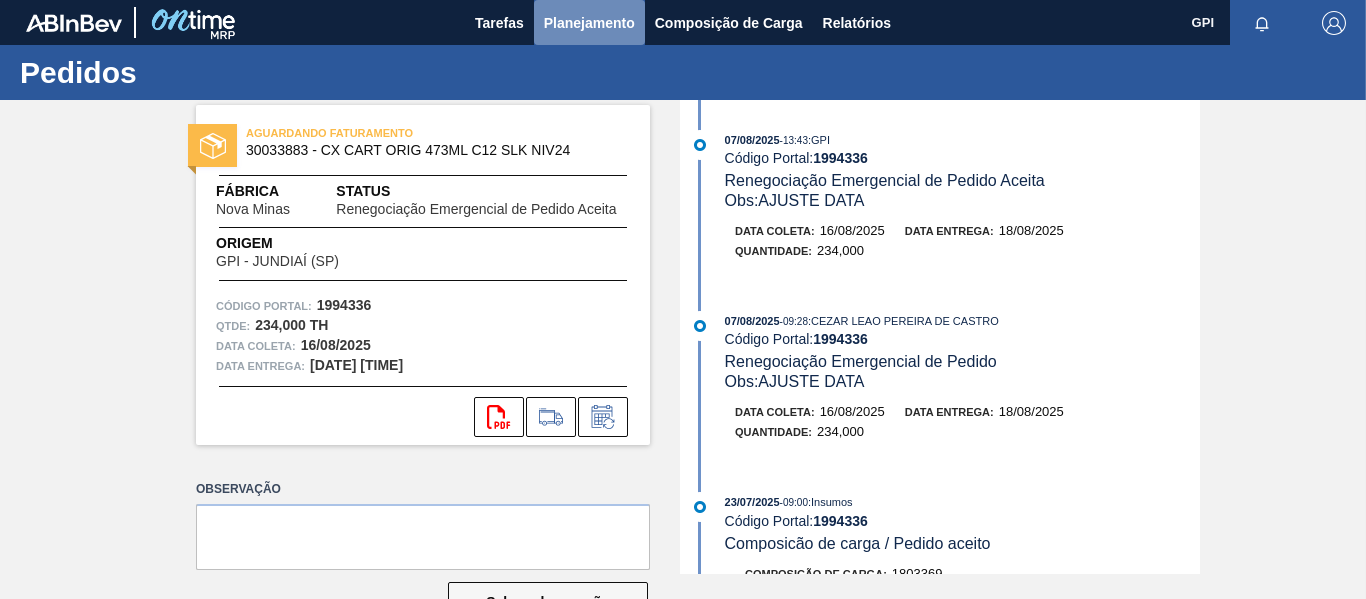click on "Planejamento" at bounding box center [589, 23] 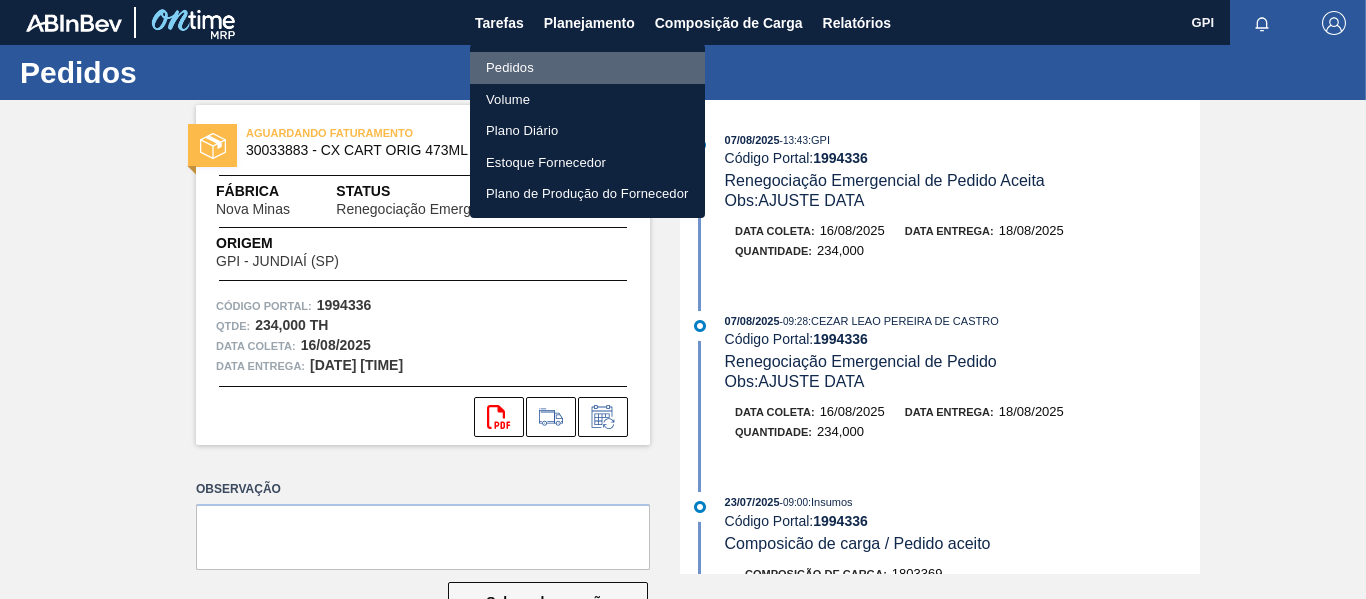 click on "Pedidos" at bounding box center [587, 68] 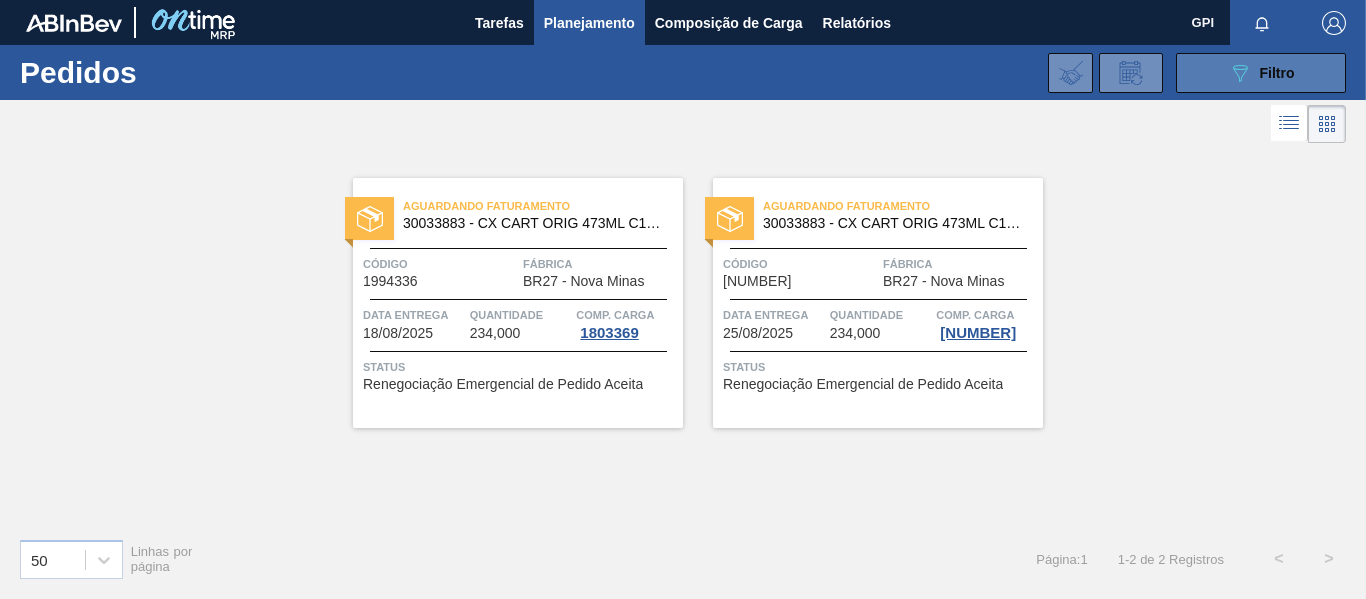 click on "089F7B8B-B2A5-4AFE-B5C0-19BA573D28AC Filtro" at bounding box center (1261, 73) 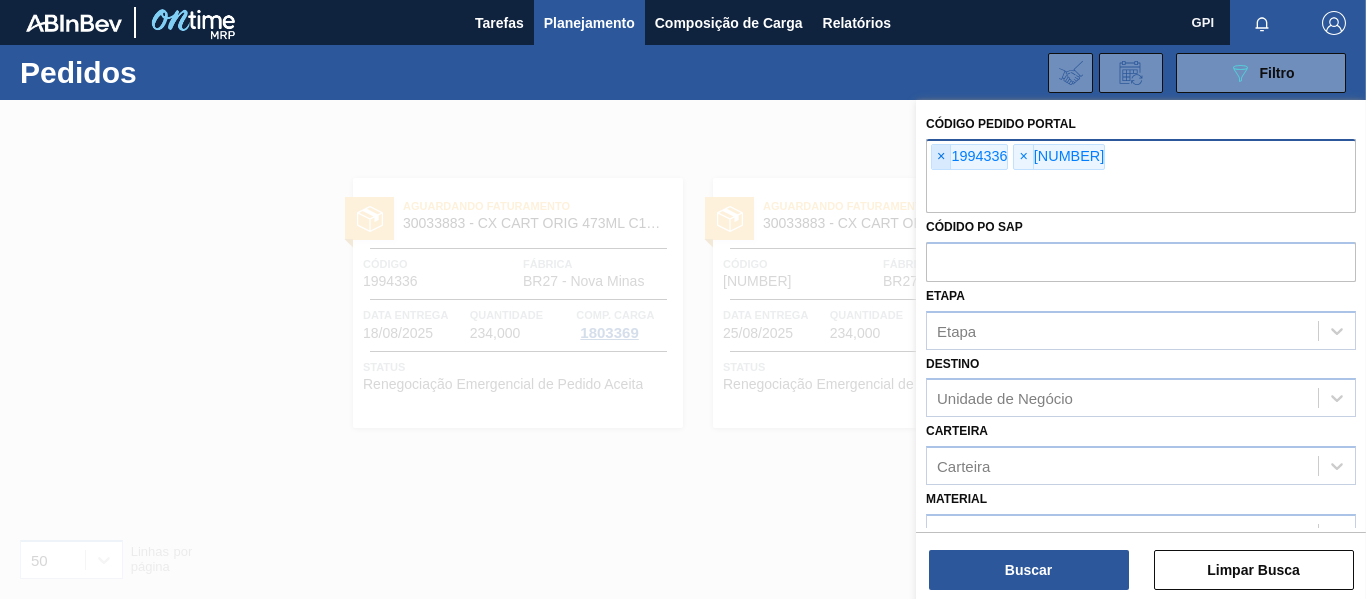 click on "×" at bounding box center (941, 157) 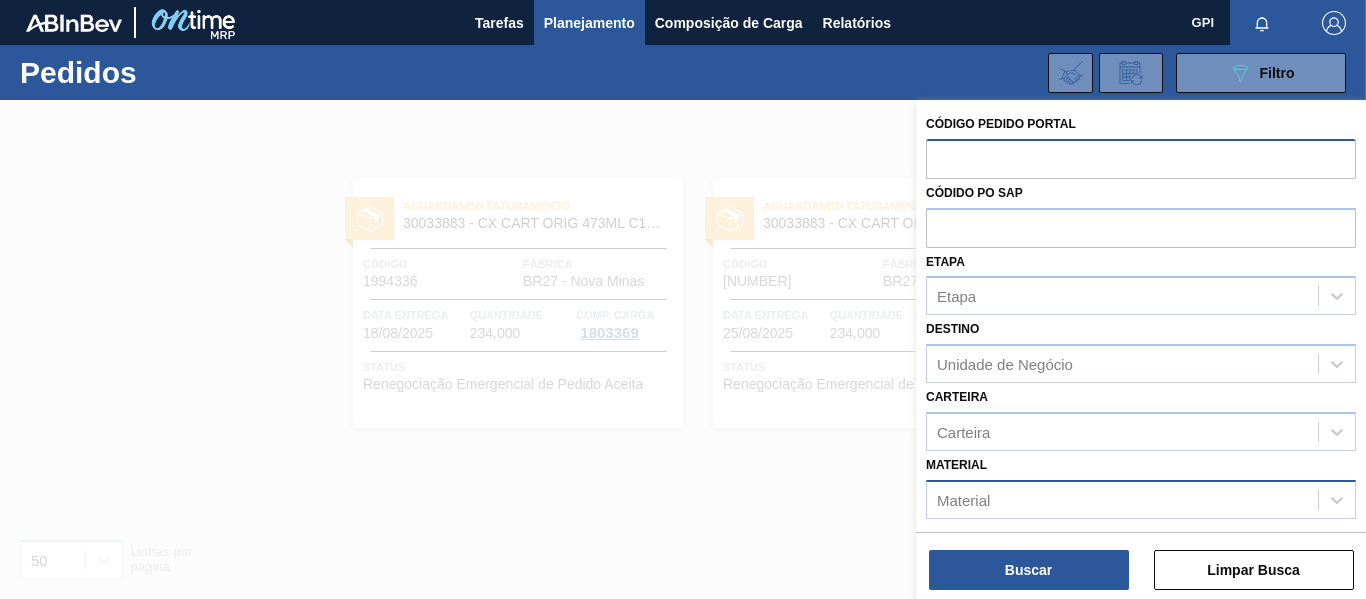 paste 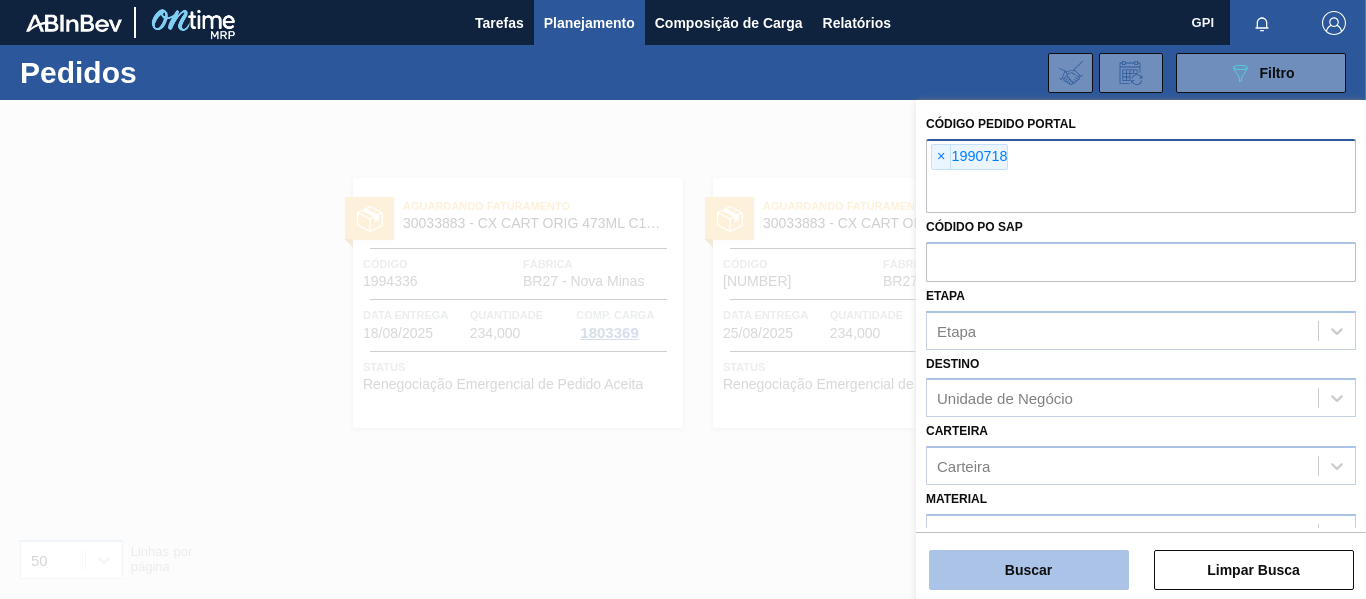 click on "Buscar" at bounding box center [1029, 570] 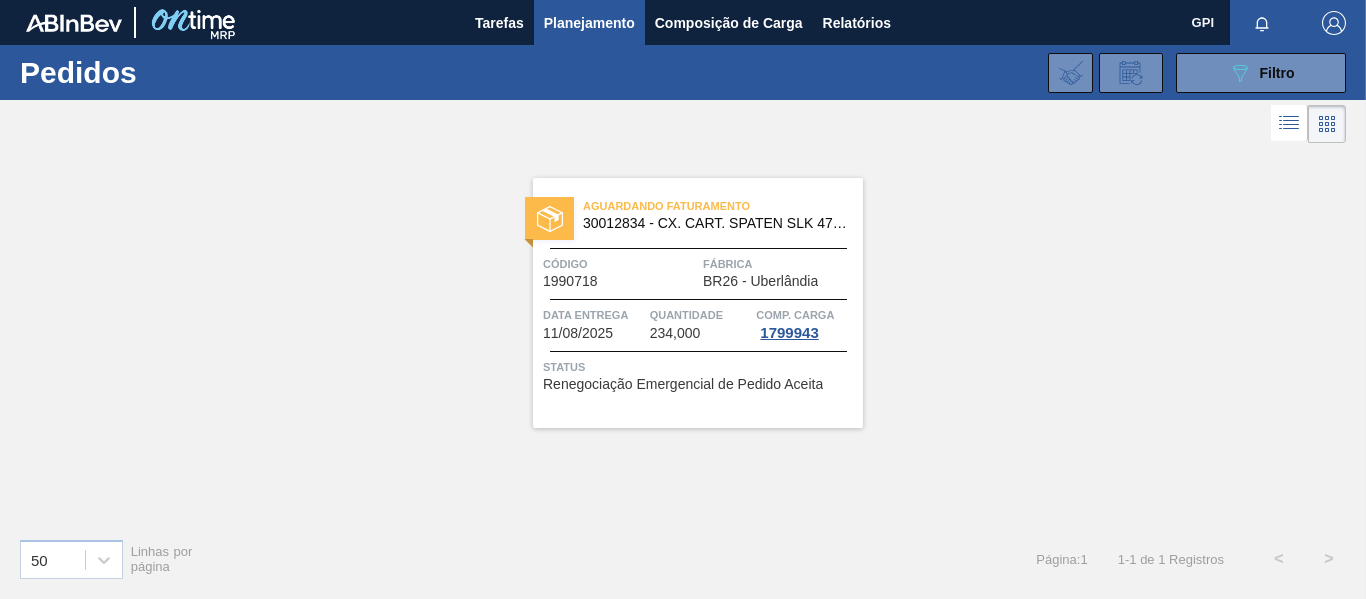 click on "Código" at bounding box center (620, 264) 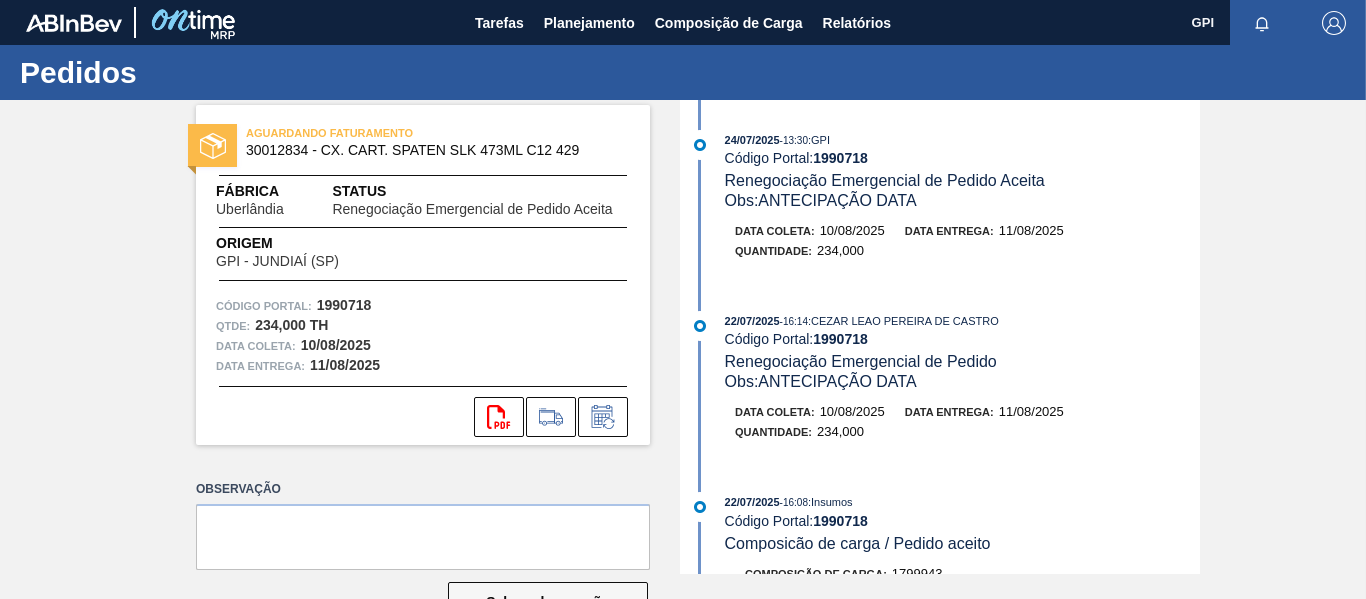 click on "1990718" at bounding box center (344, 305) 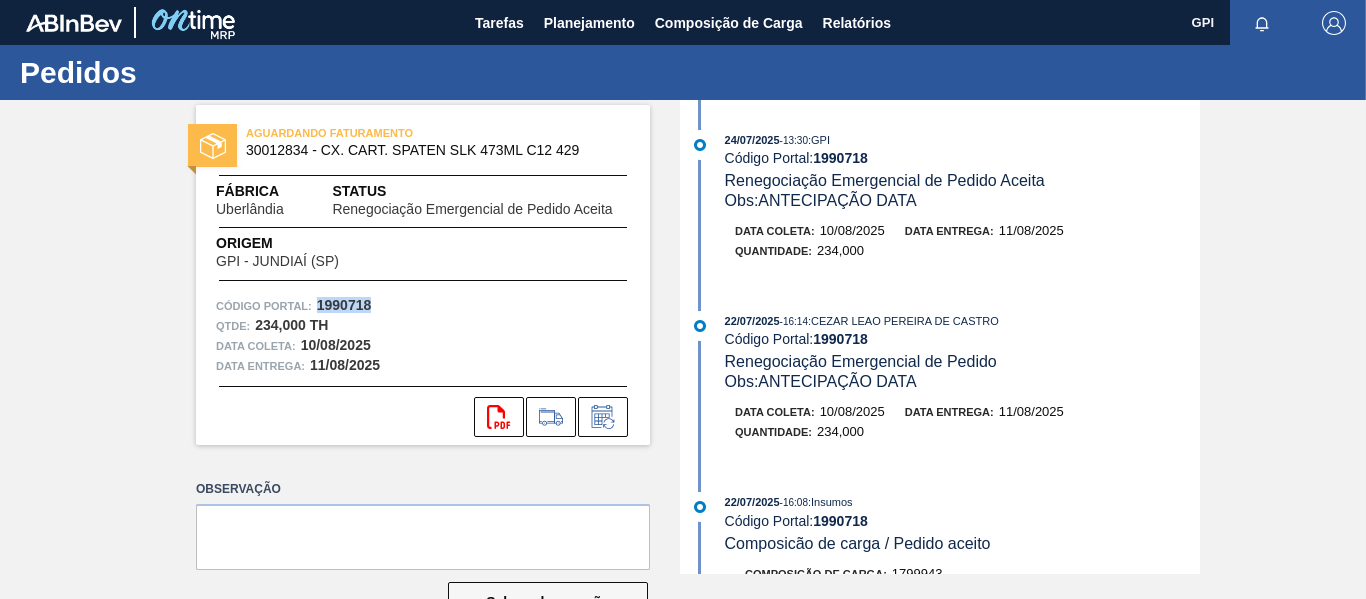 click on "1990718" at bounding box center (344, 305) 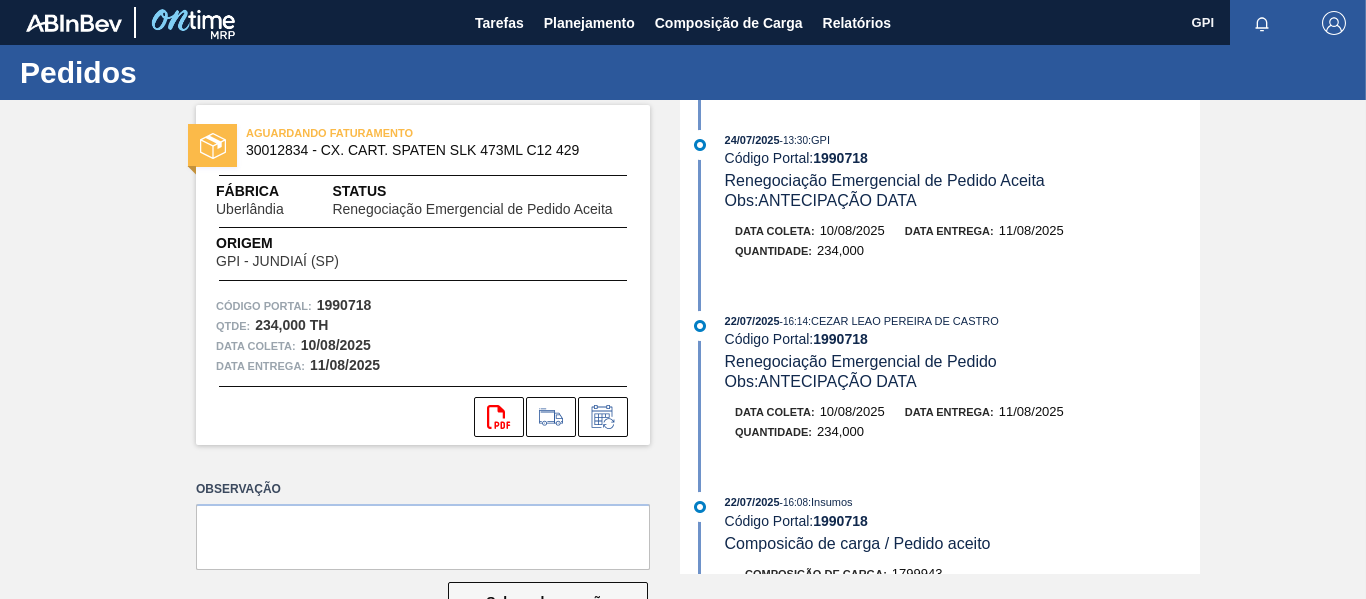 click on "24/07/2025  -  13:30 :  GPI Código Portal:  1990718 Renegociação Emergencial de Pedido Aceita Obs:  ANTECIPAÇÃO DATA Data coleta: 10/08/2025 Data entrega: 11/08/2025 Quantidade : 234,000 22/07/2025  -  16:14 :  CEZAR LEAO PEREIRA DE CASTRO Código Portal:  1990718 Renegociação Emergencial de Pedido Obs:  ANTECIPAÇÃO DATA Data coleta: 10/08/2025 Data entrega: 11/08/2025 Quantidade : 234,000 22/07/2025  -  16:08 :  Insumos Código Portal:  1990718 Composicão de carga / Pedido aceito Composição de Carga : 1799943 Pedido : 1990718 22/07/2025  -  16:08 :  Insumos Código Portal:  1990718 Pedido Criado no SAP Pedido SAP:  5800332724 Item pedido SAP: 10 22/07/2025  -  16:08 :  CEZAR LEAO PEREIRA DE CASTRO Código Portal:  1990718 Aguardando PC SAP Obs:  Aguardando PC SAP 22/07/2025  -  16:08 :  CEZAR LEAO PEREIRA DE CASTRO Código Portal:  1990718 Incoterm Alterado Incoterm Anterior: CIF Incoterm Atual: FOB 16/07/2025  -  09:59 :  Insumos Código Portal:  1990718 Pedido inserido na composição de carga" at bounding box center [942, 337] 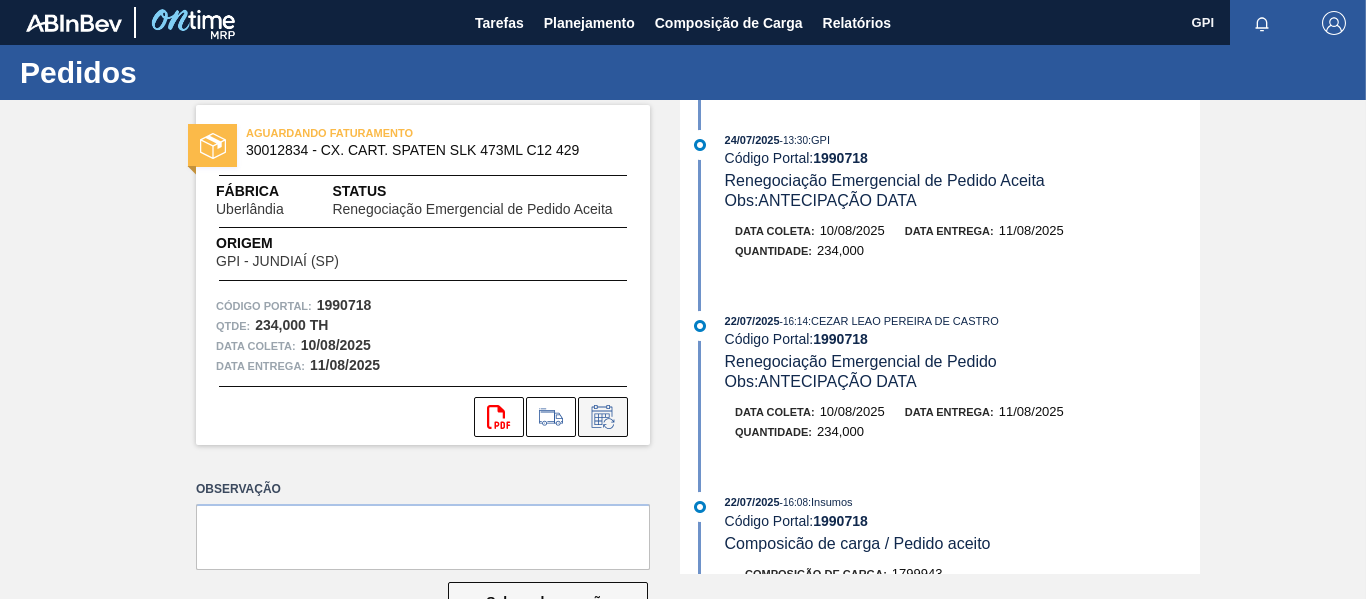 click at bounding box center [603, 417] 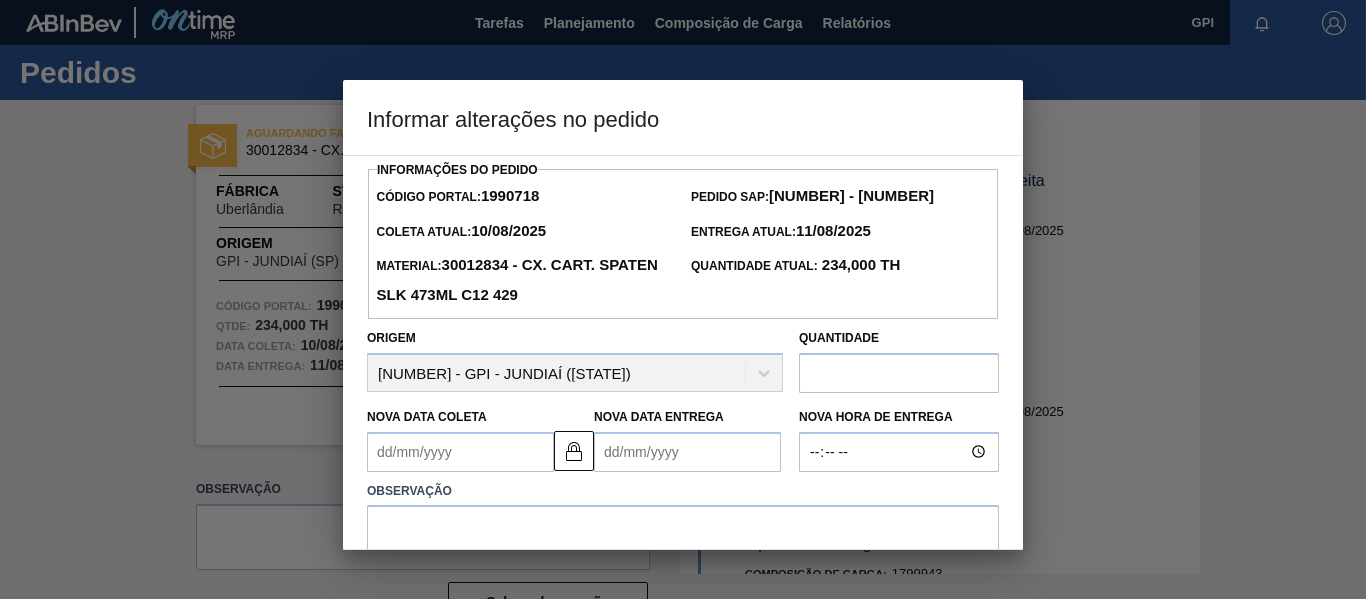 click on "Nova Data Coleta" at bounding box center [460, 437] 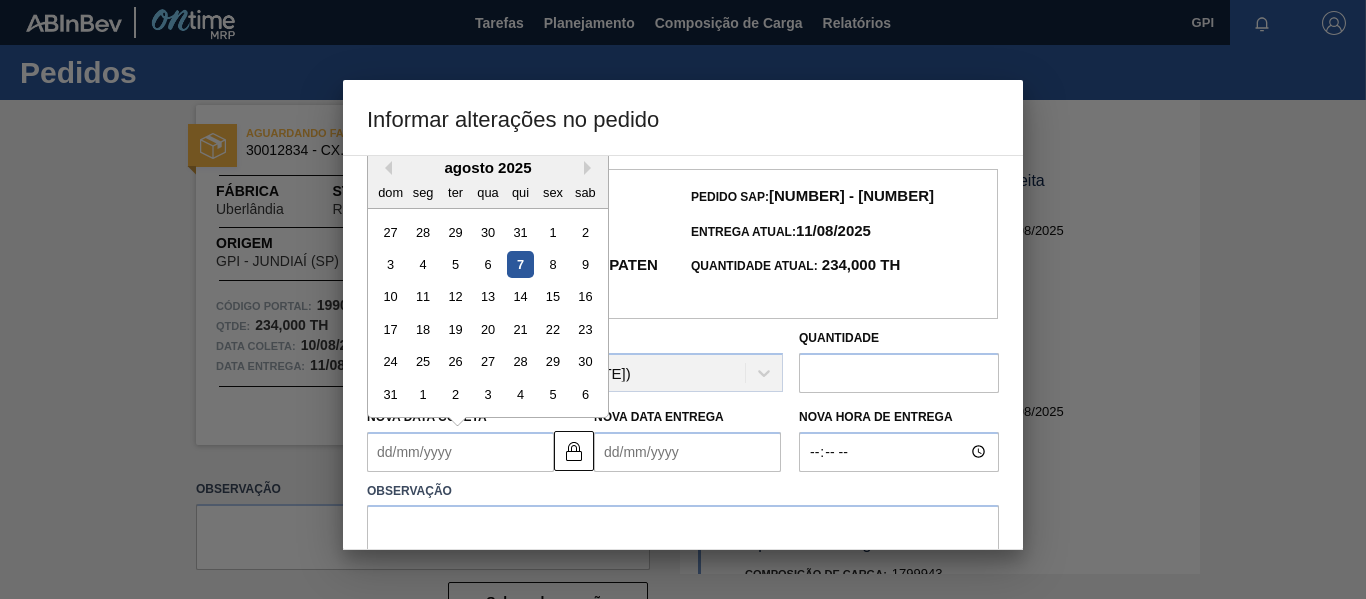 click on "Nova Data Coleta" at bounding box center [460, 452] 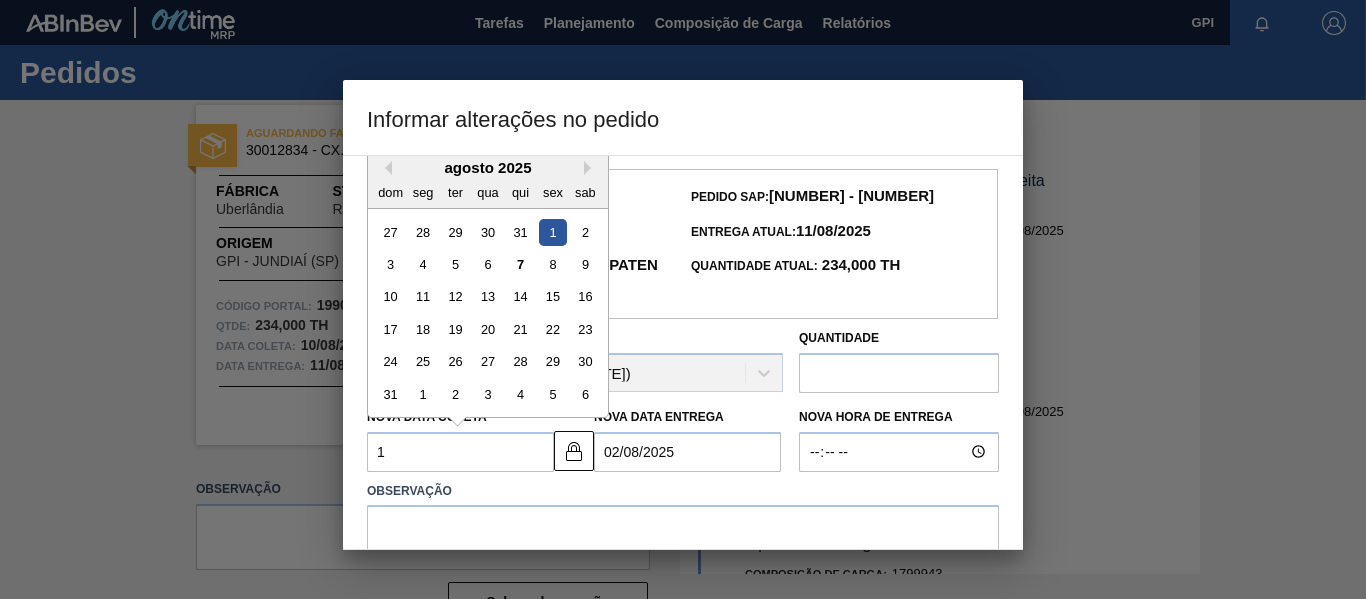 type on "11" 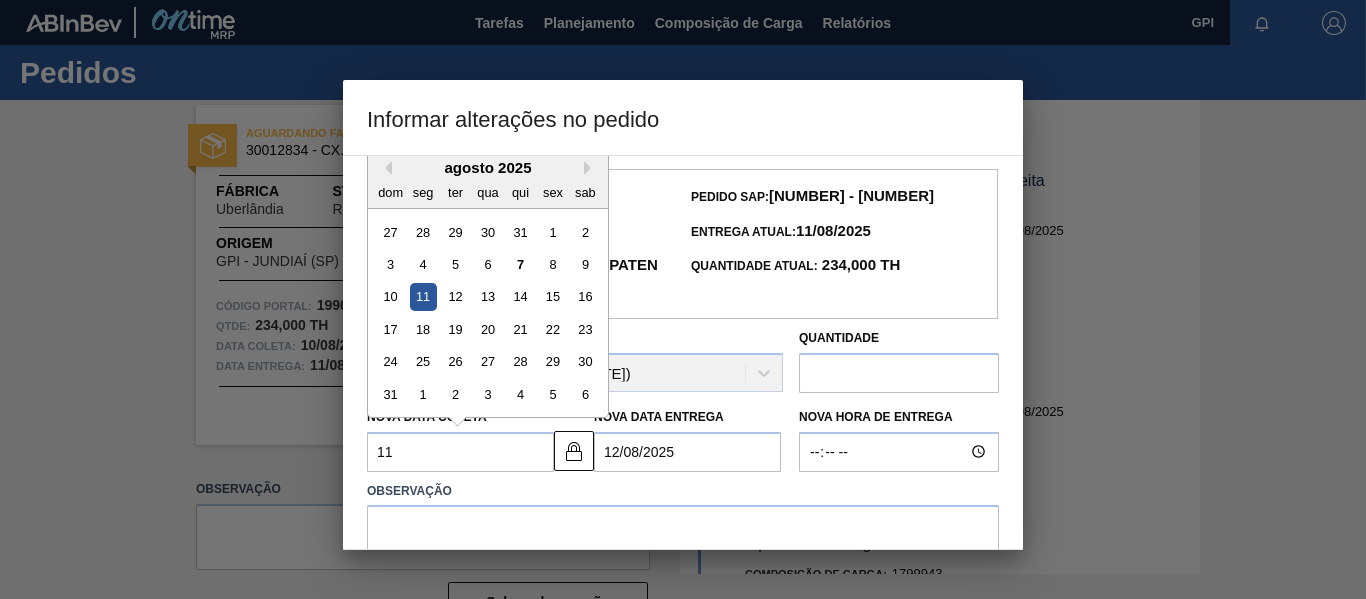 click on "11" at bounding box center (423, 296) 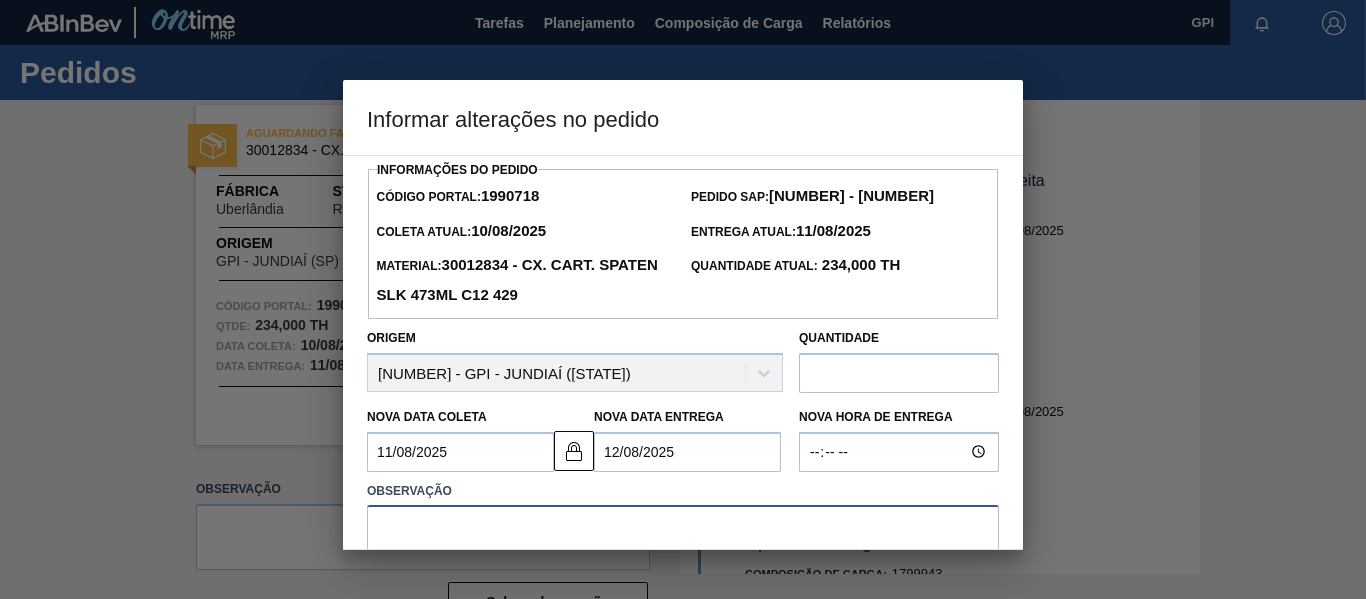click at bounding box center (683, 538) 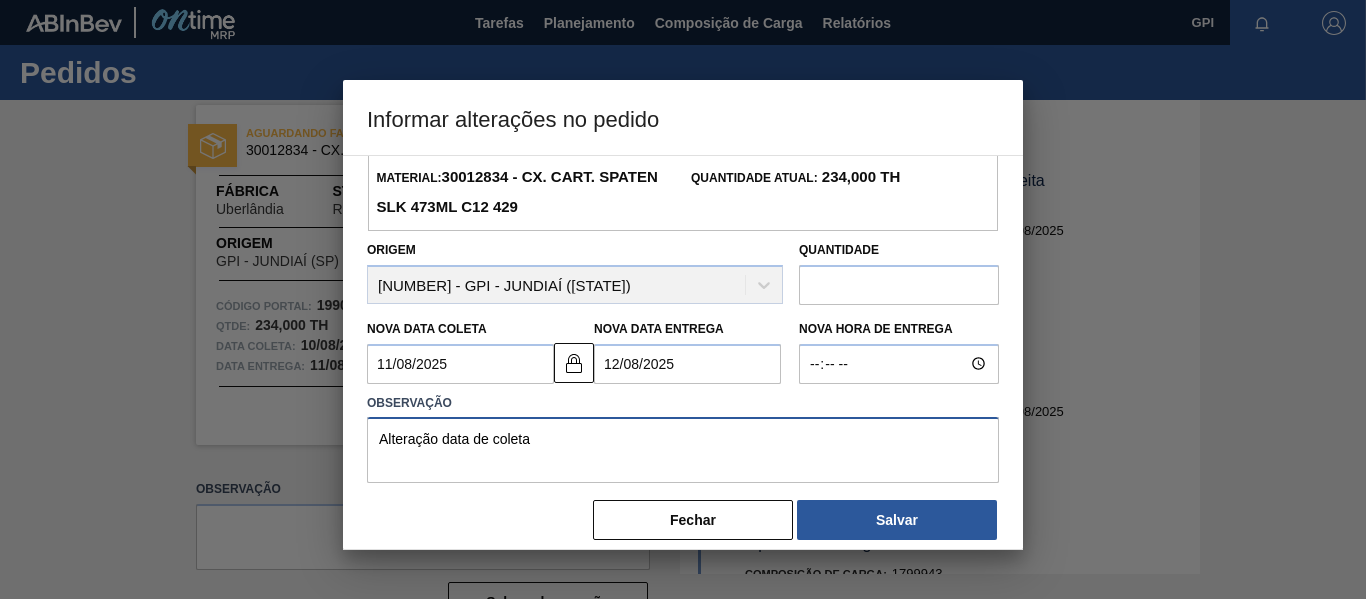 scroll, scrollTop: 109, scrollLeft: 0, axis: vertical 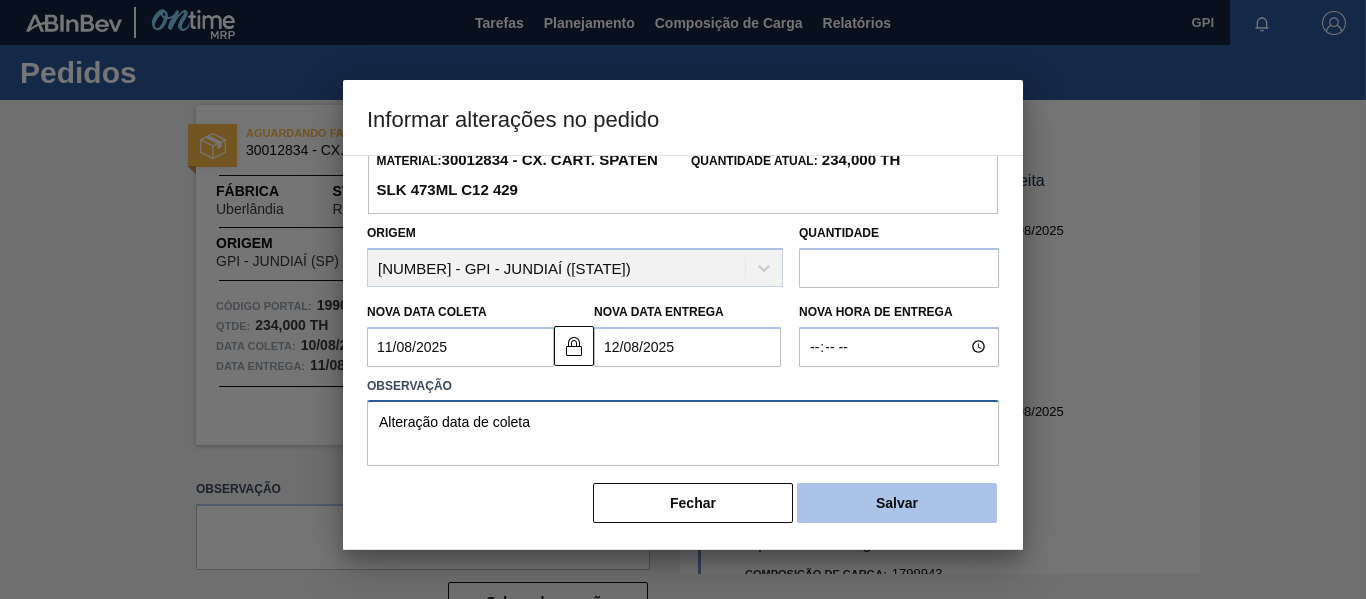 type on "Alteração data de coleta" 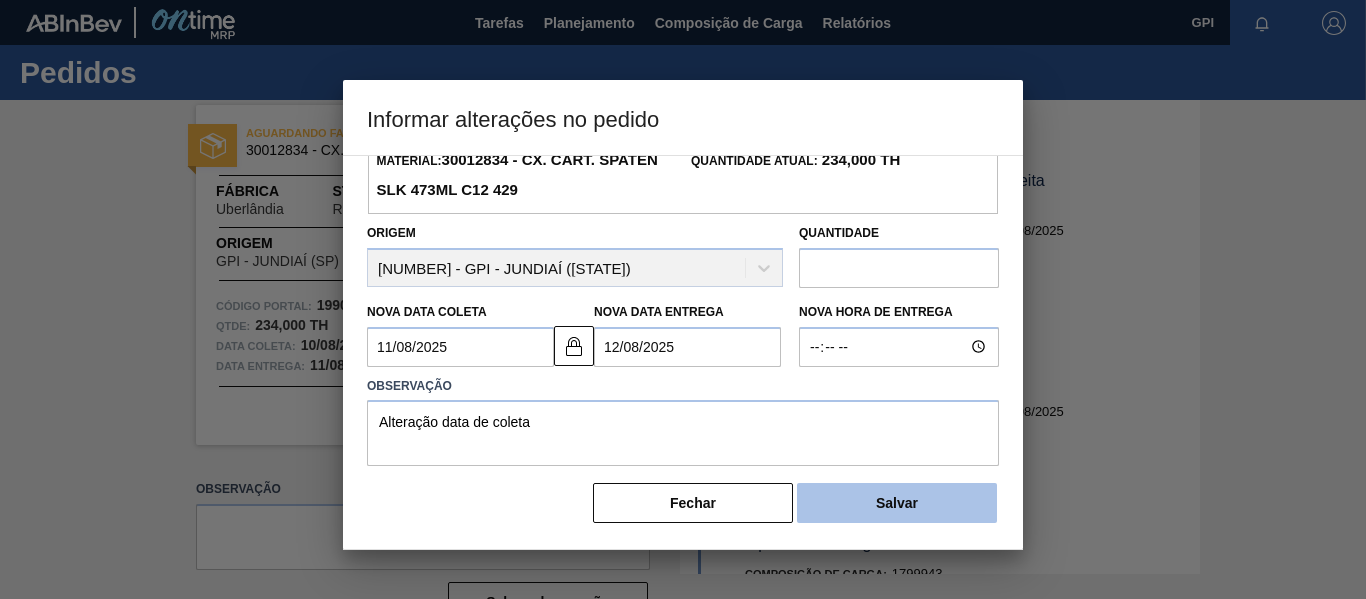 click on "Salvar" at bounding box center (897, 503) 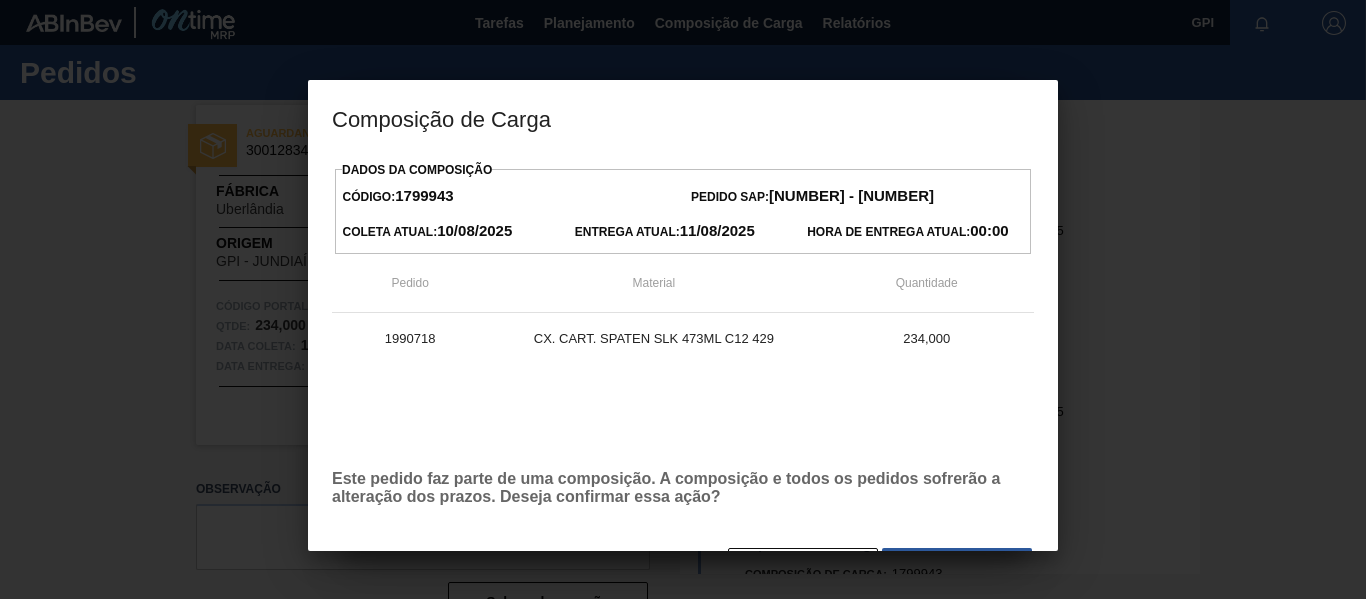 click on "1990718 CX. CART. SPATEN SLK 473ML C12 429 234,000" at bounding box center [683, 383] 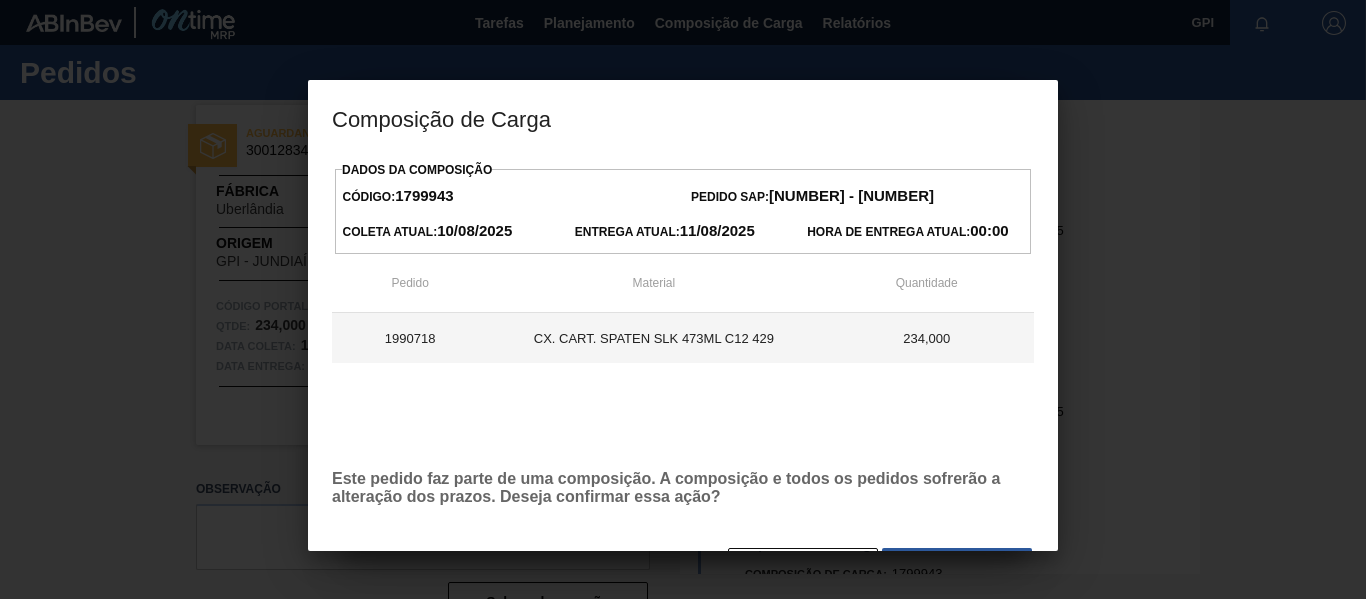 click on "CX. CART. SPATEN SLK 473ML C12 429" at bounding box center (653, 338) 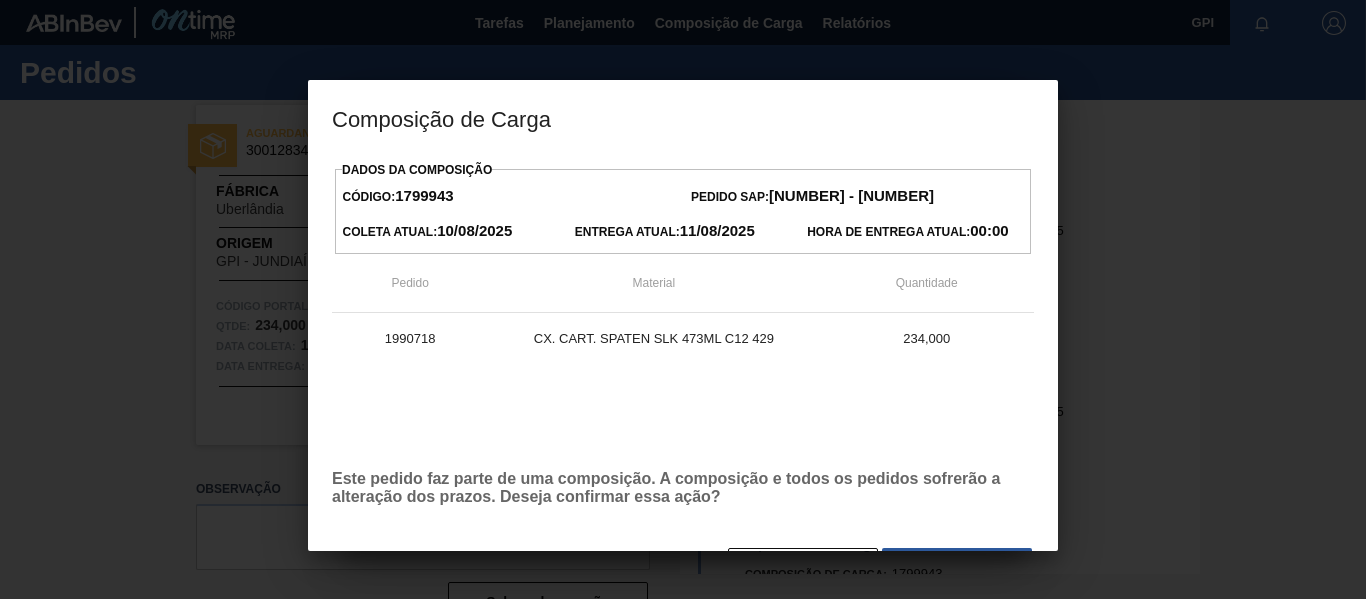 click at bounding box center [683, 299] 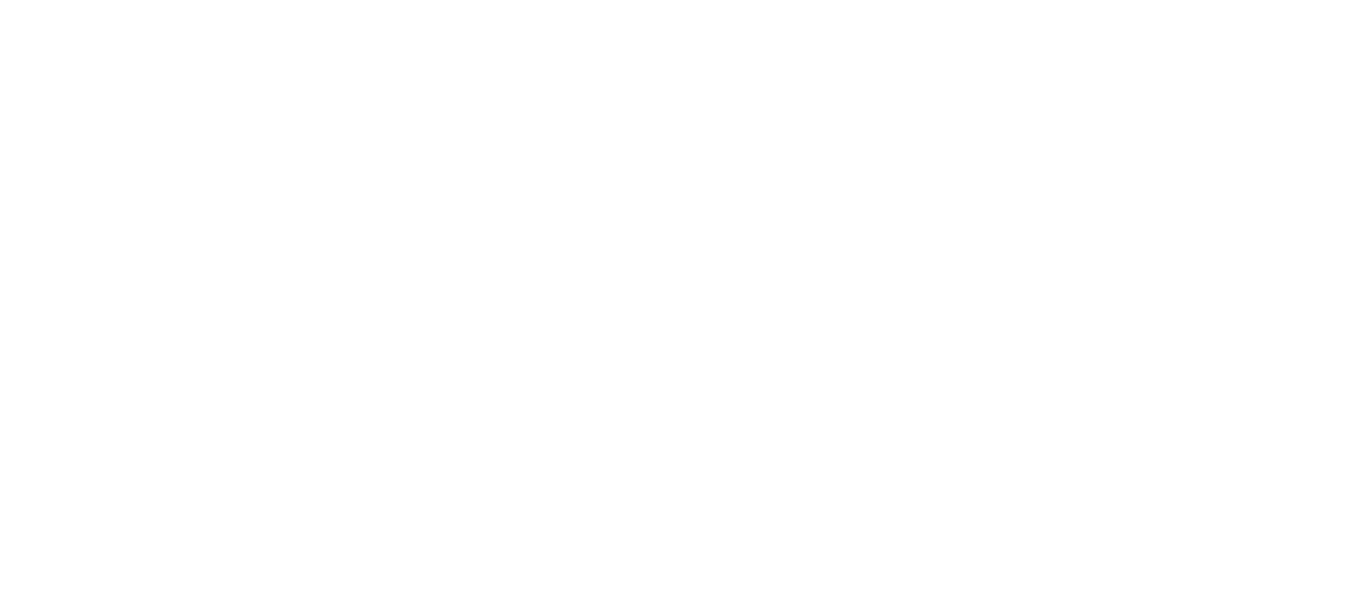 scroll, scrollTop: 0, scrollLeft: 0, axis: both 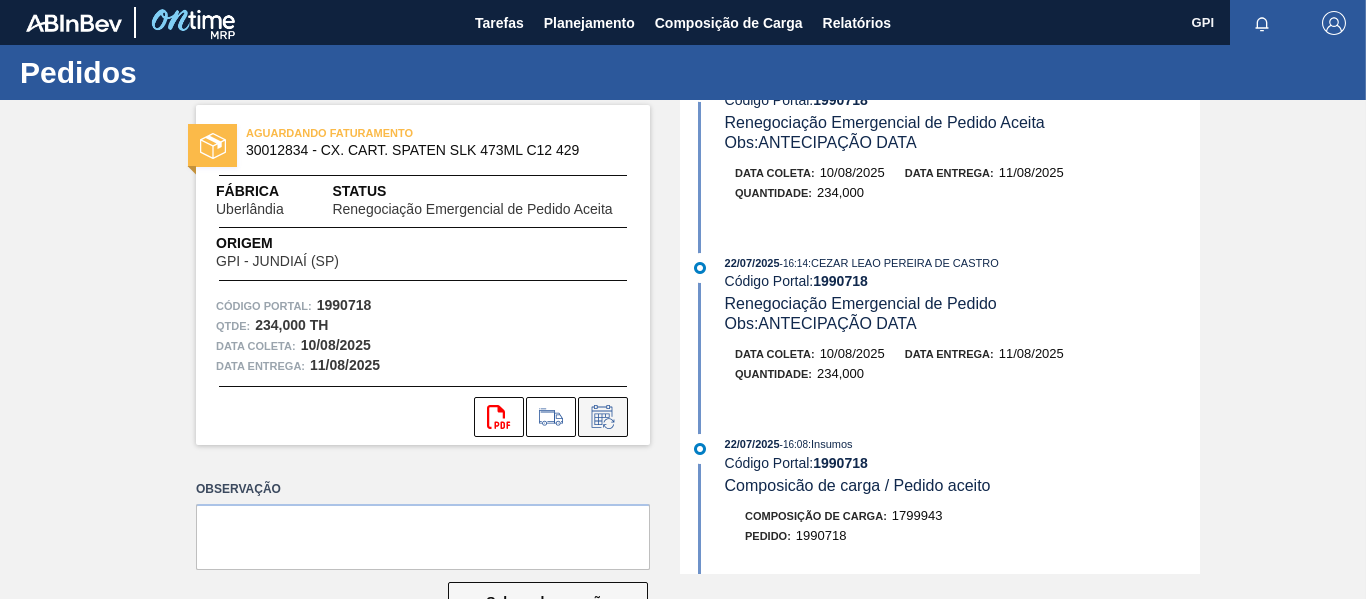click 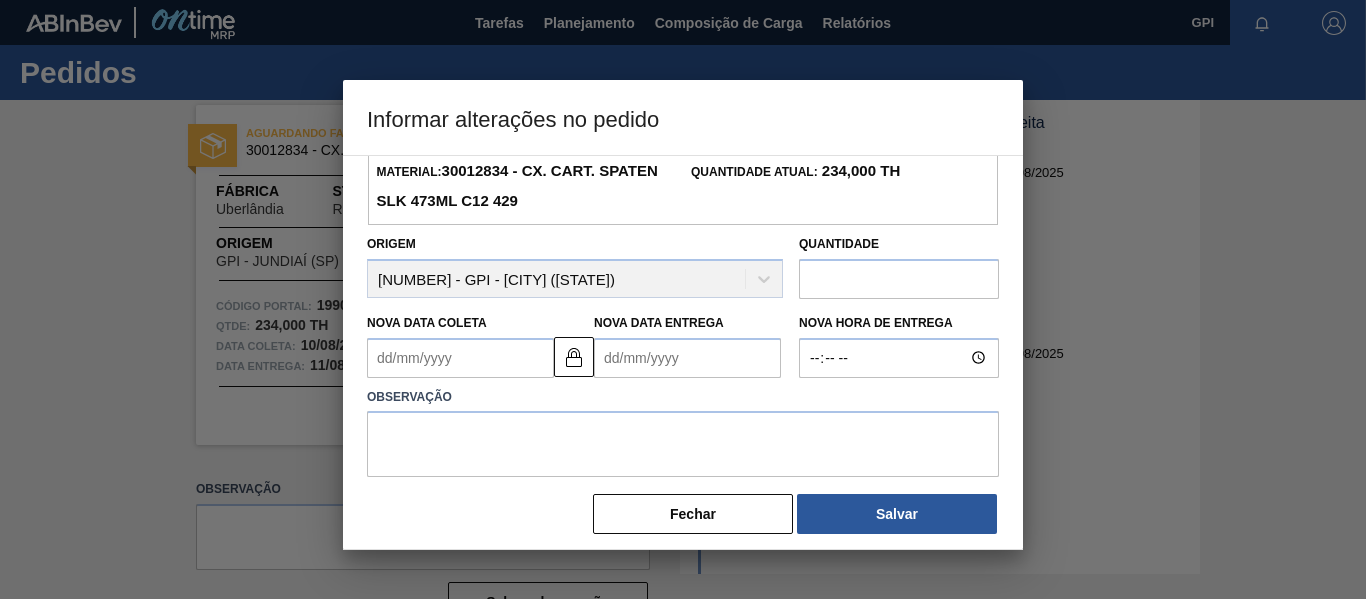 scroll, scrollTop: 109, scrollLeft: 0, axis: vertical 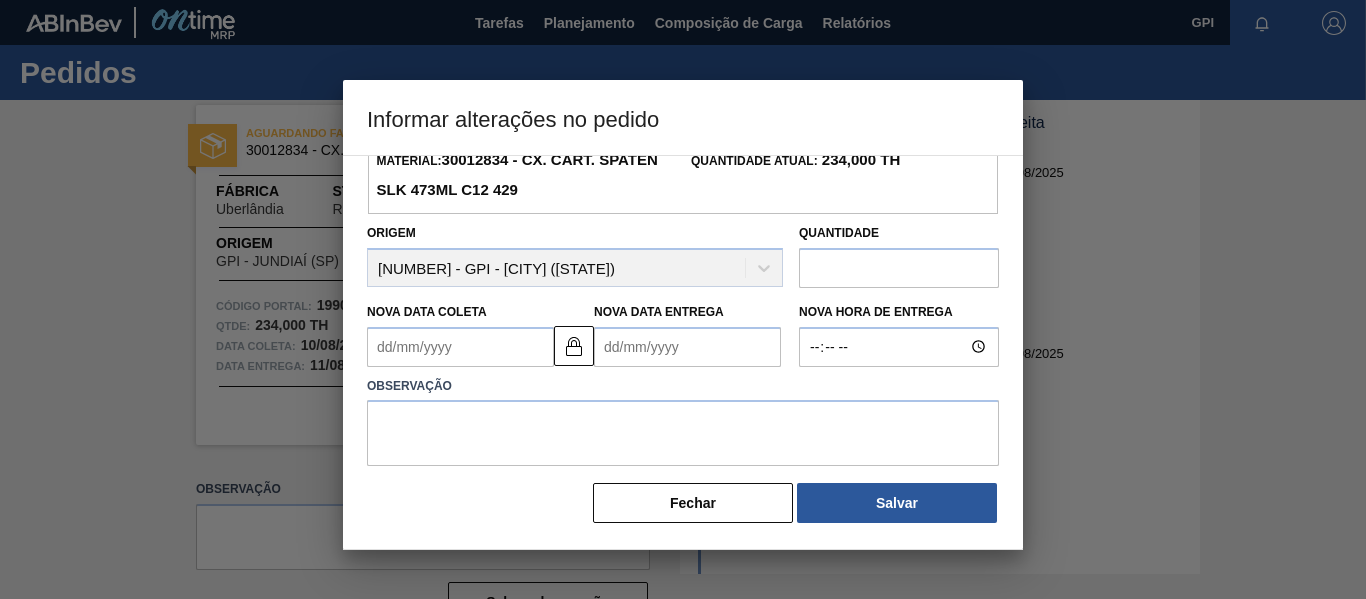 click on "Nova Data Coleta" at bounding box center [460, 347] 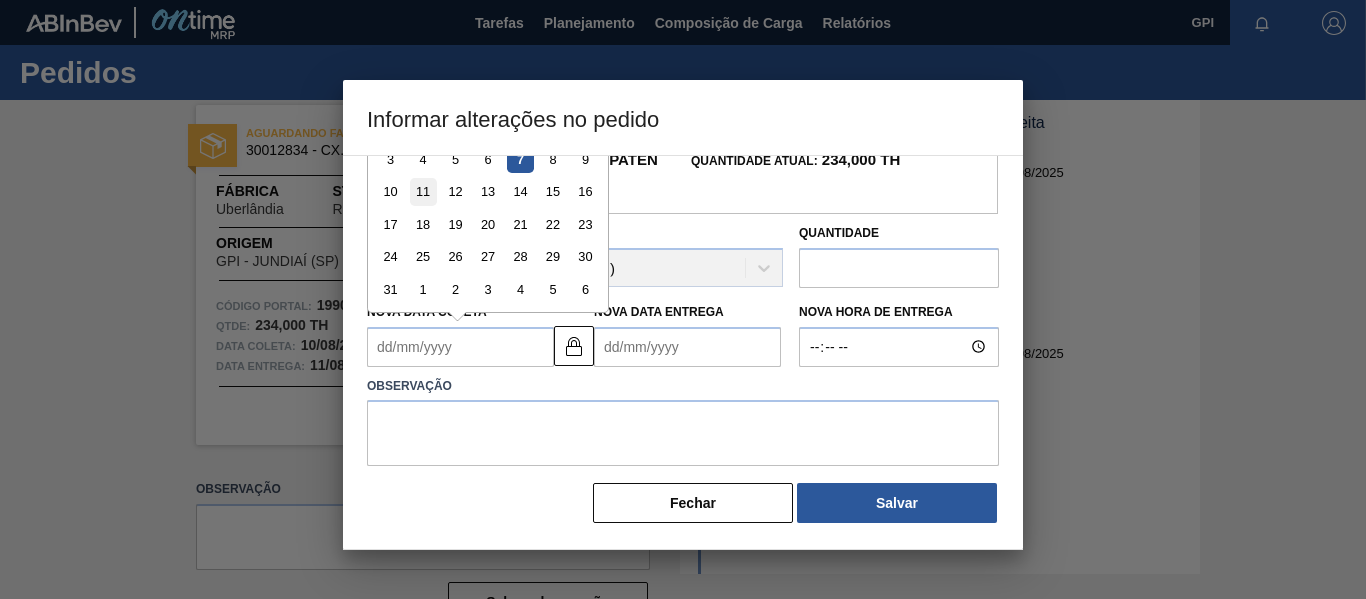 click on "11" at bounding box center (423, 191) 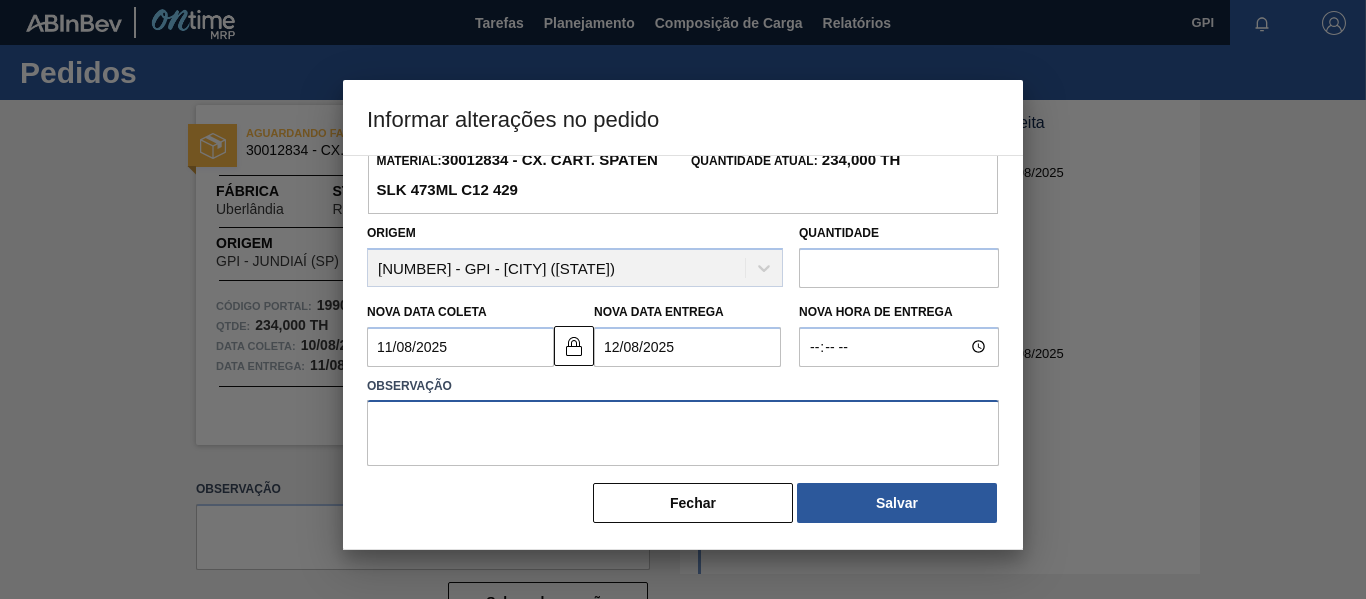 click at bounding box center [683, 433] 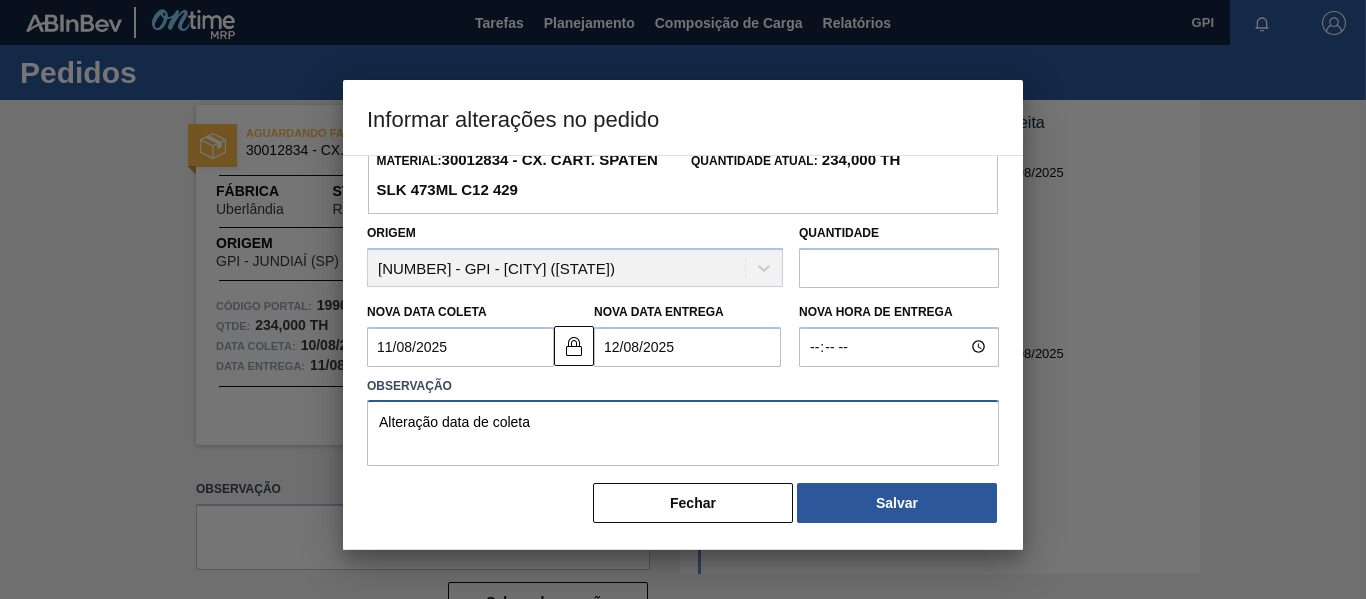 drag, startPoint x: 576, startPoint y: 430, endPoint x: 356, endPoint y: 424, distance: 220.0818 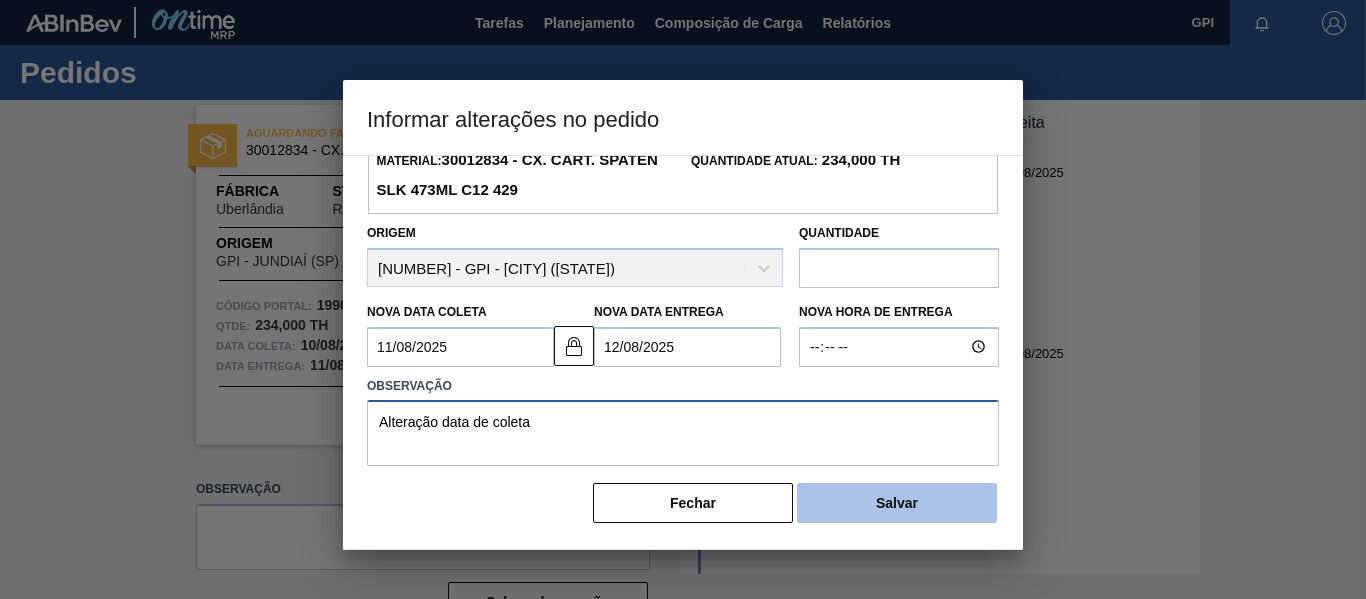 type on "Alteração data de coleta" 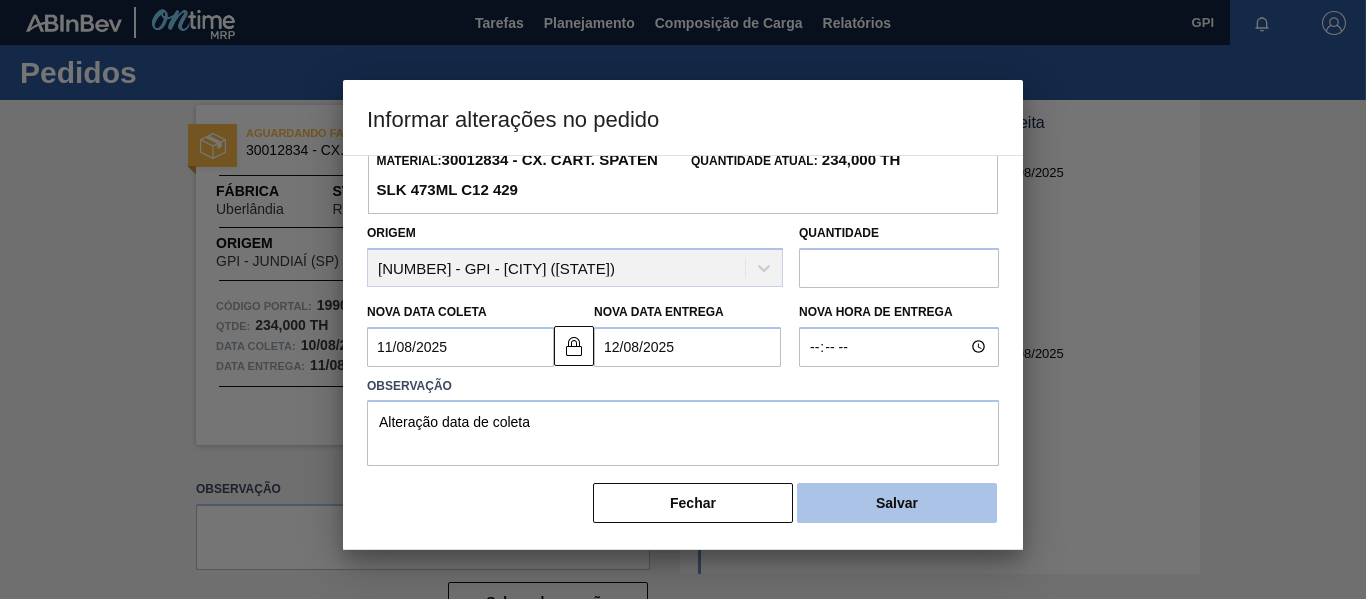 click on "Salvar" at bounding box center (897, 503) 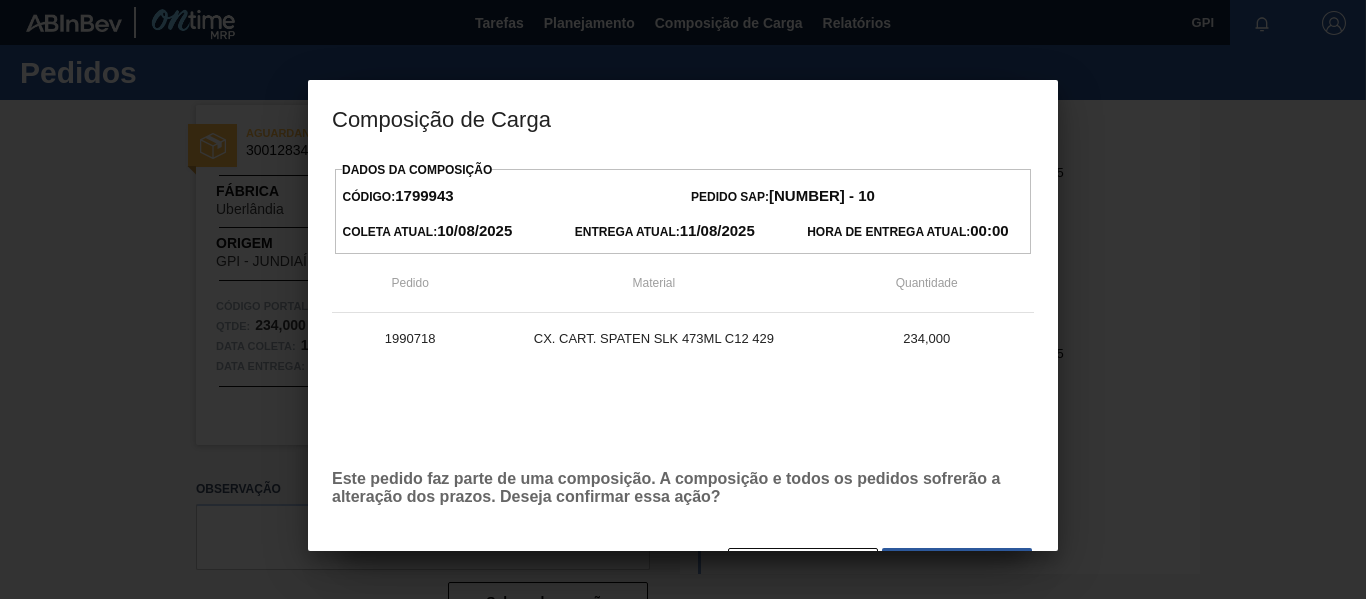 drag, startPoint x: 917, startPoint y: 416, endPoint x: 917, endPoint y: 458, distance: 42 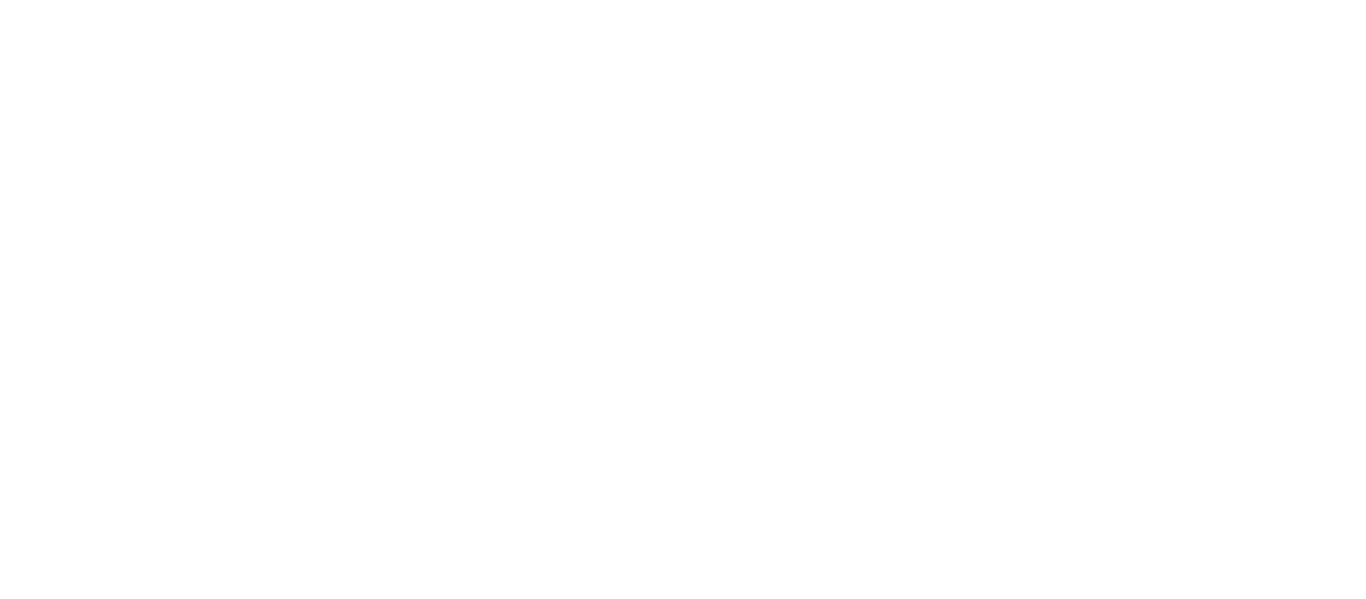scroll, scrollTop: 0, scrollLeft: 0, axis: both 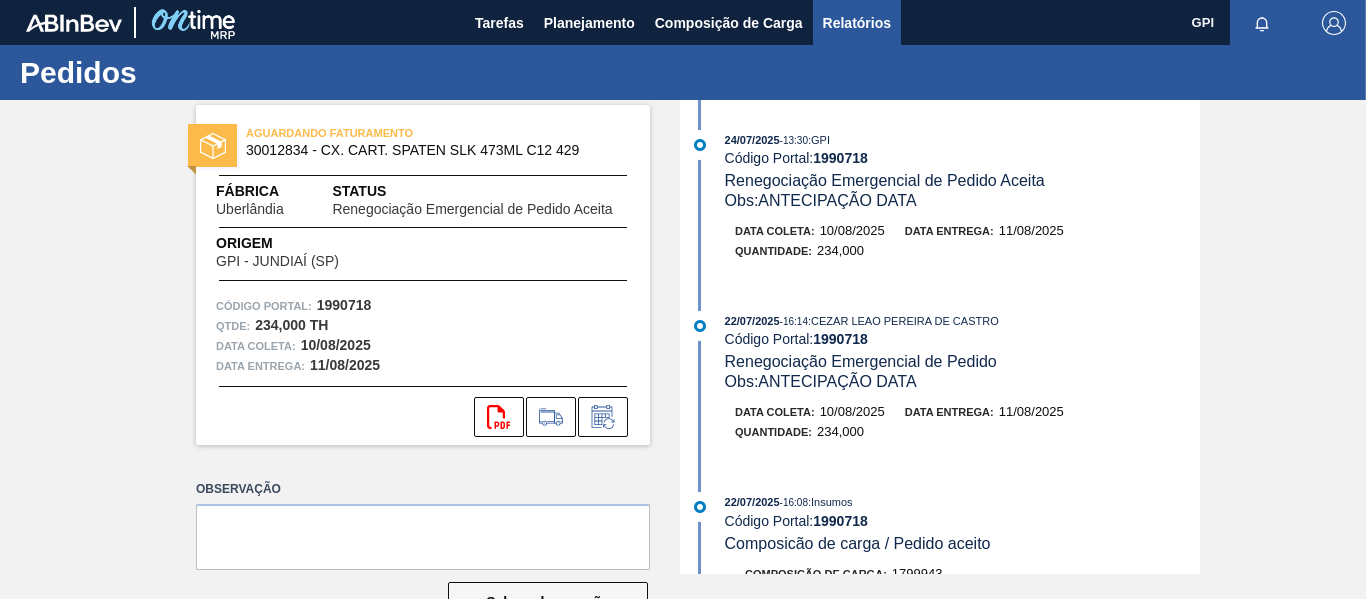 click on "Relatórios" at bounding box center (857, 23) 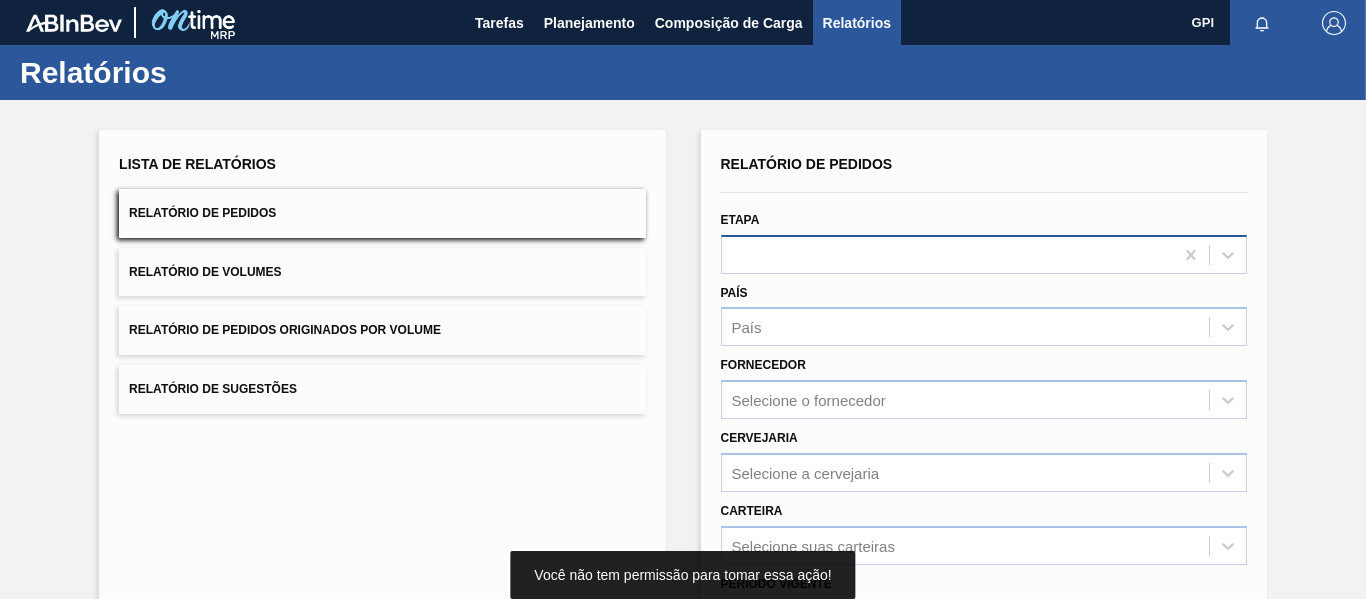click at bounding box center [947, 254] 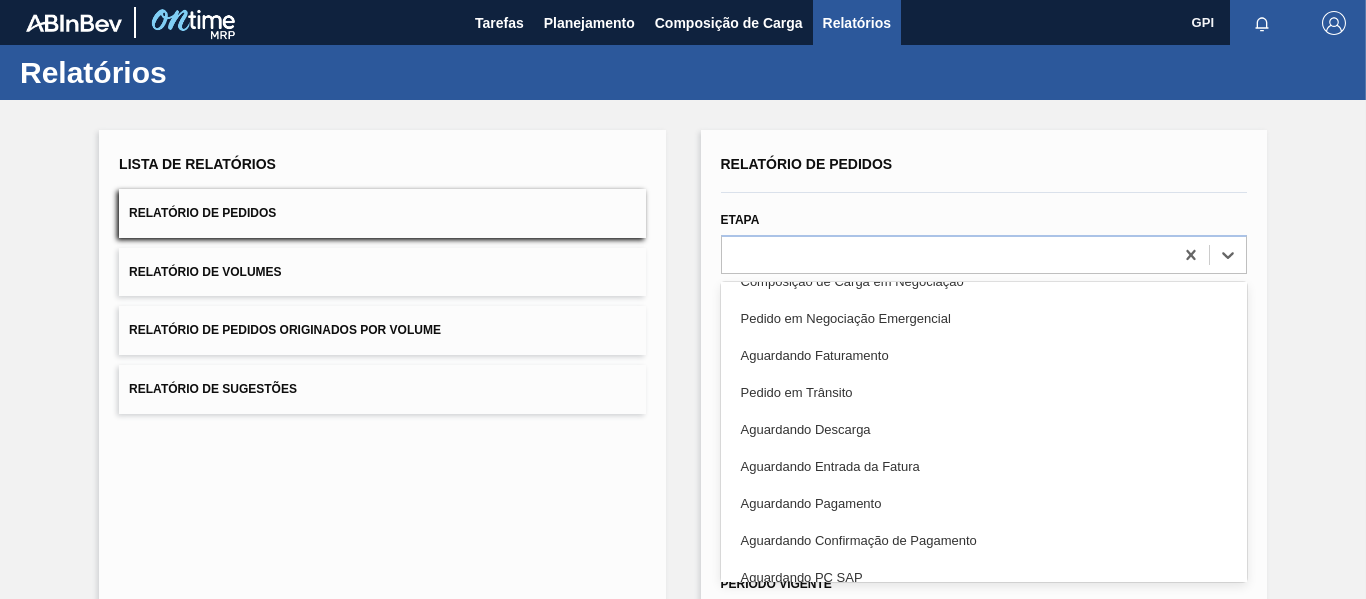 scroll, scrollTop: 198, scrollLeft: 0, axis: vertical 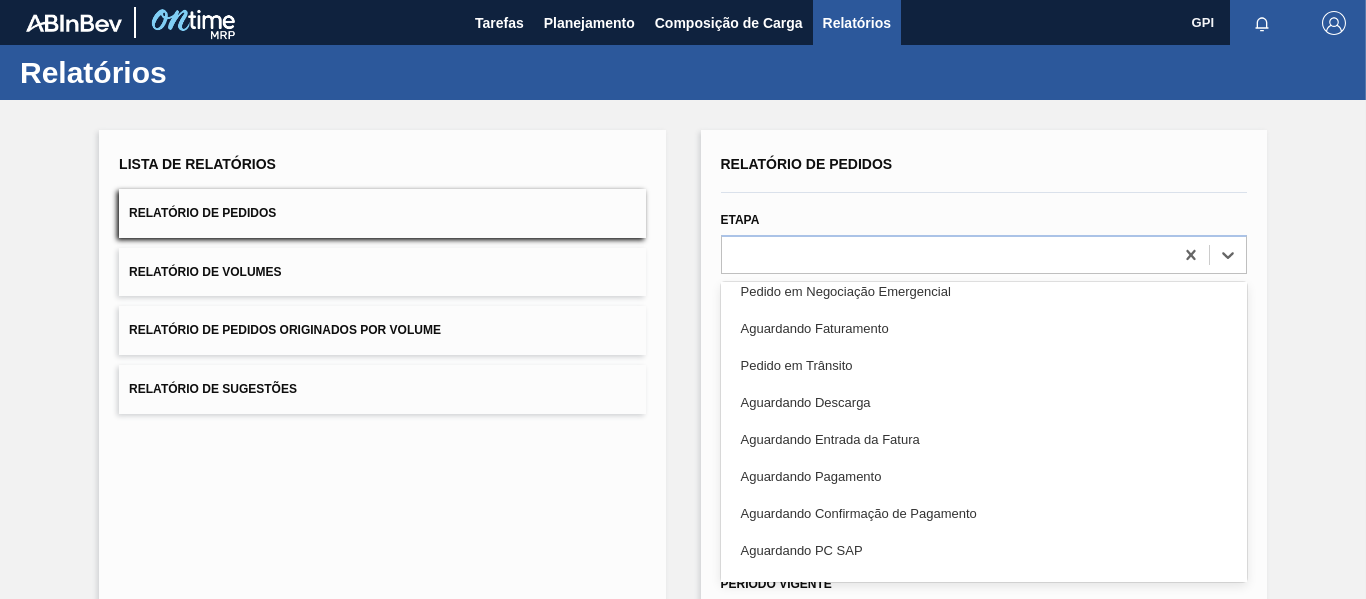 click on "Lista de Relatórios Relatório de Pedidos Relatório de Volumes Relatório de Pedidos Originados por Volume Relatório de Sugestões Relatório de Pedidos Etapa option Aguardando Faturamento focused, 7 of 20. 20 results available. Use Up and Down to choose options, press Enter to select the currently focused option, press Escape to exit the menu, press Tab to select the option and exit the menu. Pedido em Negociação Aguardando Composição de Carga Finalizado Cancelado Composição de Carga em Negociação Pedido em Negociação Emergencial Aguardando Faturamento Pedido em Trânsito Aguardando Descarga Aguardando Entrada da Fatura Aguardando Pagamento Aguardando Confirmação de Pagamento Aguardando PC SAP Aguardando Fornecimento Aguardando Aprovação do Gestor Aguardando Ciência Em renegociação Em Cancelamento Nota rejeitada Aguardando Reotimização País País Fornecedor Selecione o fornecedor Cervejaria Selecione a cervejaria Carteira Selecione suas carteiras Período Vigente Último Mês Até Até" at bounding box center [683, 513] 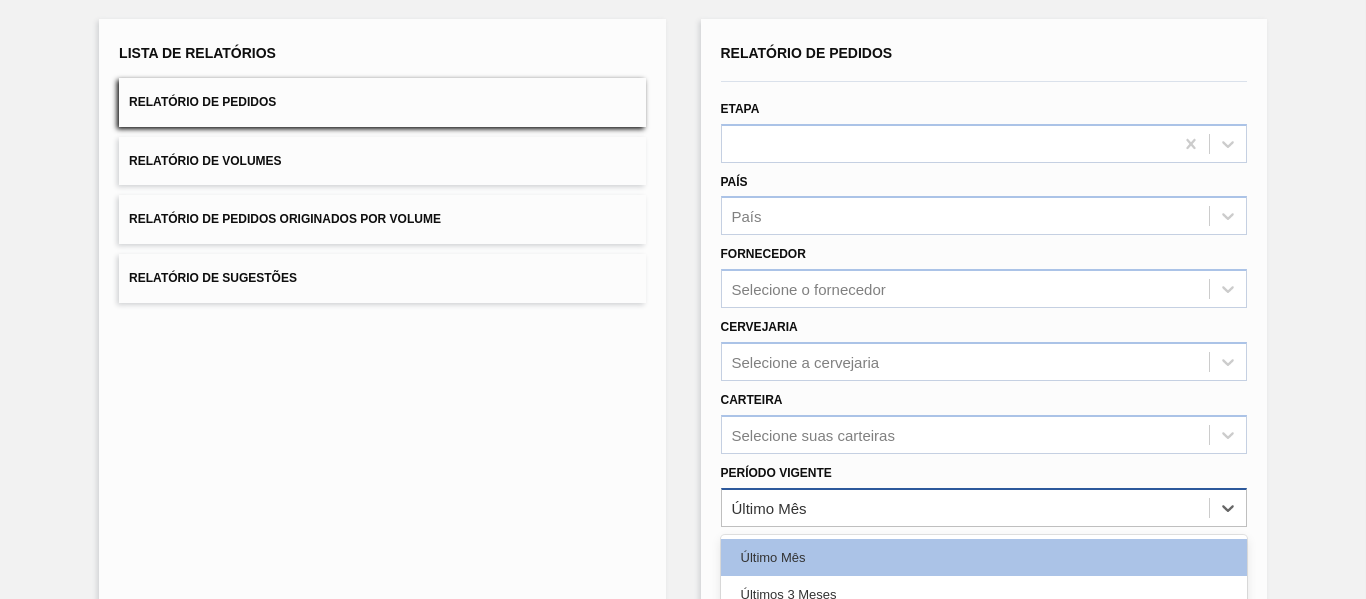 click on "Relatório de Pedidos Etapa País País Fornecedor Selecione o fornecedor Cervejaria Selecione a cervejaria Carteira Selecione suas carteiras Período Vigente option Último Mês focused, 1 of 2. 2 results available. Use Up and Down to choose options, press Enter to select the currently focused option, press Escape to exit the menu, press Tab to select the option and exit the menu. Último Mês Último Mês Últimos 3 Meses Data coleta Até Data entrega Até" at bounding box center [984, 366] 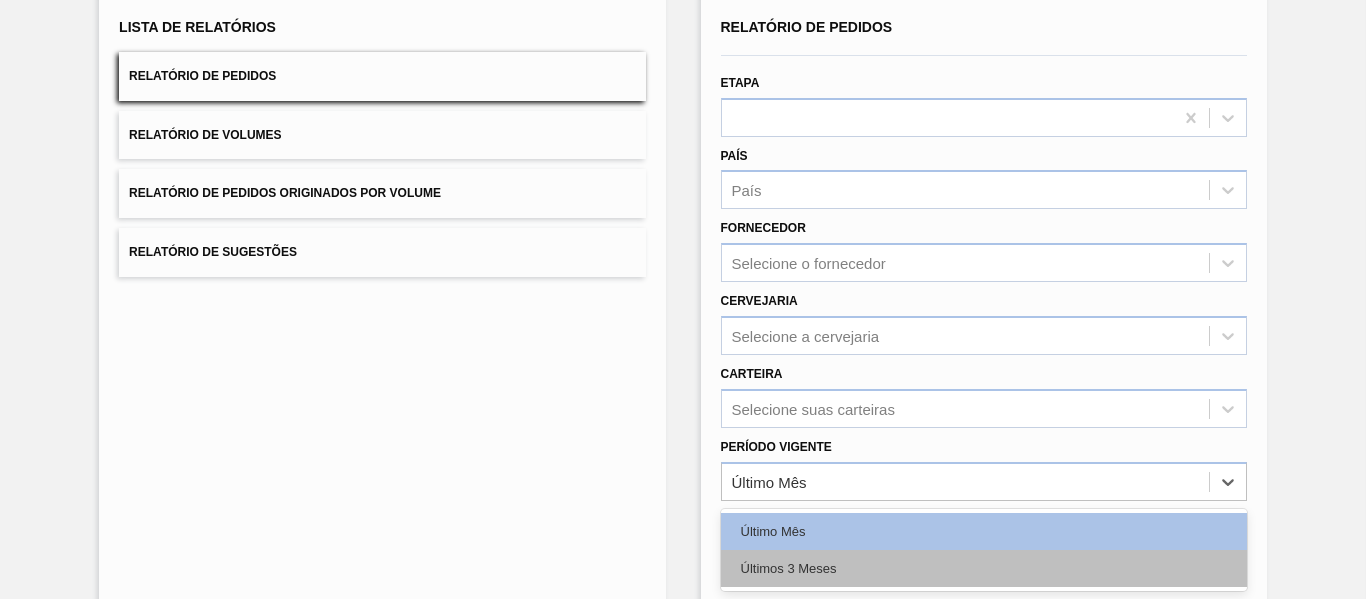 click on "Últimos 3 Meses" at bounding box center [984, 568] 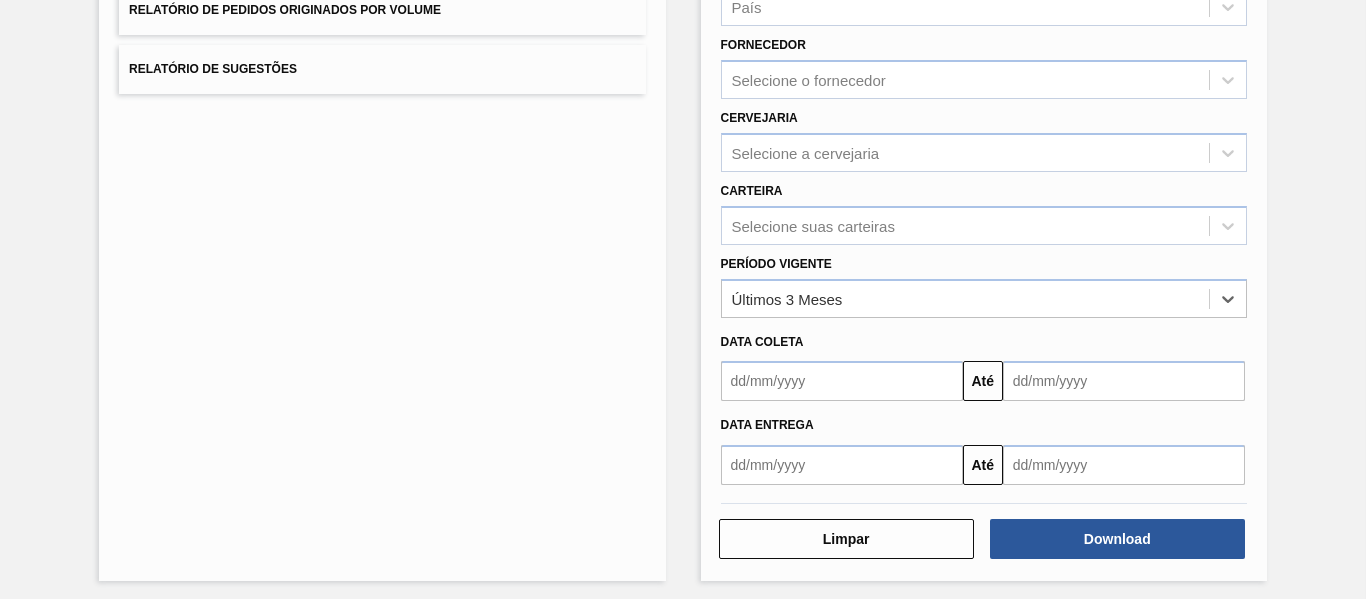 scroll, scrollTop: 327, scrollLeft: 0, axis: vertical 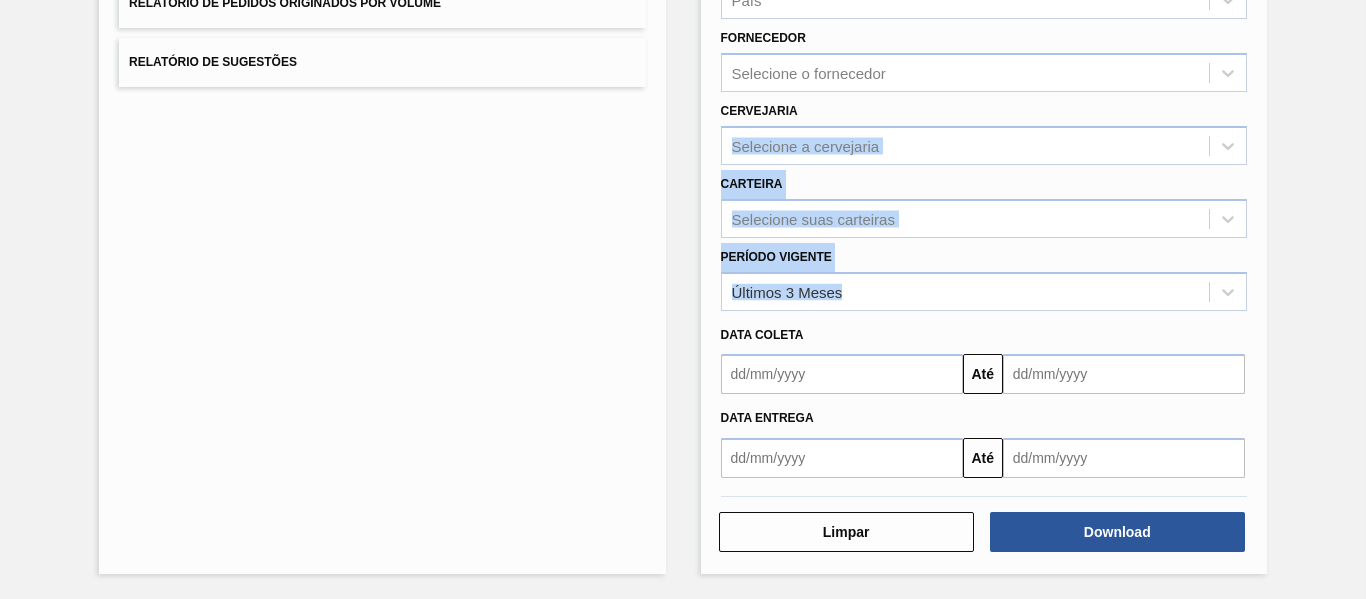 drag, startPoint x: 1361, startPoint y: 297, endPoint x: 1363, endPoint y: 120, distance: 177.01129 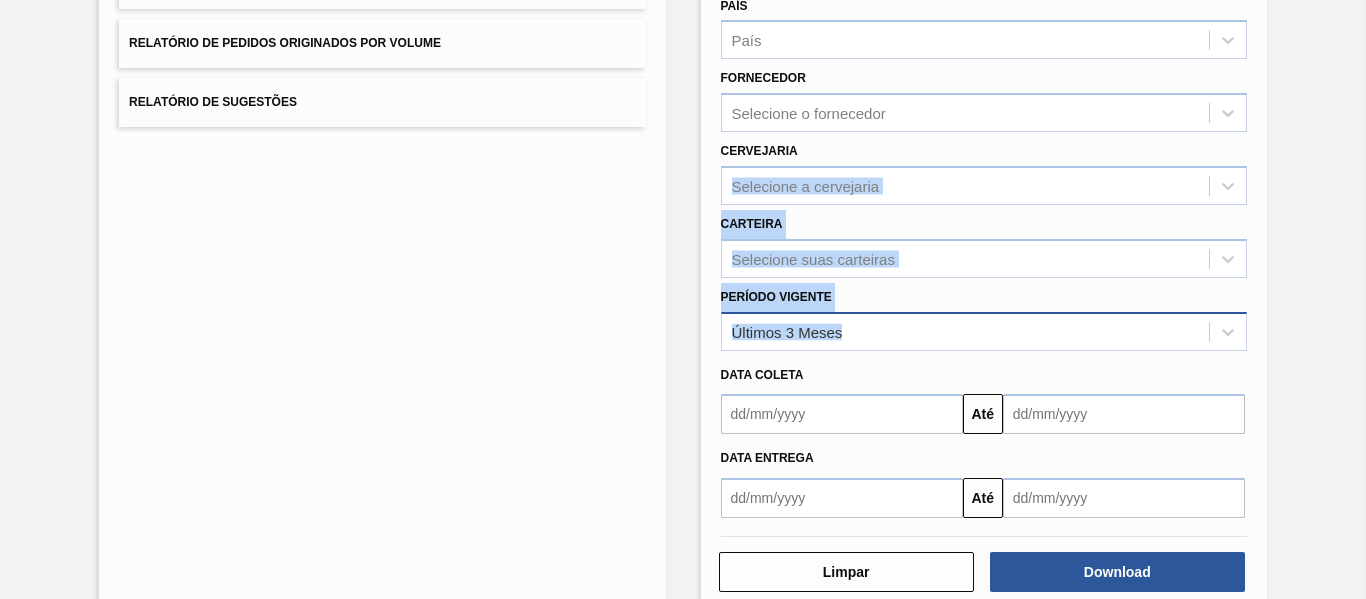 scroll, scrollTop: 327, scrollLeft: 0, axis: vertical 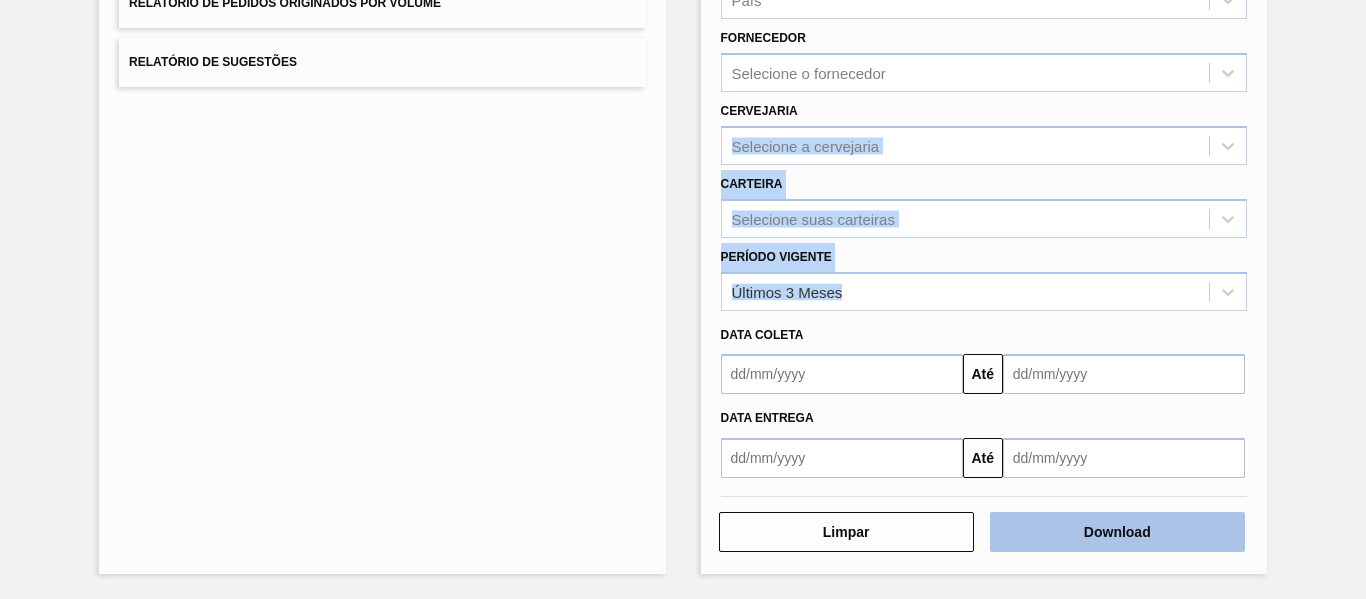 click on "Download" at bounding box center (1117, 532) 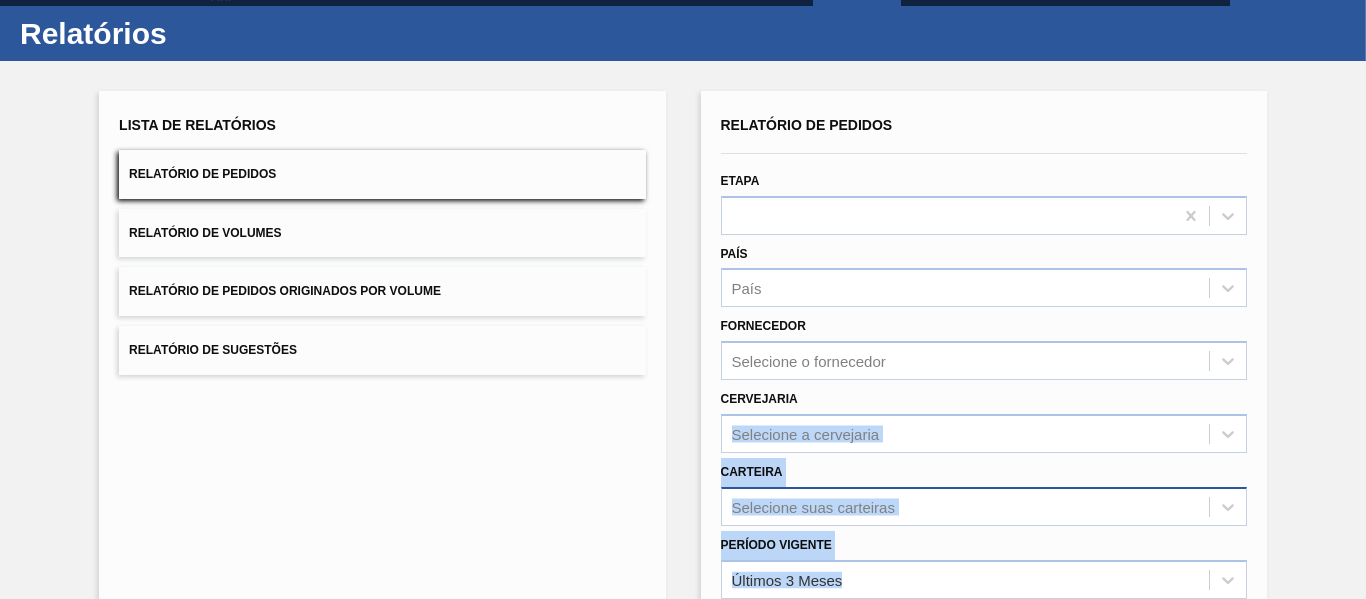 scroll, scrollTop: 0, scrollLeft: 0, axis: both 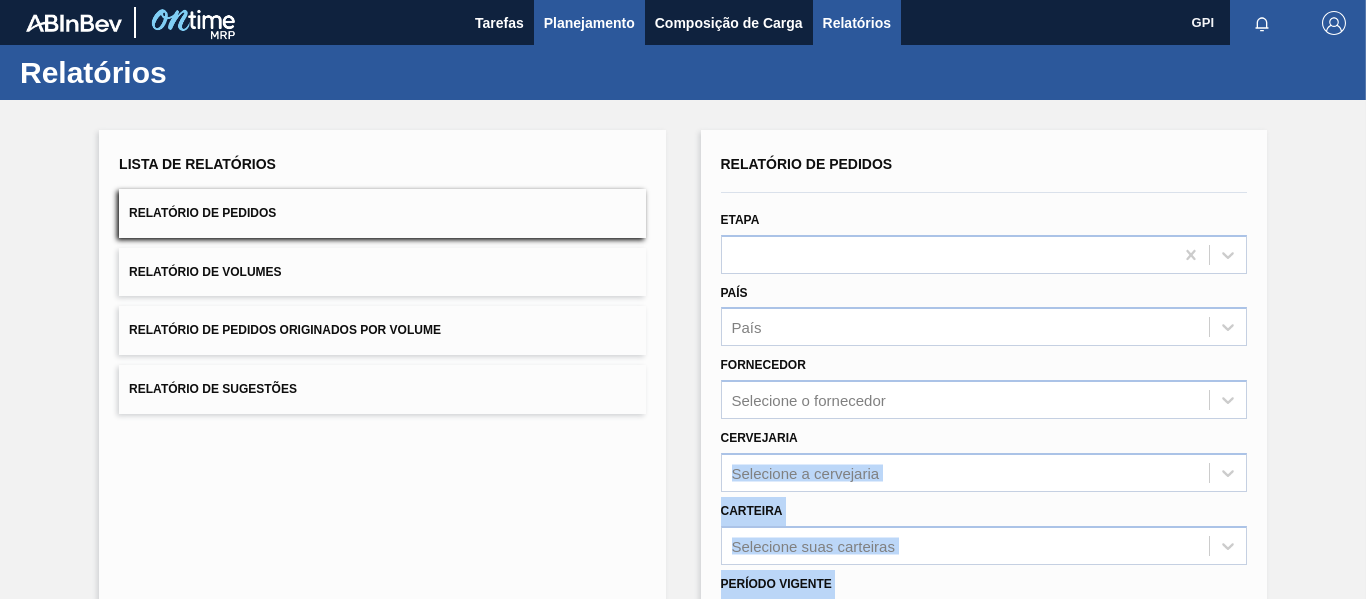 click on "Planejamento" at bounding box center [589, 23] 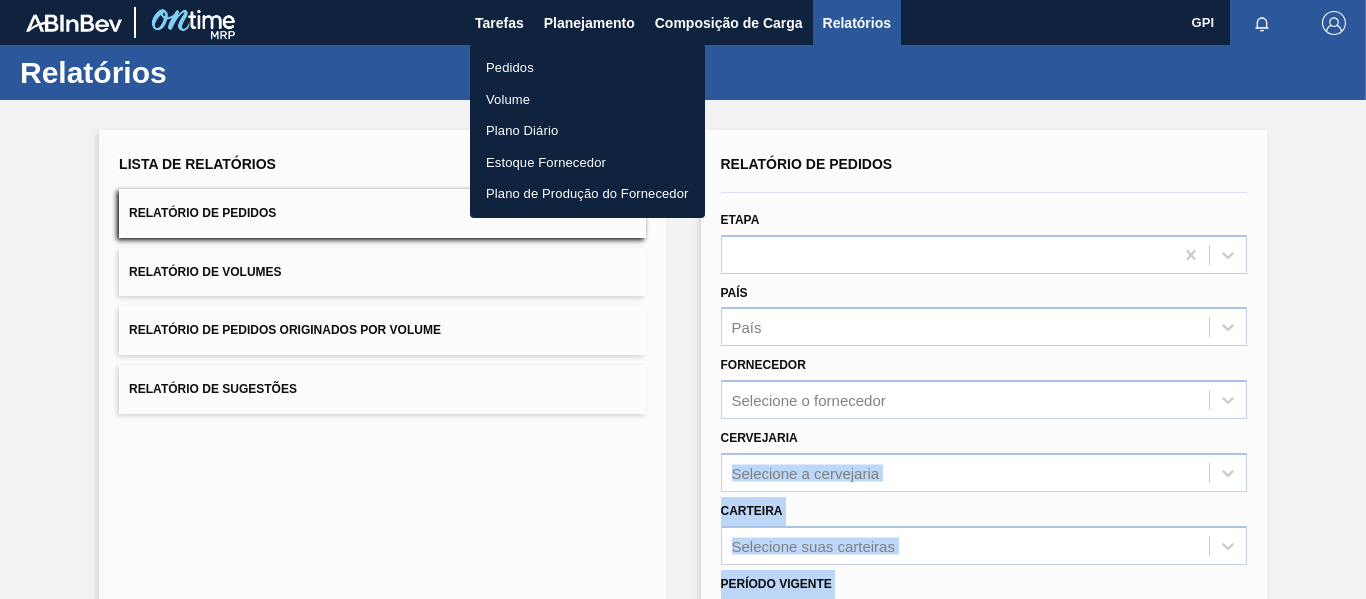 click on "Pedidos" at bounding box center (587, 68) 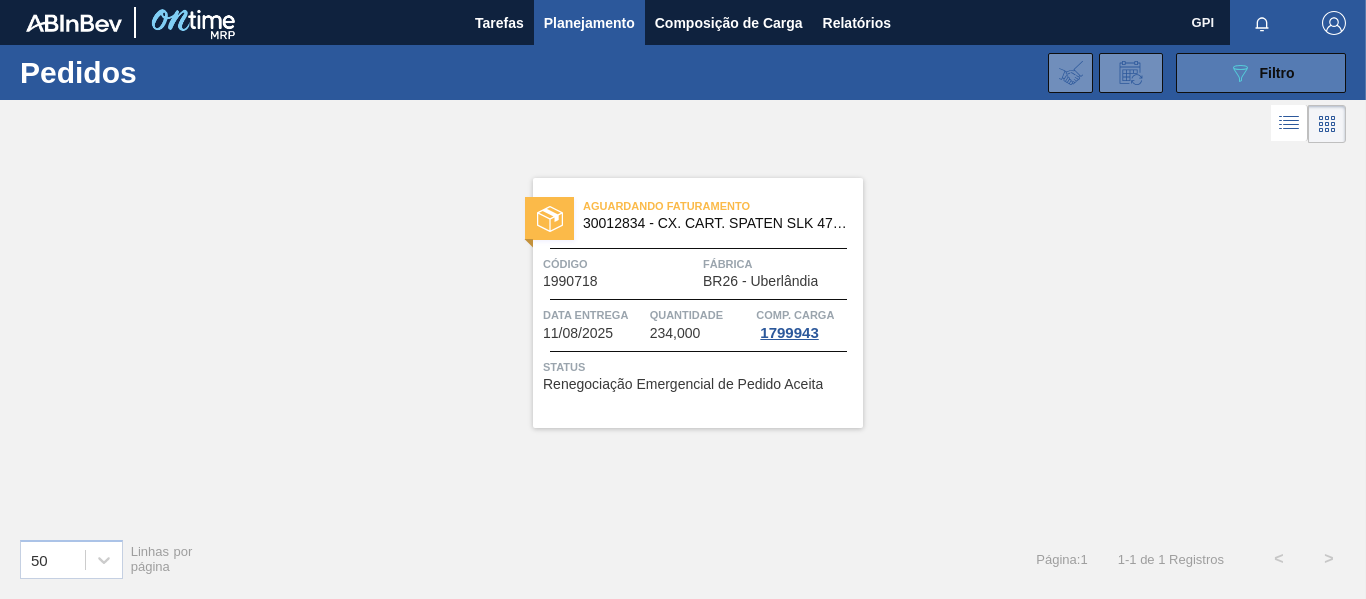 click on "089F7B8B-B2A5-4AFE-B5C0-19BA573D28AC" 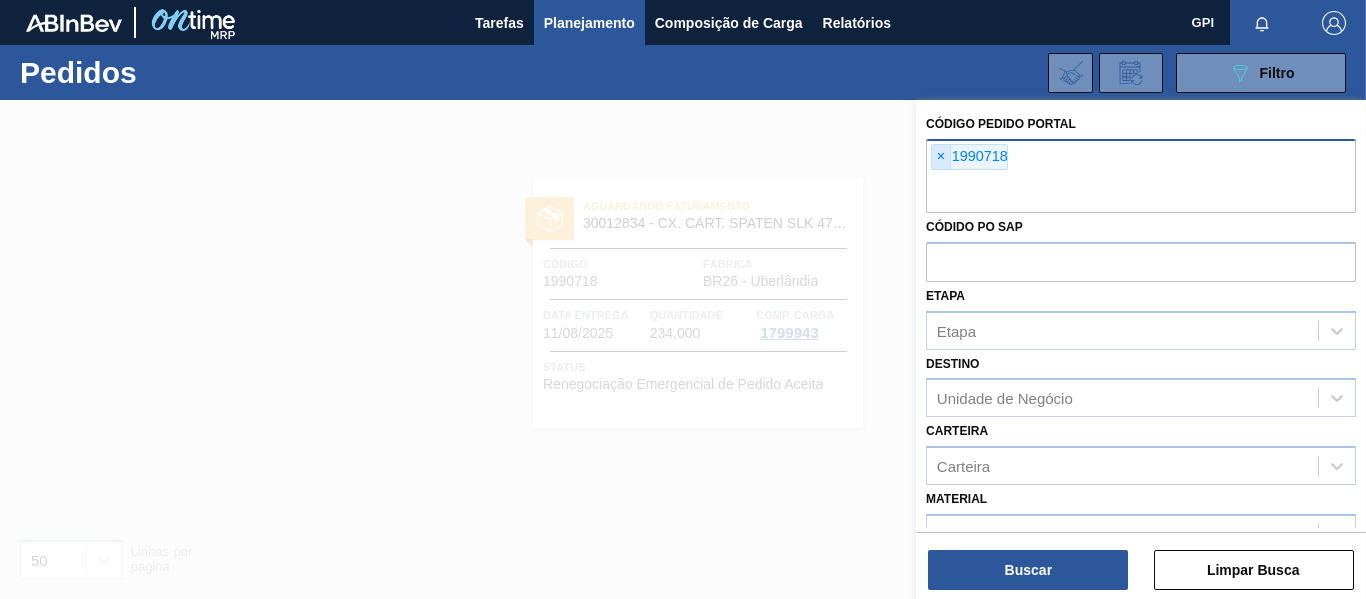 click on "×" at bounding box center (941, 157) 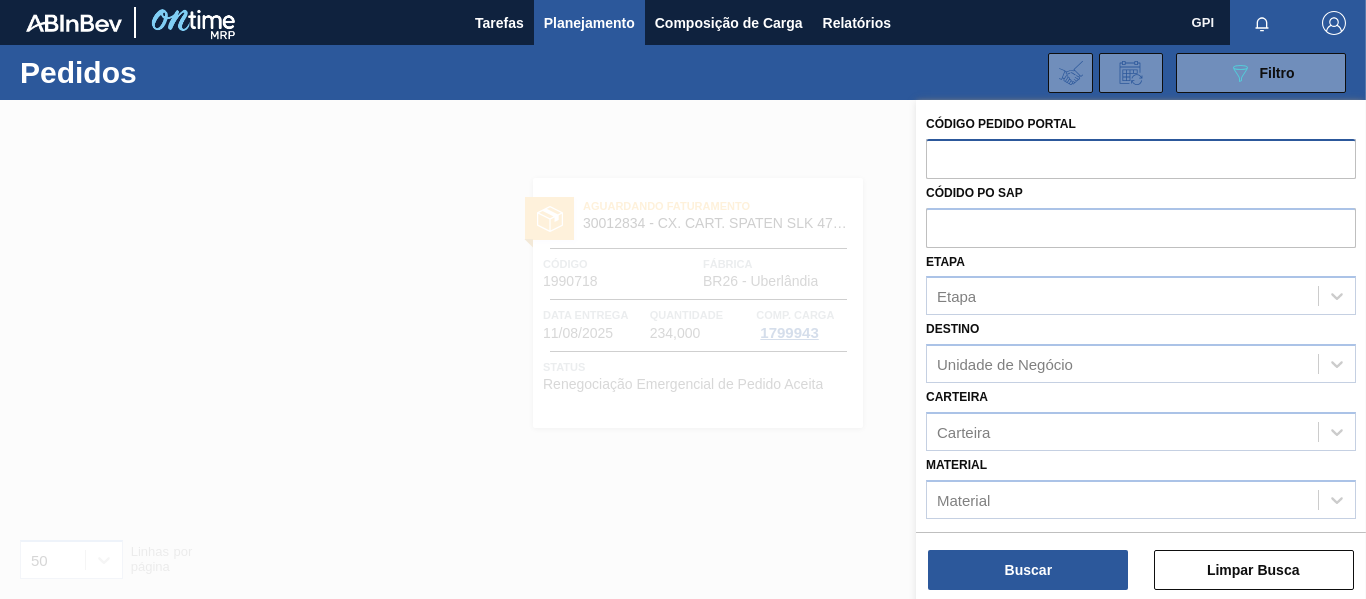 paste 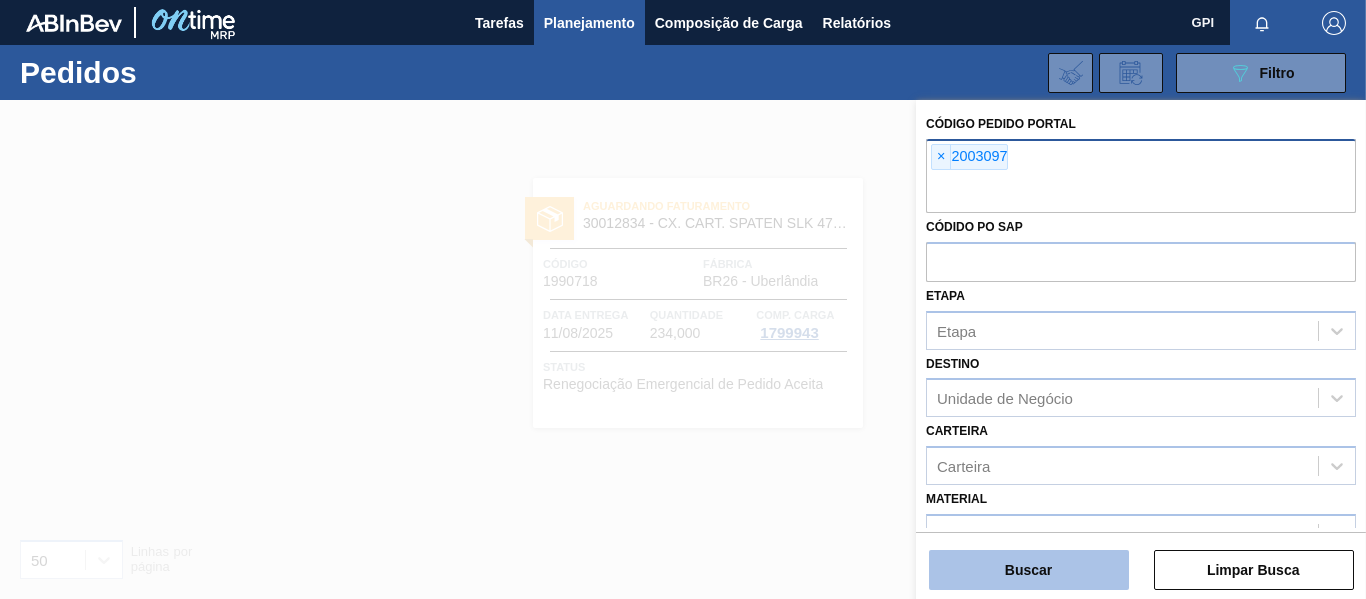 click on "Buscar" at bounding box center [1029, 570] 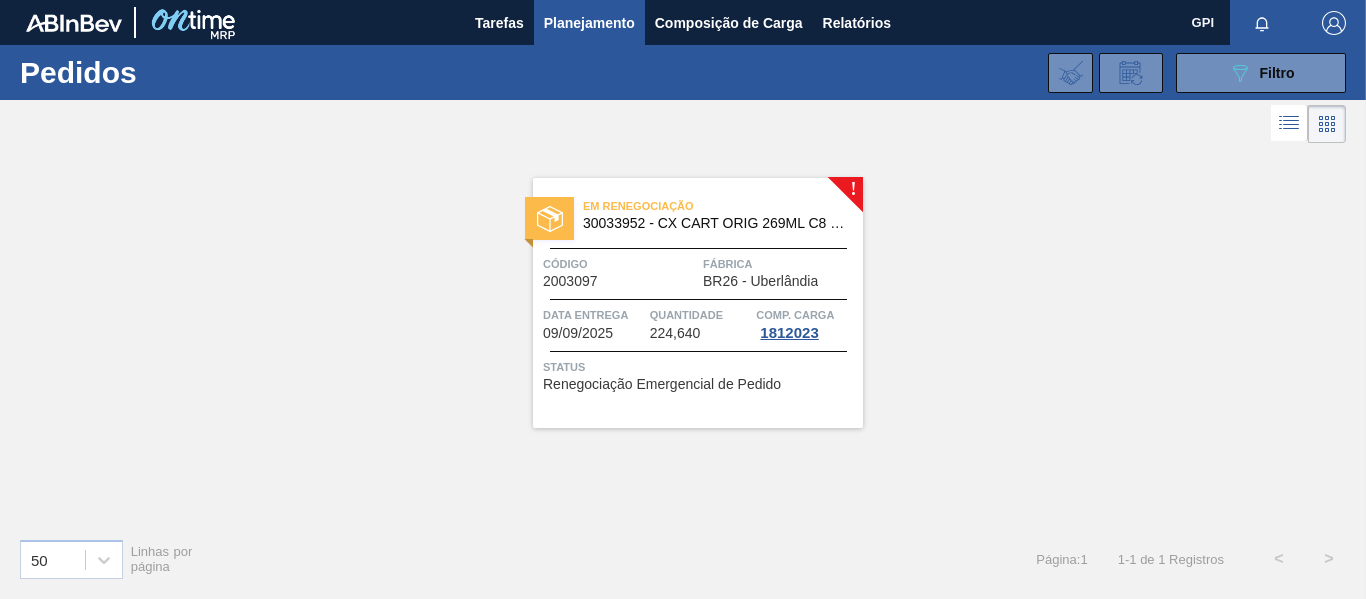 click on "Código 2003097" at bounding box center (620, 271) 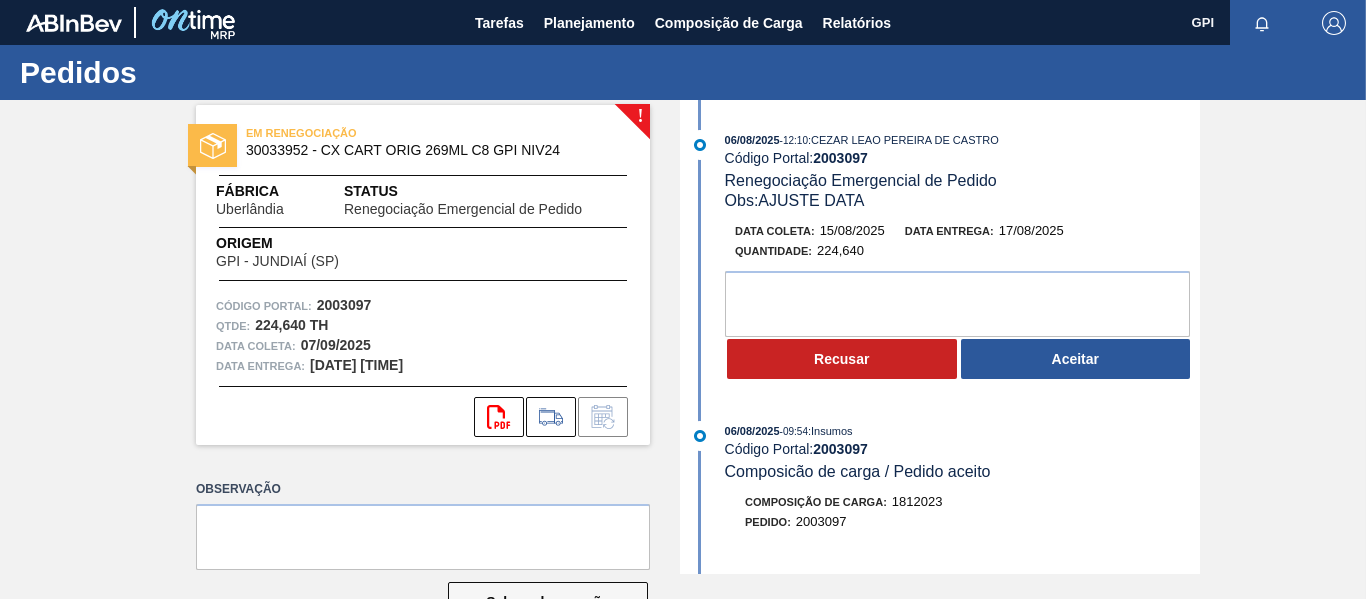 click on "2003097" at bounding box center [344, 305] 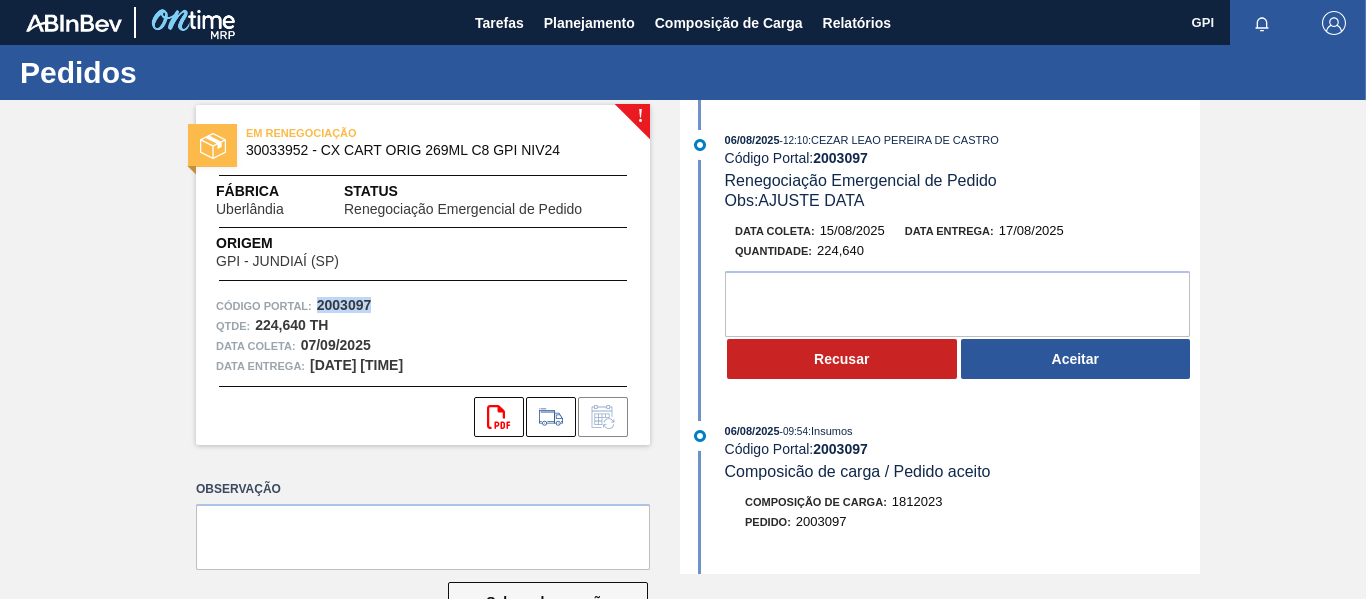 click on "2003097" at bounding box center [344, 305] 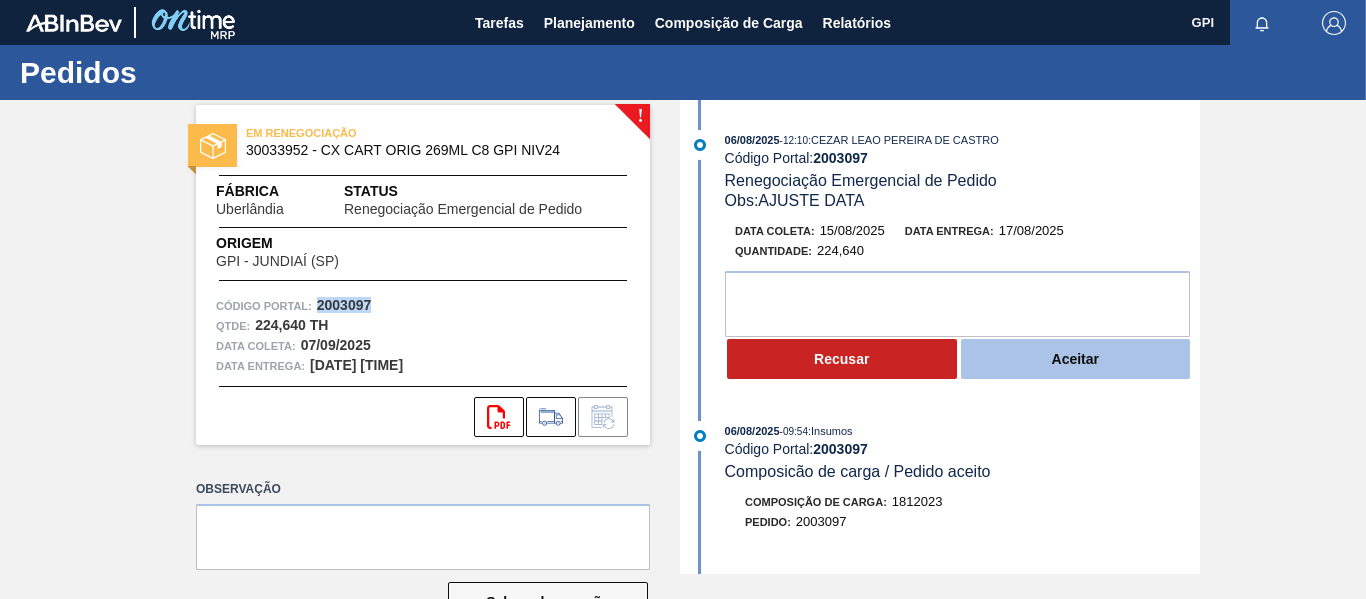 click on "Aceitar" at bounding box center (1076, 359) 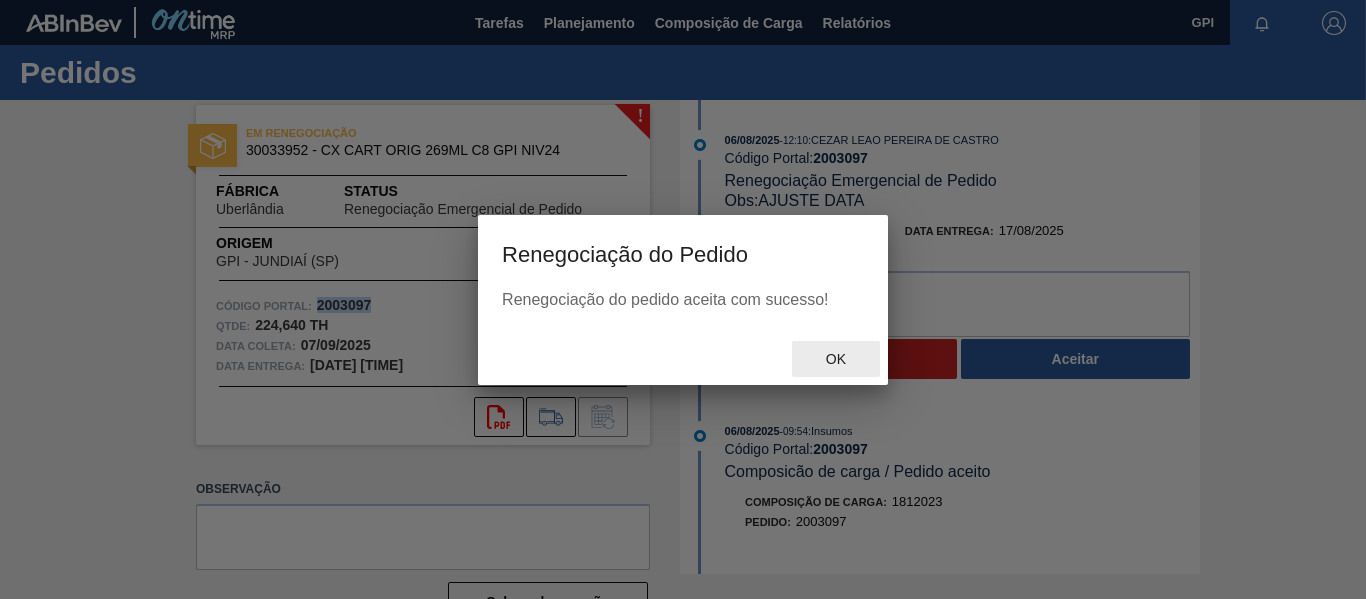 click on "Ok" at bounding box center [836, 359] 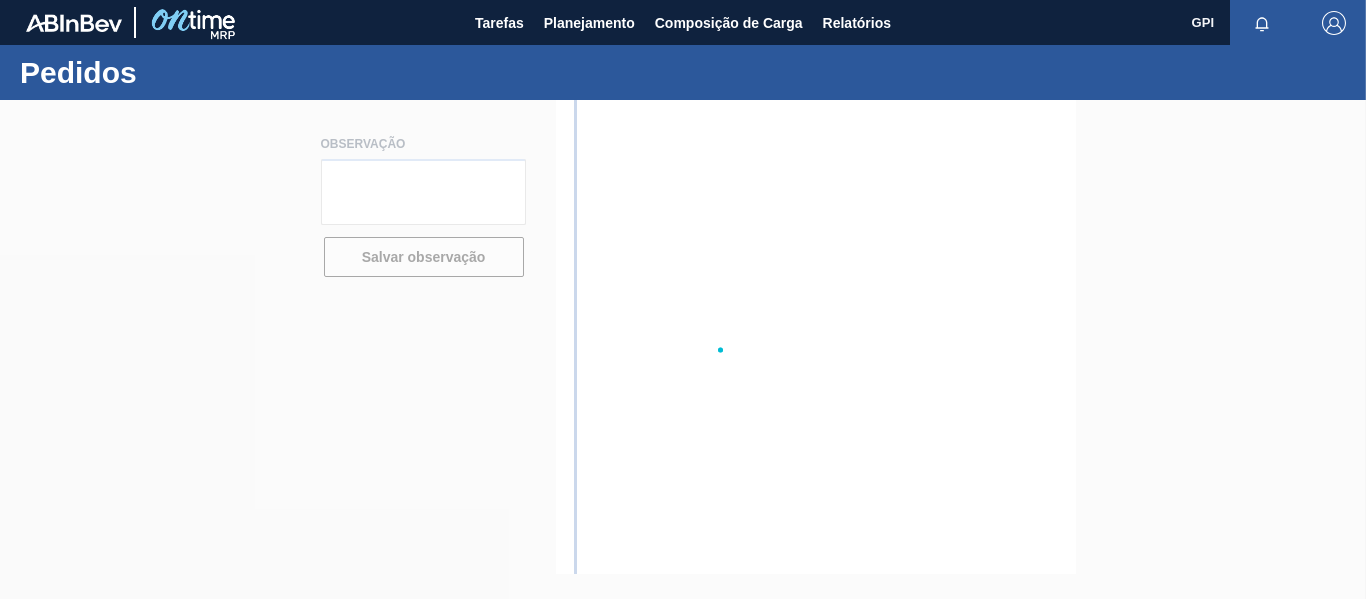 scroll, scrollTop: 0, scrollLeft: 0, axis: both 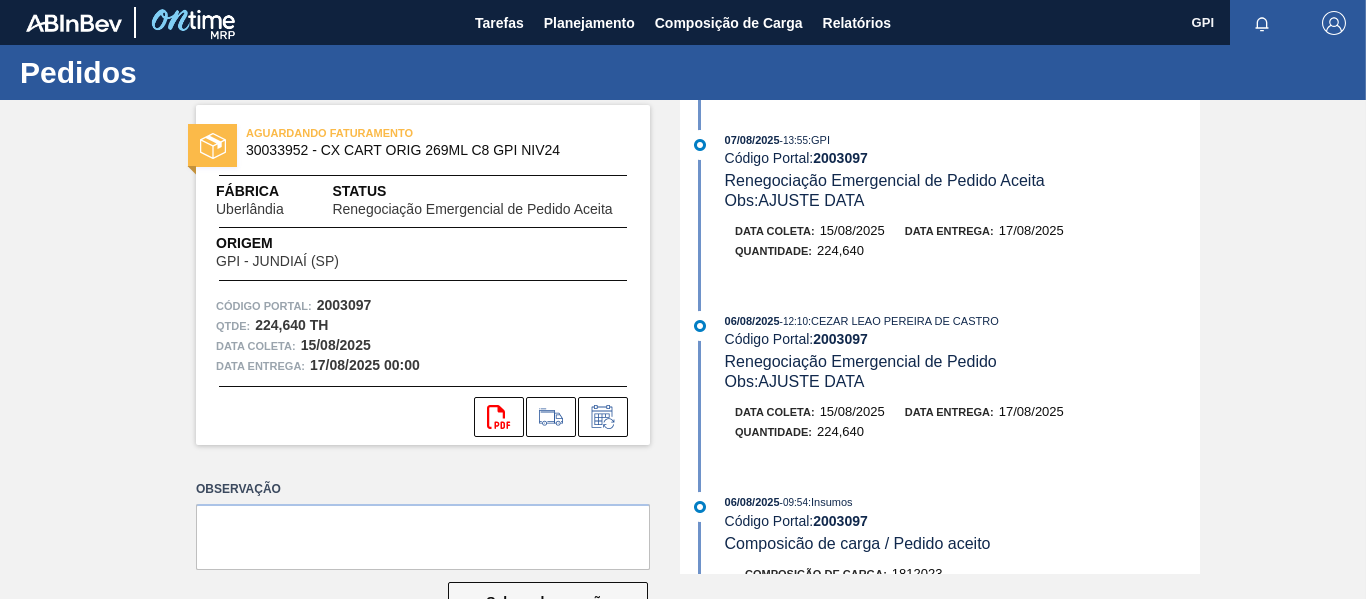 click on "2003097" at bounding box center [344, 305] 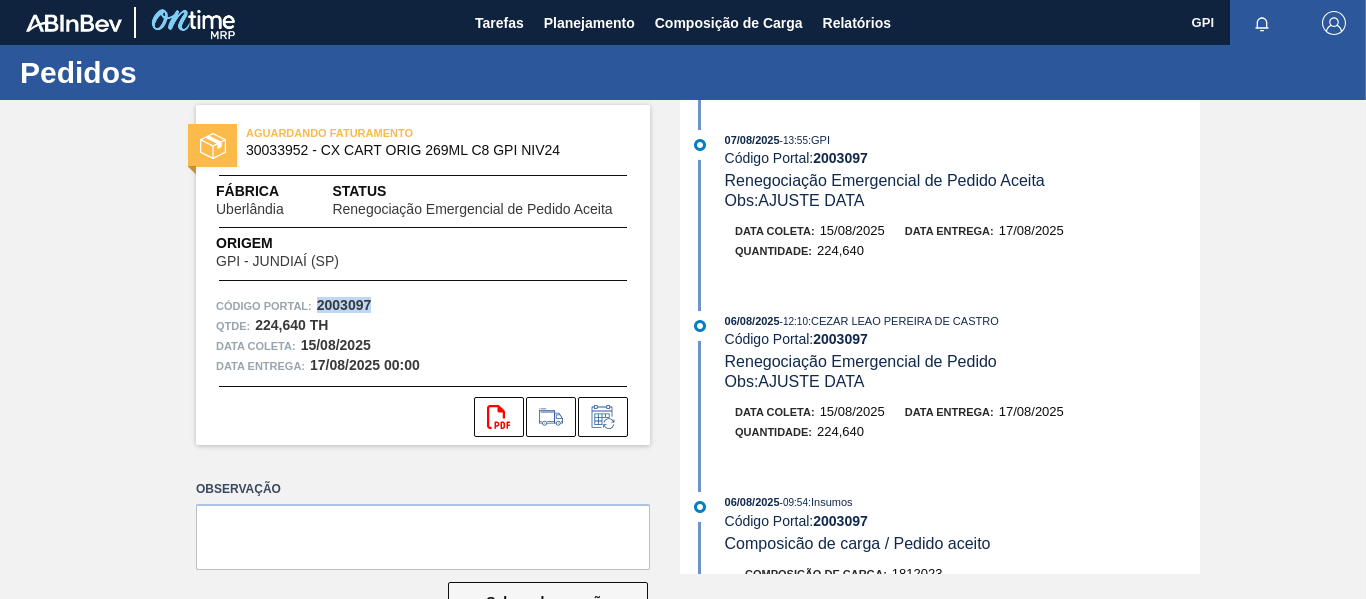 click on "2003097" at bounding box center [344, 305] 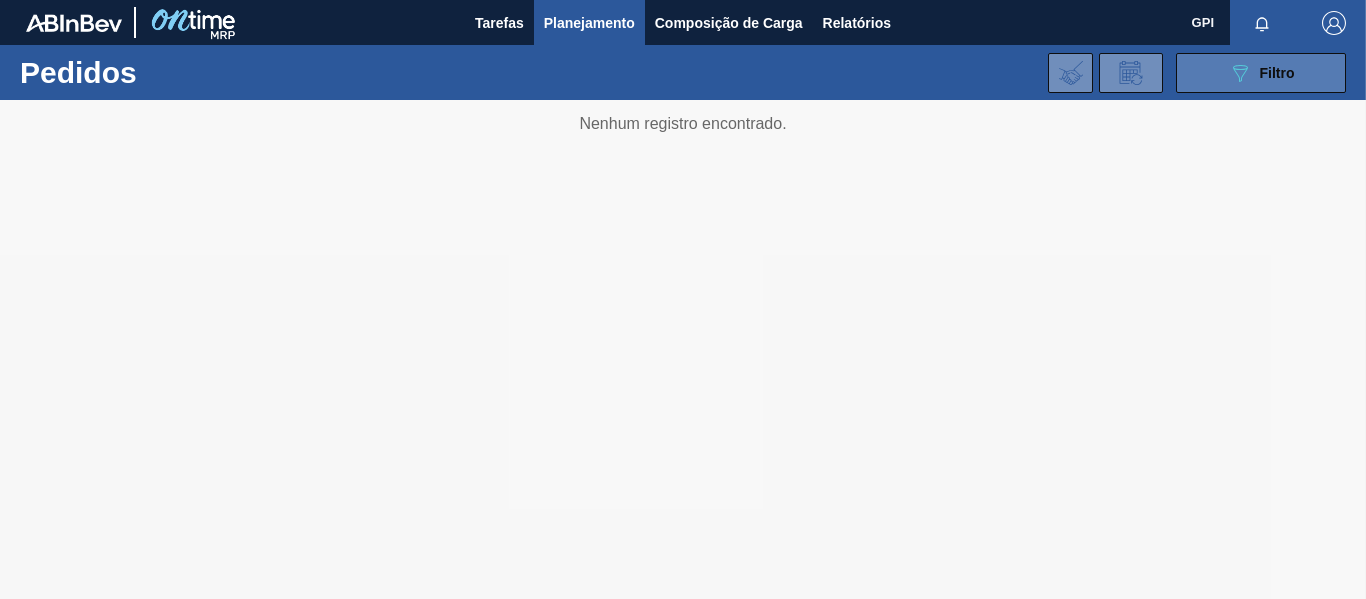 click on "089F7B8B-B2A5-4AFE-B5C0-19BA573D28AC Filtro" at bounding box center (1261, 73) 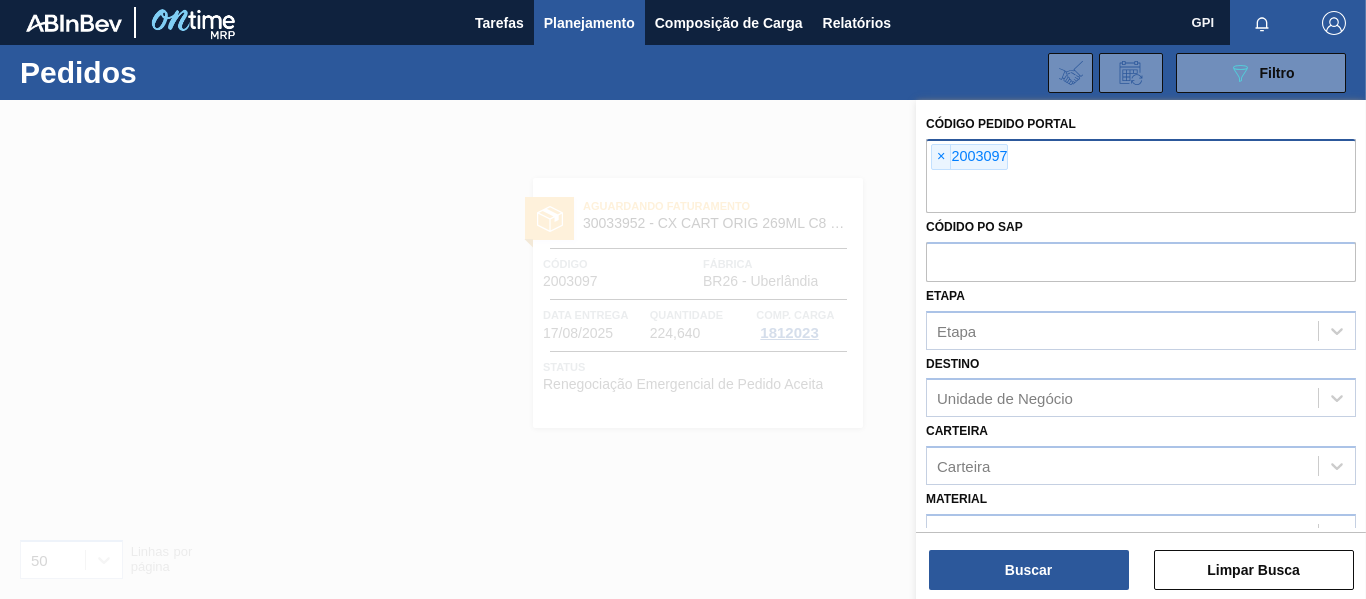 click at bounding box center (1141, 194) 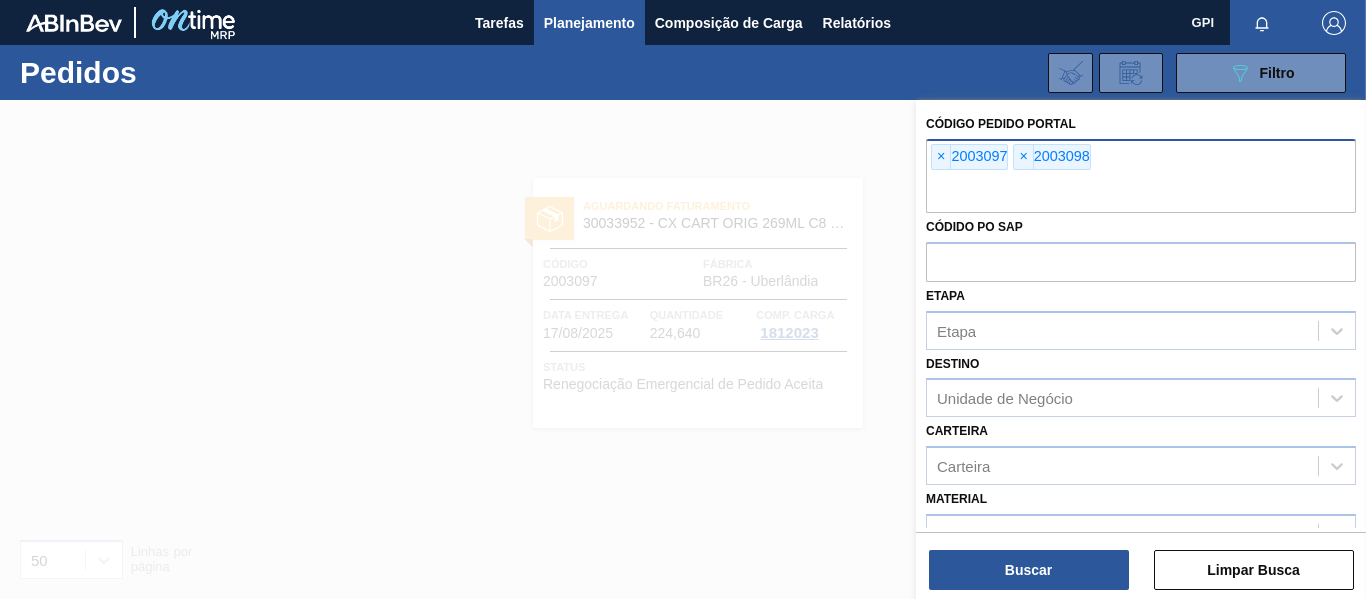 click at bounding box center [1141, 194] 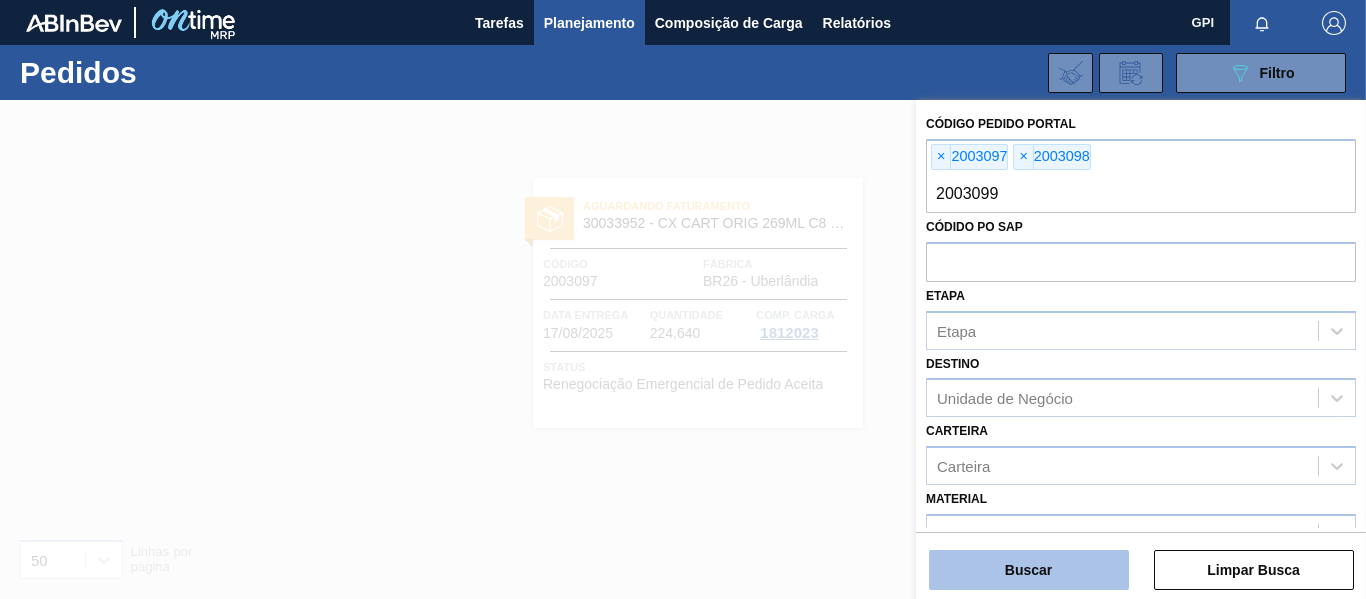 type on "2003099" 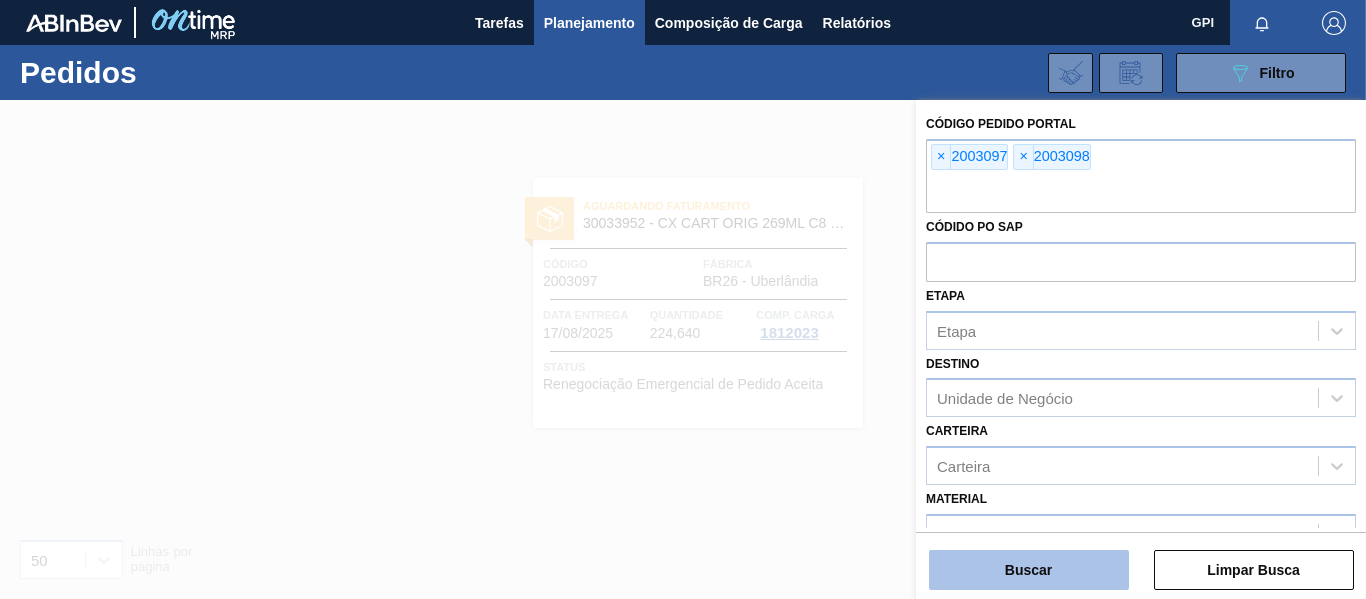 click on "Buscar" at bounding box center [1029, 570] 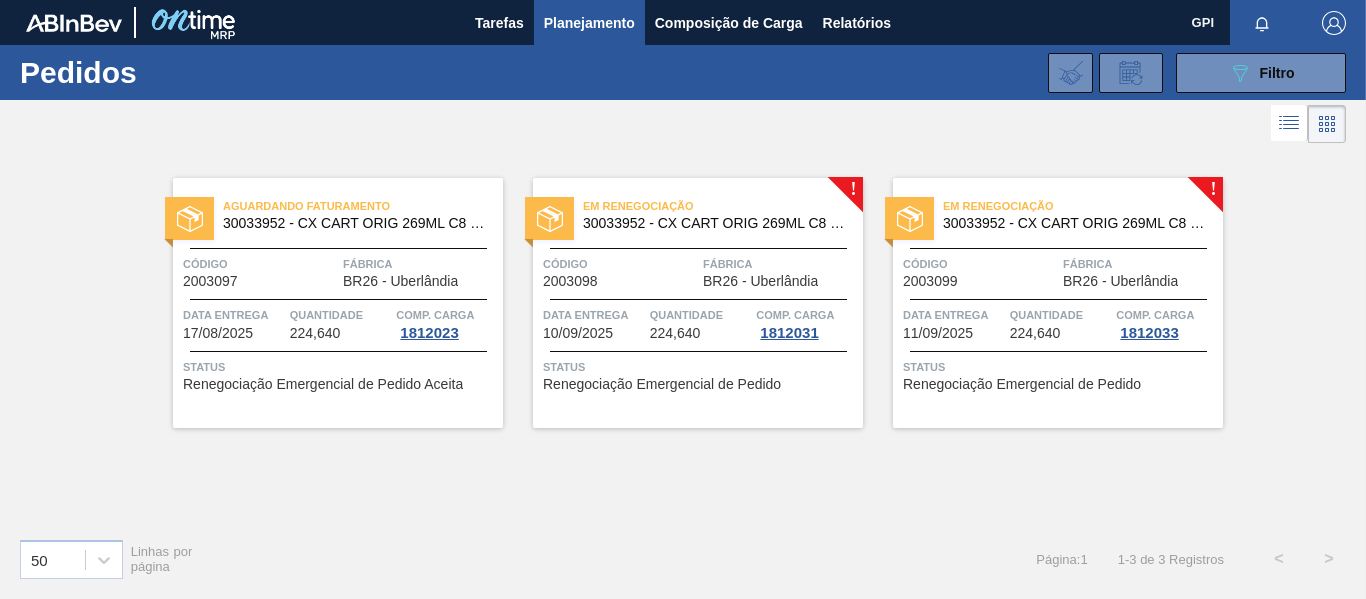 click on "30033952 - CX CART ORIG 269ML C8 GPI NIV24" at bounding box center (715, 223) 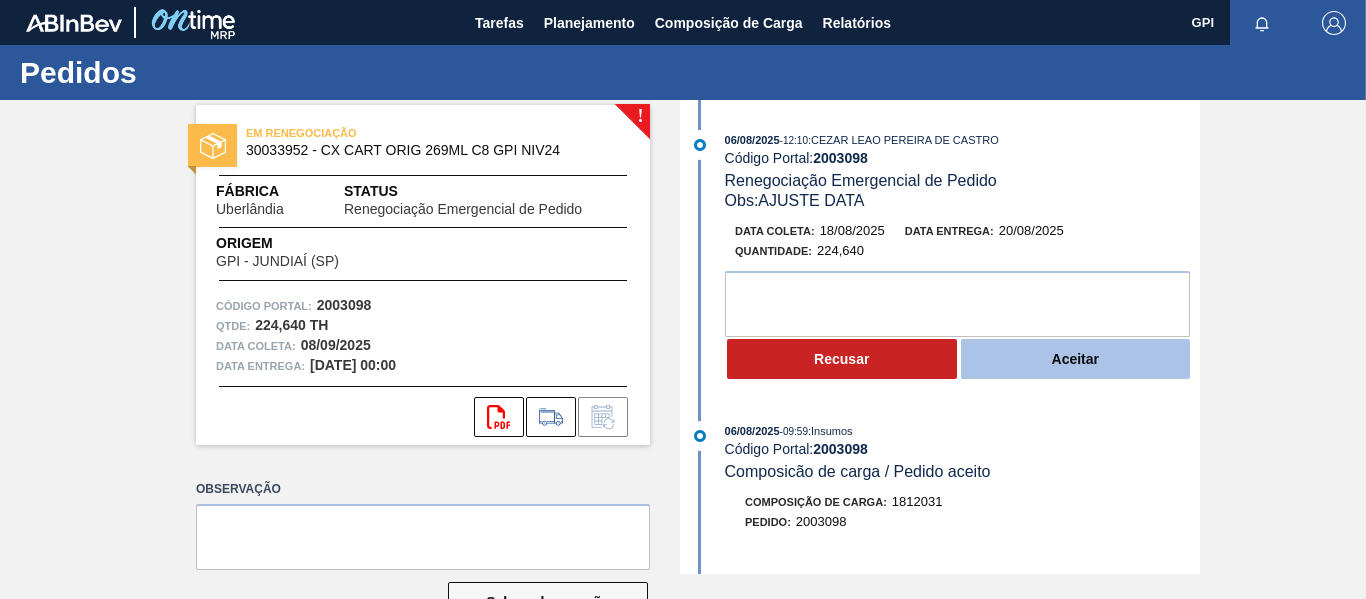 click on "Aceitar" at bounding box center [1076, 359] 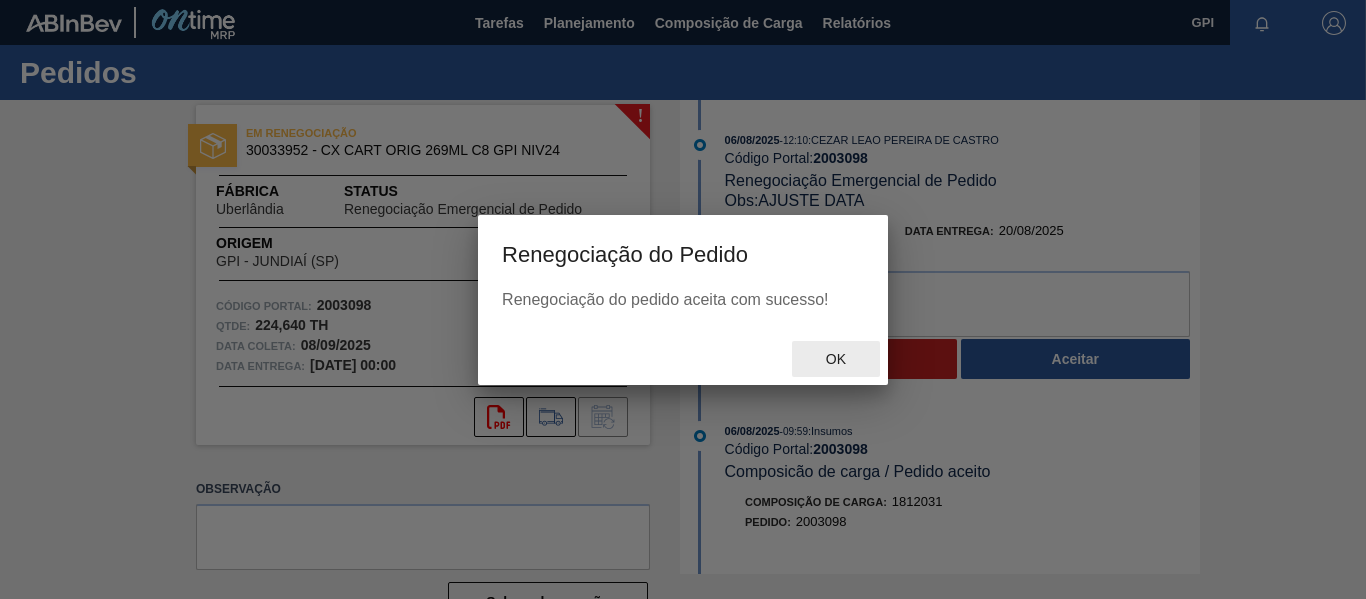click on "Ok" at bounding box center (836, 359) 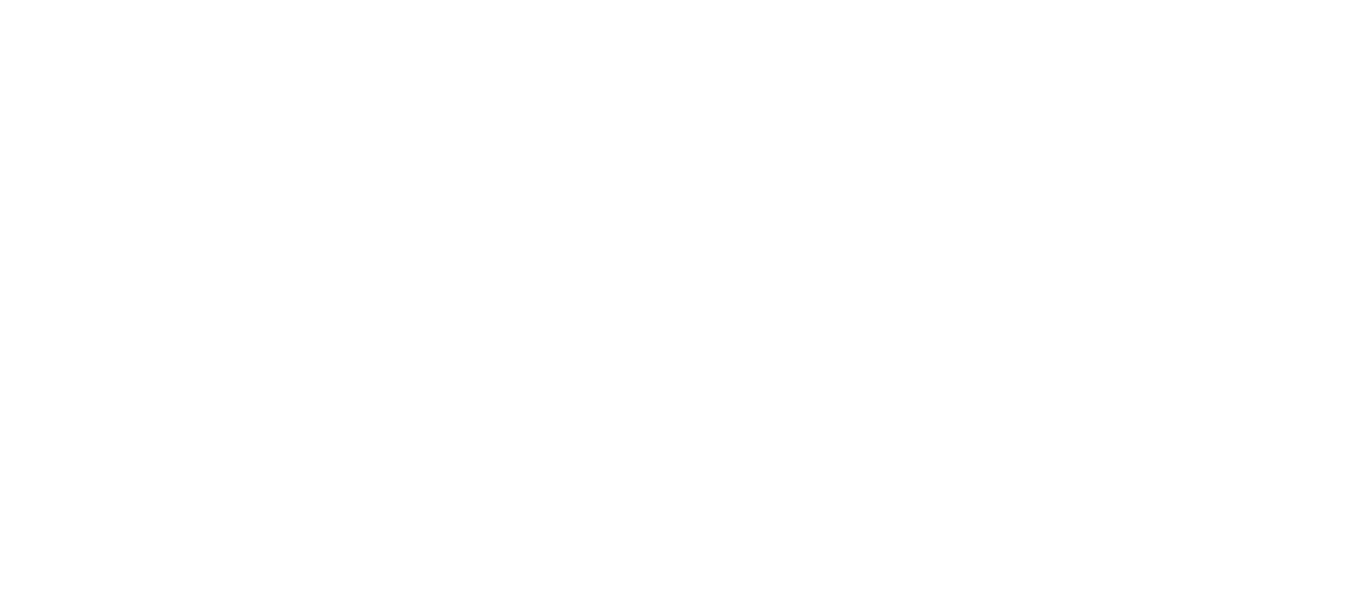 scroll, scrollTop: 0, scrollLeft: 0, axis: both 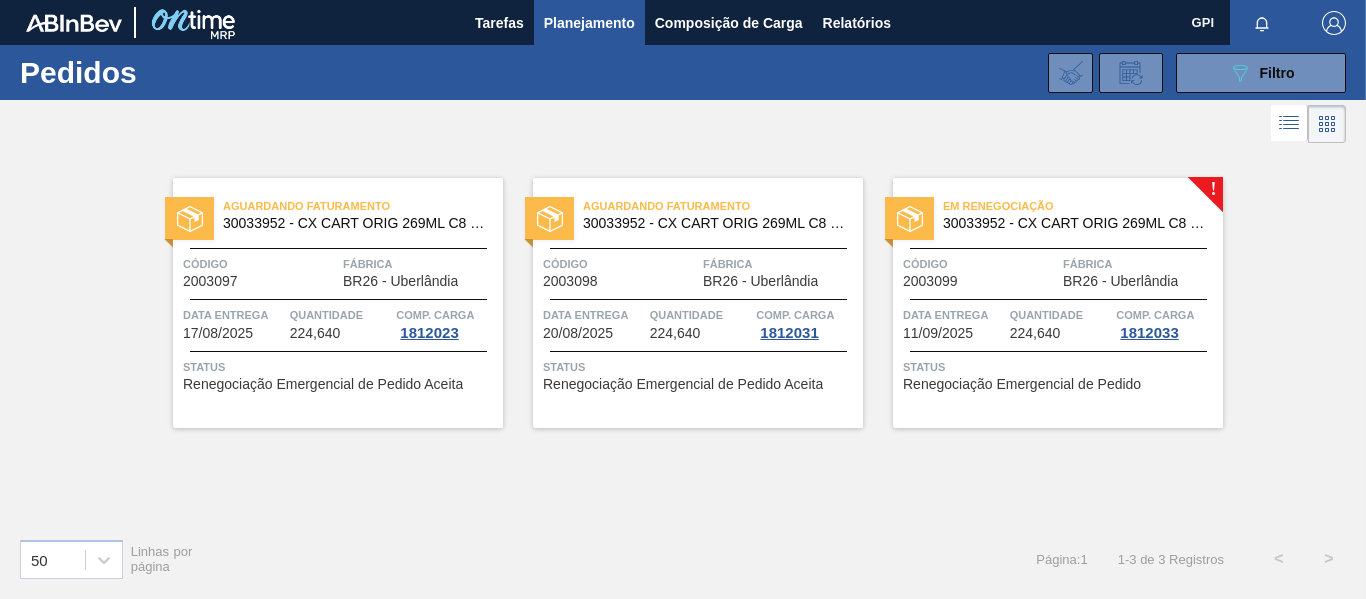 click on "Código 2003099" at bounding box center (980, 271) 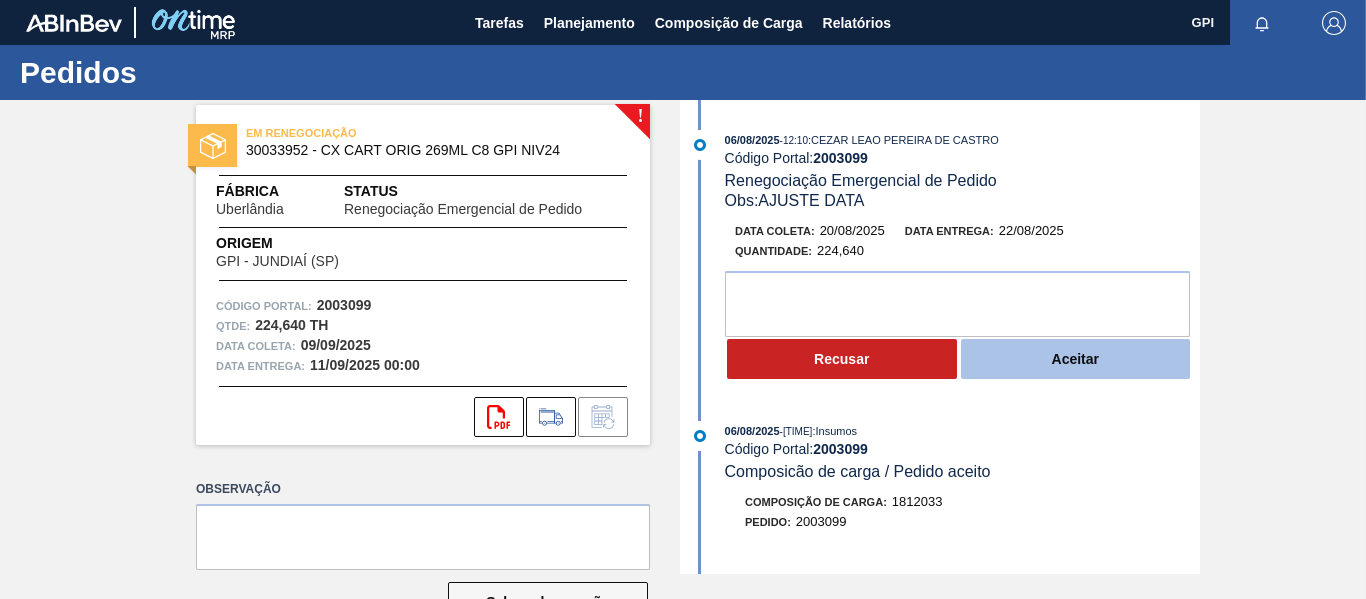 click on "Aceitar" at bounding box center [1076, 359] 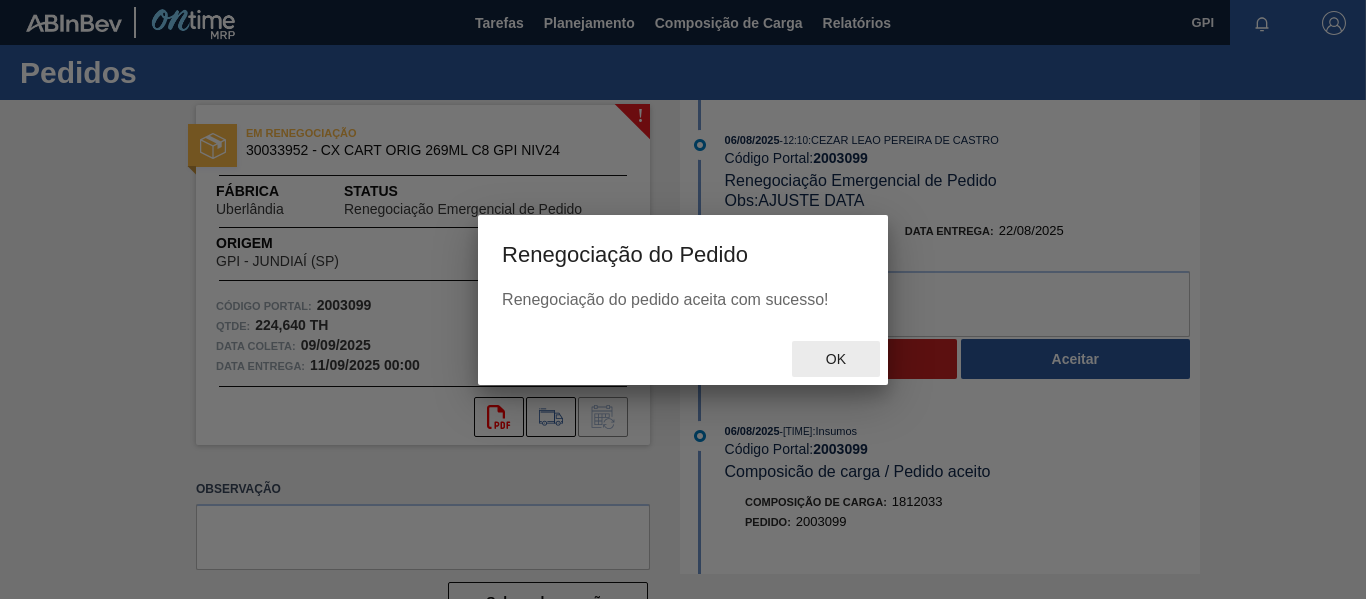click on "Ok" at bounding box center [836, 359] 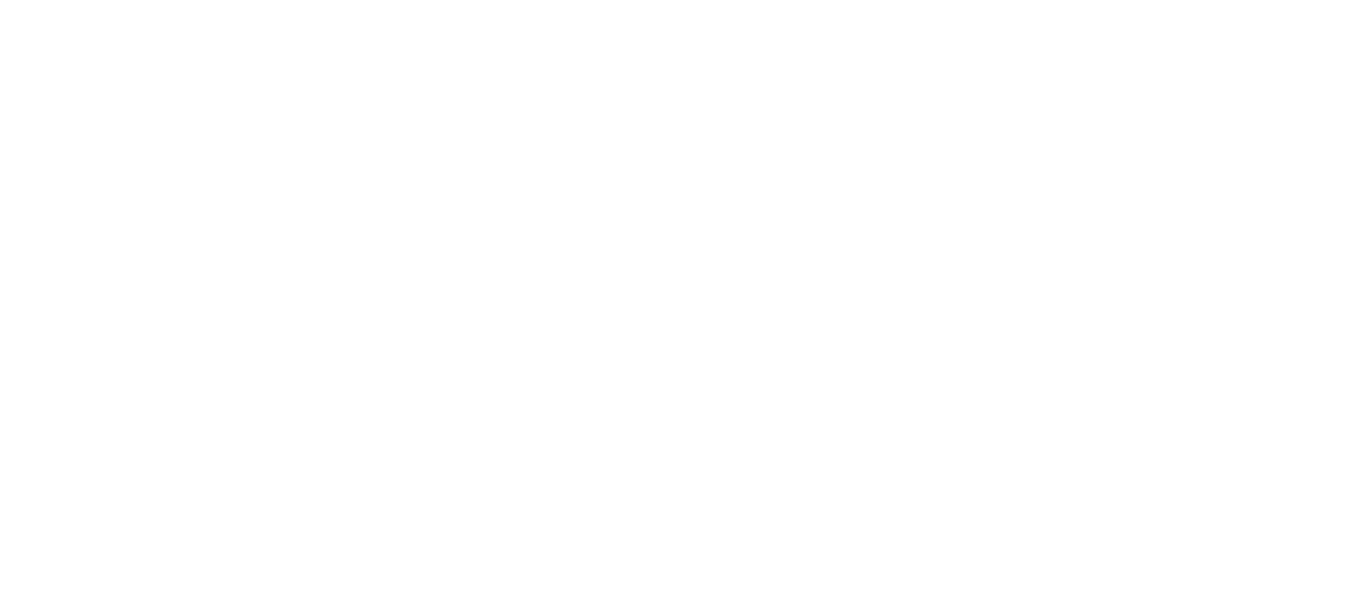 scroll, scrollTop: 0, scrollLeft: 0, axis: both 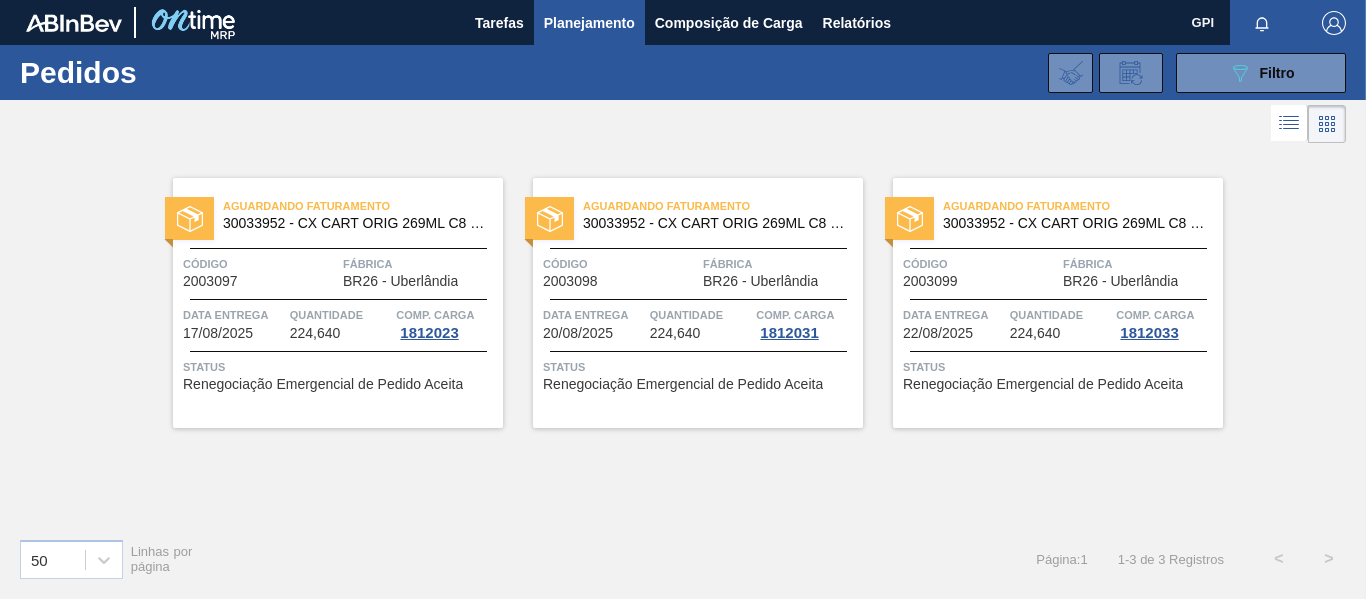 click on "Código" at bounding box center (260, 264) 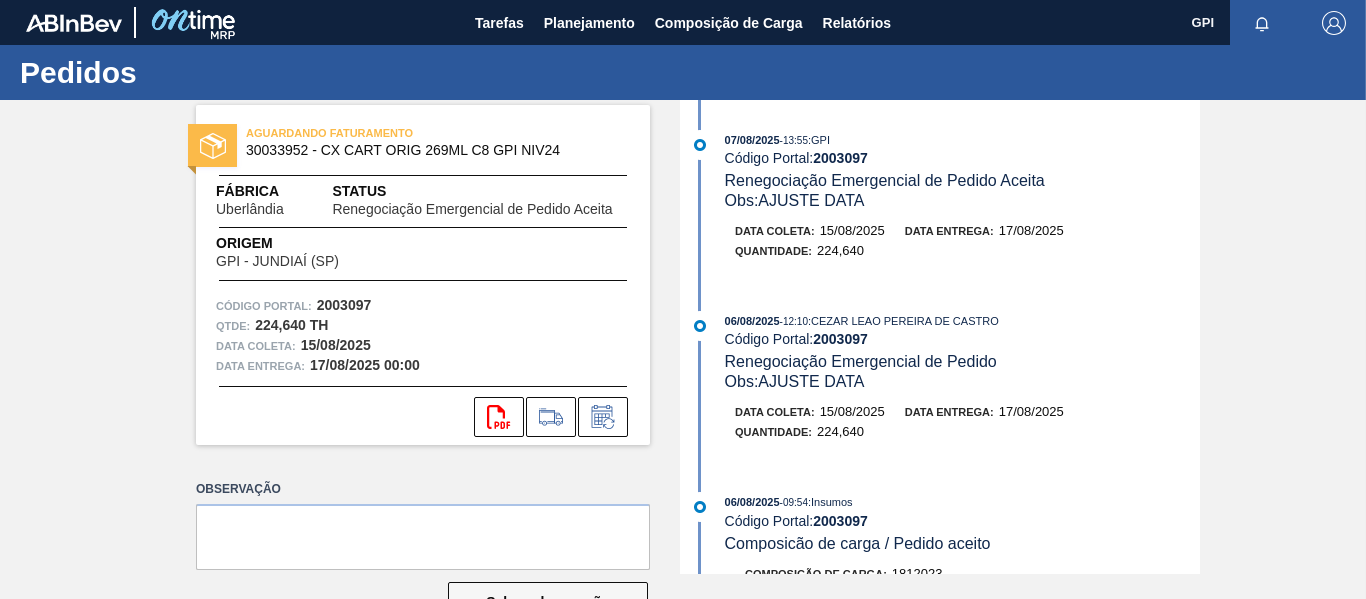 click on "AGUARDANDO FATURAMENTO 30033952 - CX CART ORIG 269ML C8 GPI NIV24 Fábrica [CITY] Status Renegociação Emergencial de Pedido Aceita Origem GPI - JUNDIAÍ ([STATE])   Código Portal:  2003097 Qtde : 224,640 TH Data coleta: 15/08/2025 Data entrega: 17/08/2025 00:00 svg{fill:#ff0000} Observação Salvar observação 07/08/2025  -  13:55 :  GPI Código Portal:  2003097 Renegociação Emergencial de Pedido Aceita Obs:  AJUSTE DATA Data coleta: 15/08/2025 Data entrega: 17/08/2025 Quantidade : 224,640 06/08/2025  -  12:10 :  [FIRST] [LAST] Código Portal:  2003097 Renegociação Emergencial de Pedido Obs:  AJUSTE DATA Data coleta: 15/08/2025 Data entrega: 17/08/2025 Quantidade : 224,640 06/08/2025  -  09:54 :  Insumos Código Portal:  2003097 Composicão de carga / Pedido aceito Composição de Carga : 1812023 Pedido : 2003097 06/08/2025  -  09:54 :  Insumos Código Portal:  2003097 Pedido Criado no SAP Pedido SAP:  5800341814 Item pedido SAP: 10 06/08/2025  -  09:54 :  Insumos Código Portal:  Obs:" at bounding box center [683, 337] 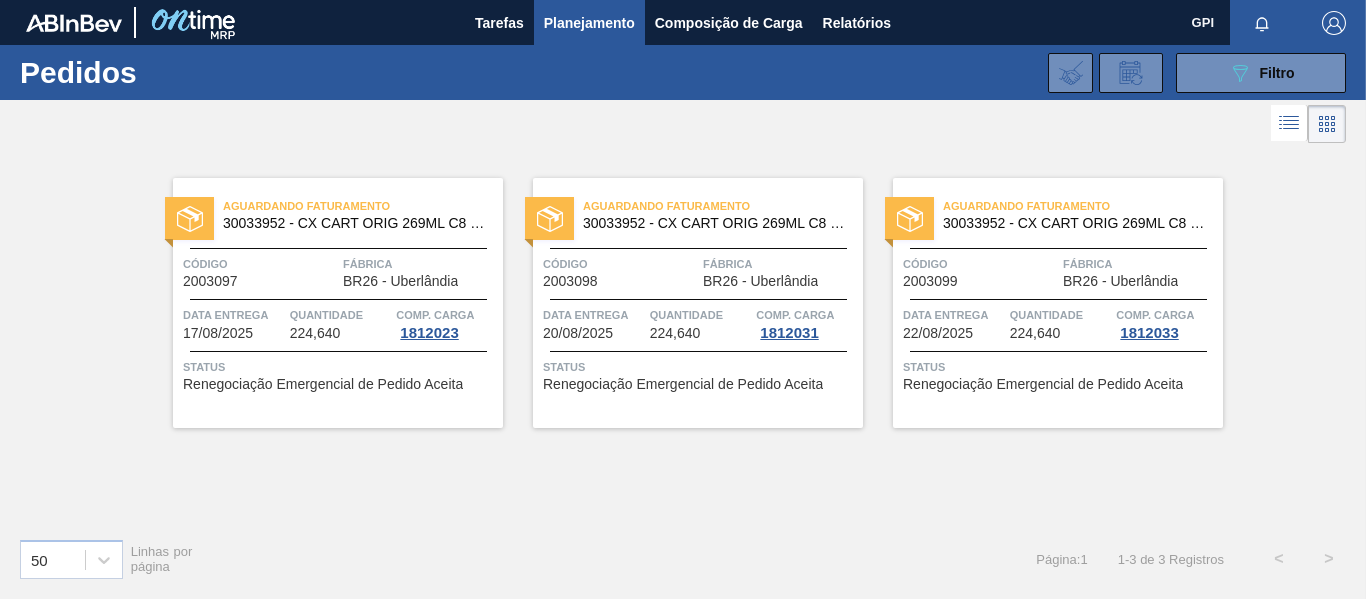 click on "Código" at bounding box center [620, 264] 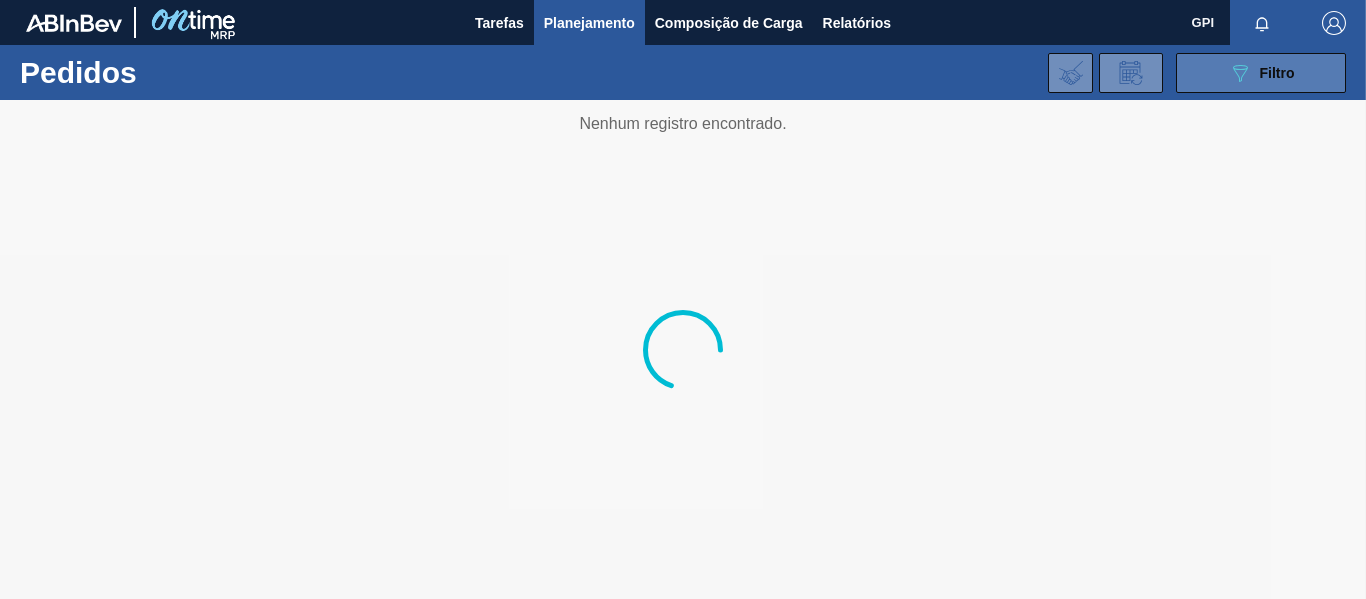 click on "089F7B8B-B2A5-4AFE-B5C0-19BA573D28AC Filtro" at bounding box center [1261, 73] 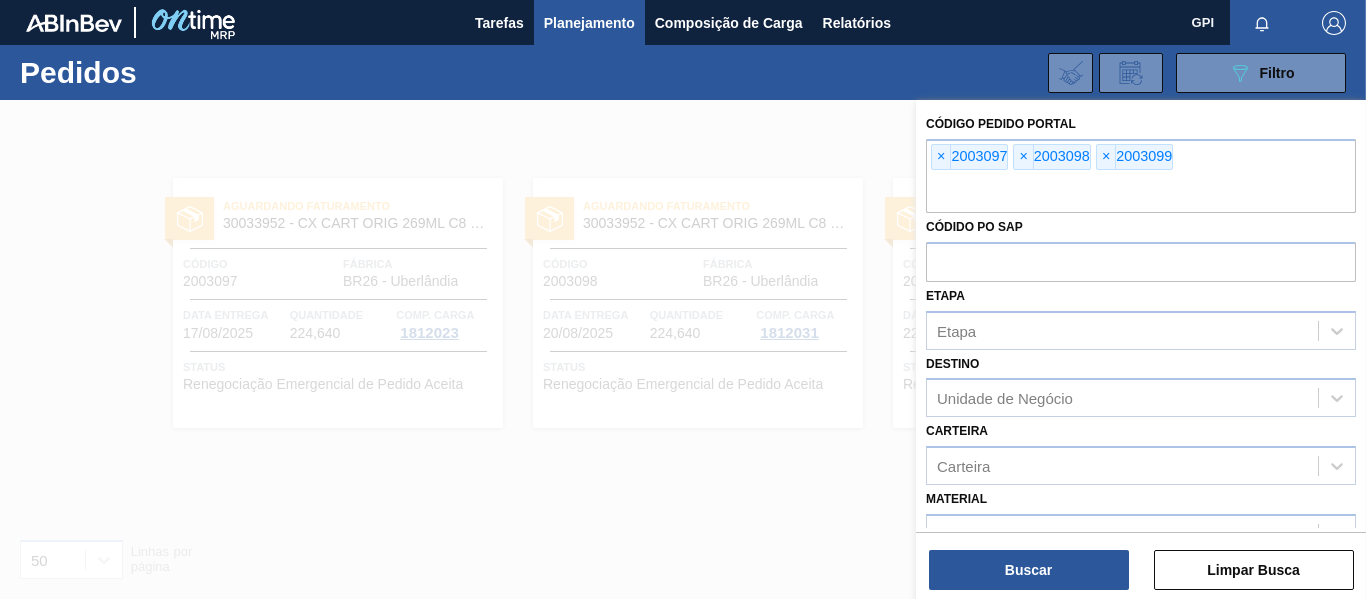 click on "×" at bounding box center (941, 157) 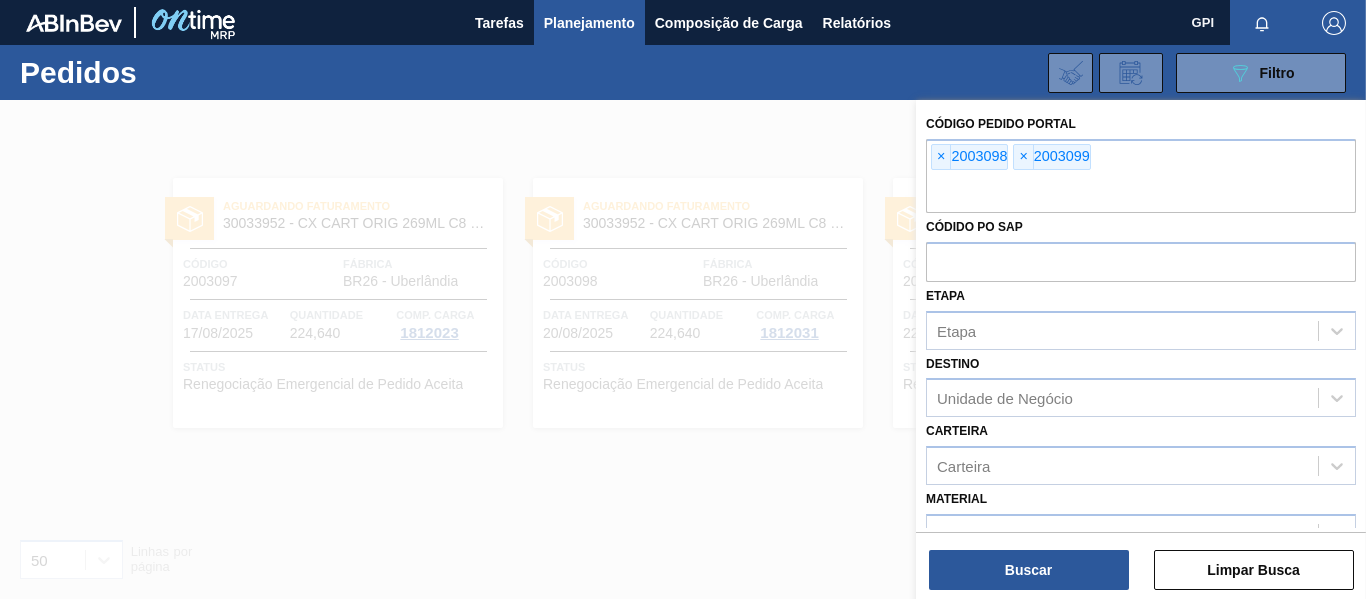click on "×" at bounding box center (941, 157) 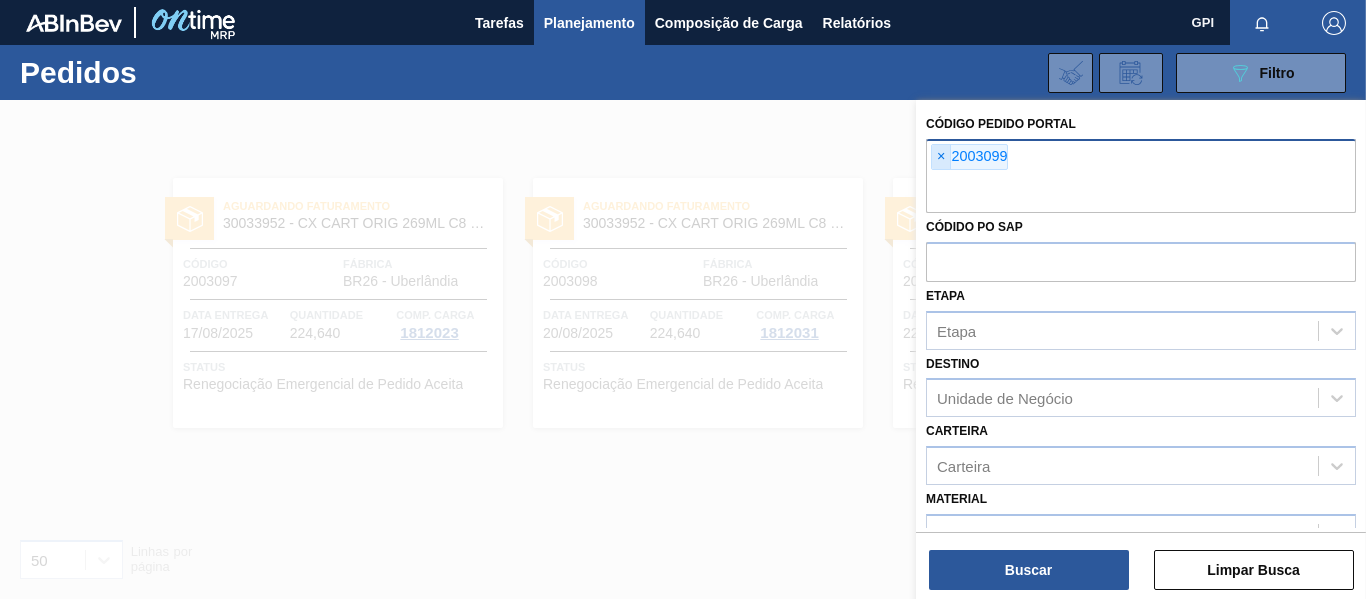 click on "×" at bounding box center (941, 157) 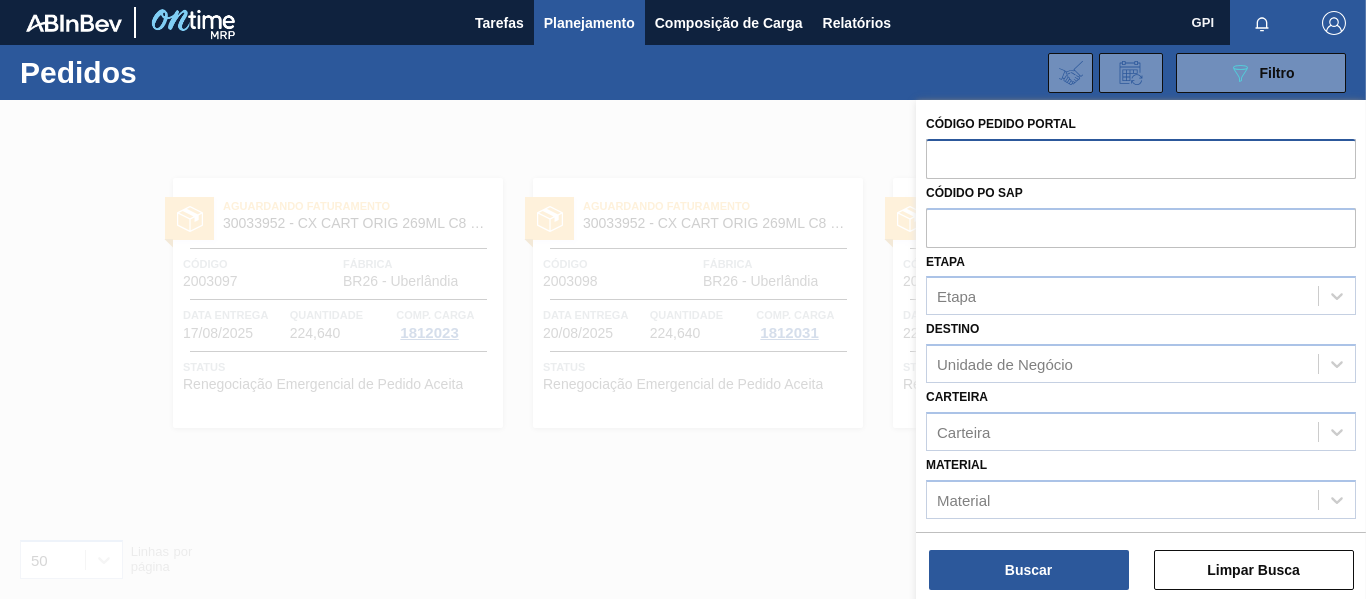 paste 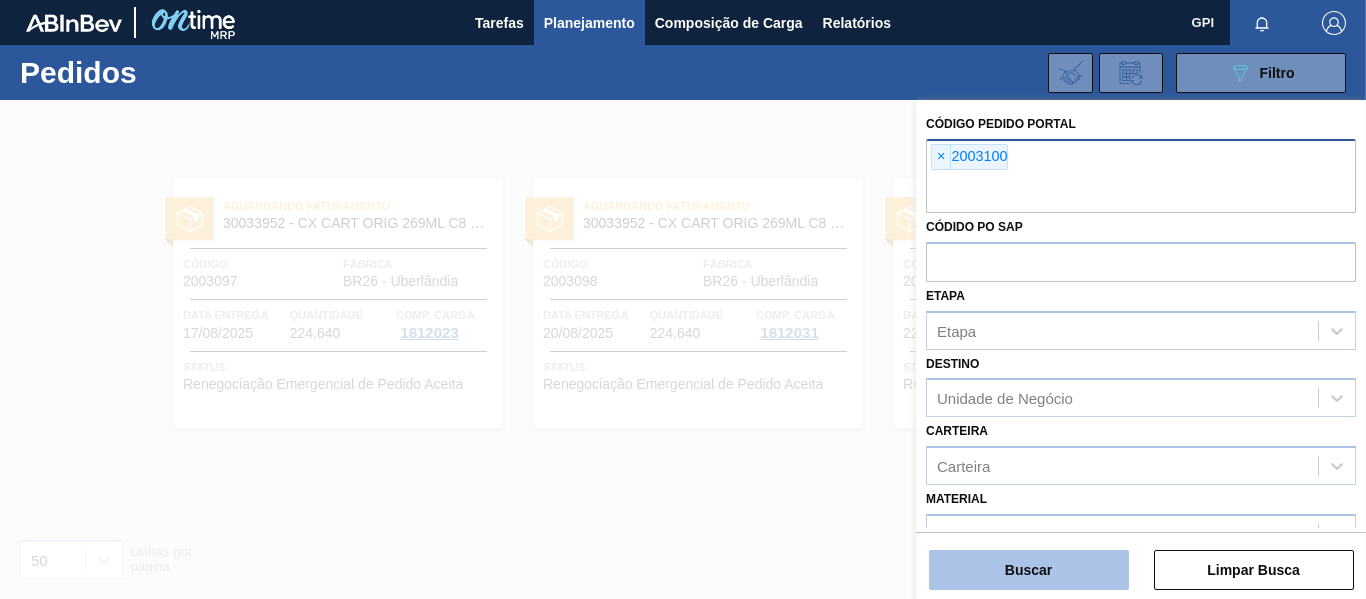 click on "Buscar" at bounding box center [1029, 570] 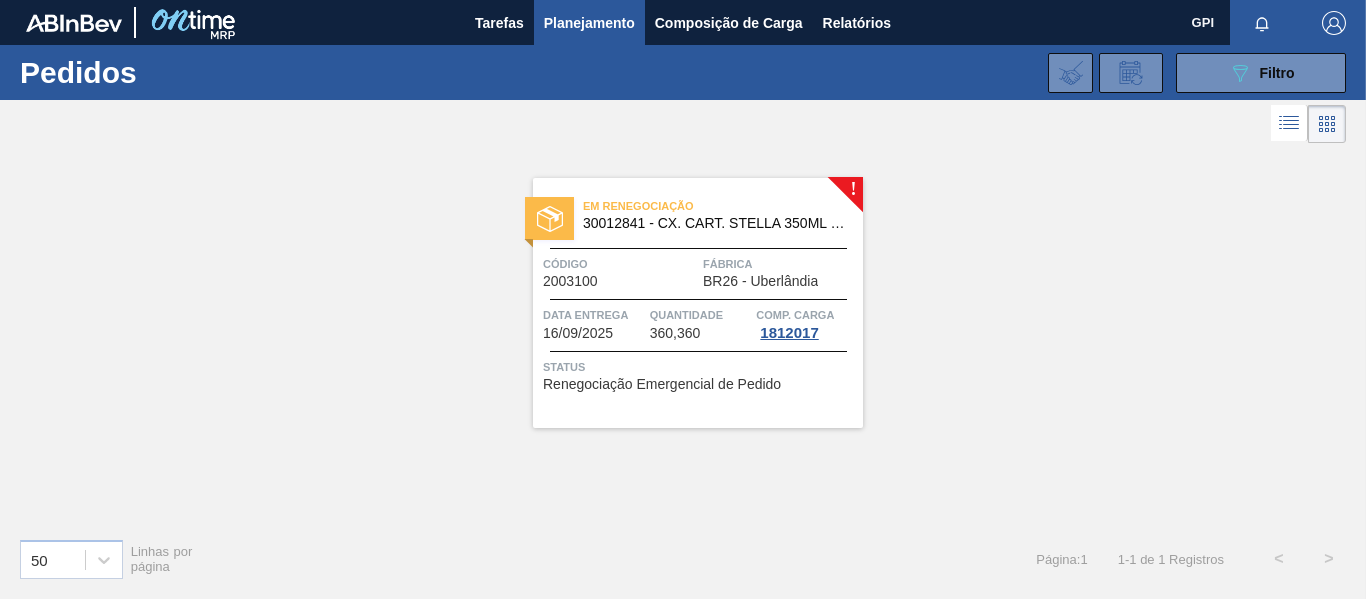 click on "Código" at bounding box center [620, 264] 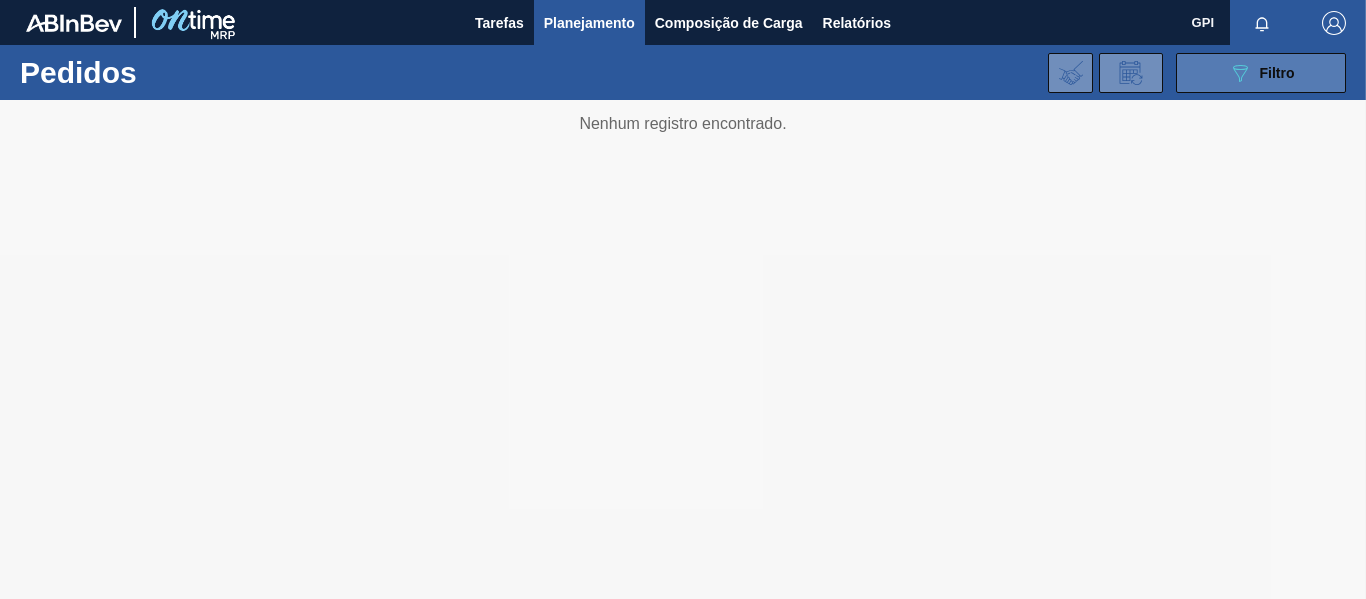 click on "089F7B8B-B2A5-4AFE-B5C0-19BA573D28AC Filtro" at bounding box center (1261, 73) 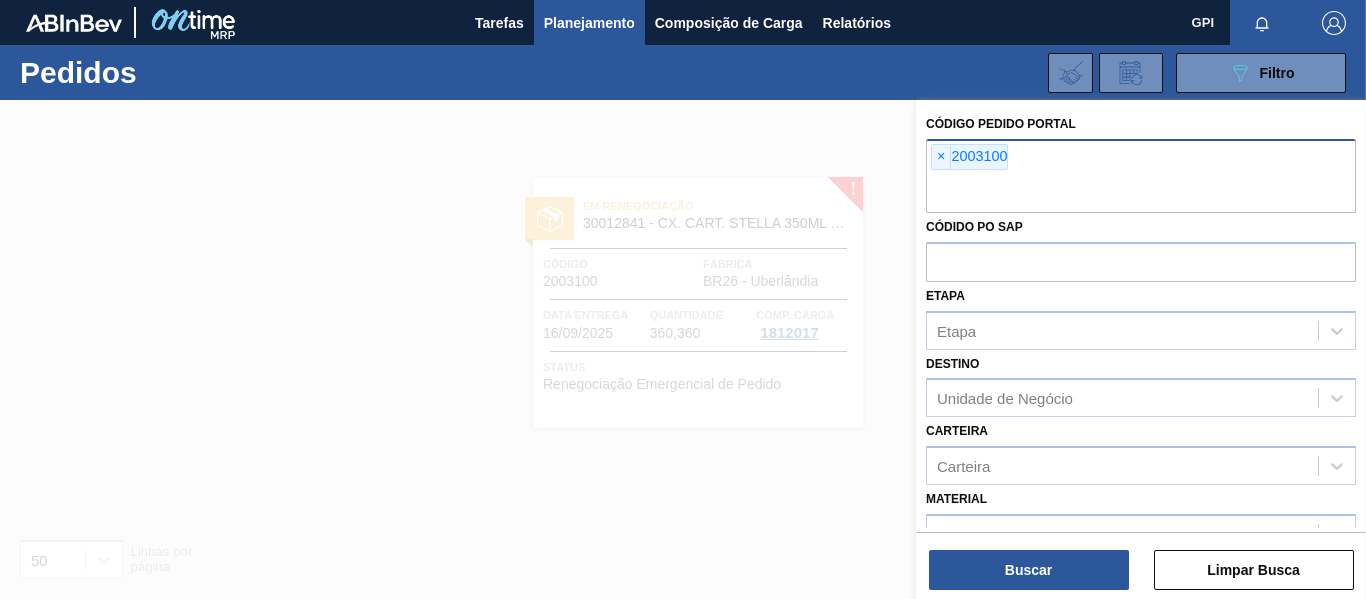 click at bounding box center [1141, 194] 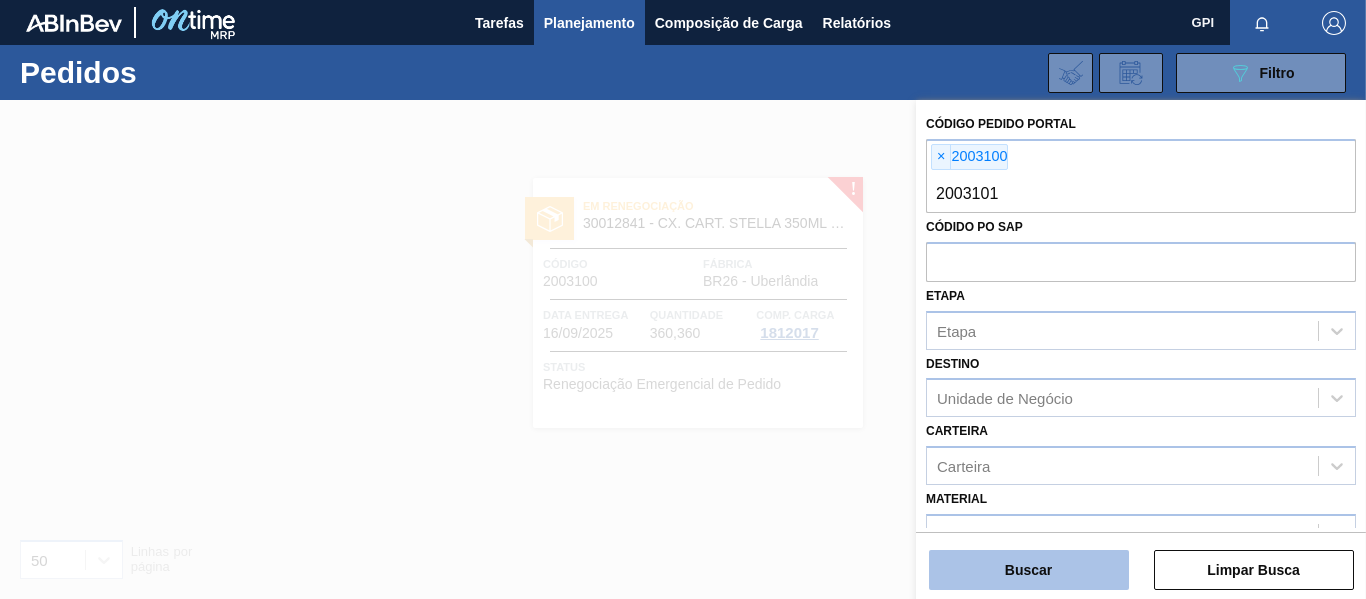 type on "2003101" 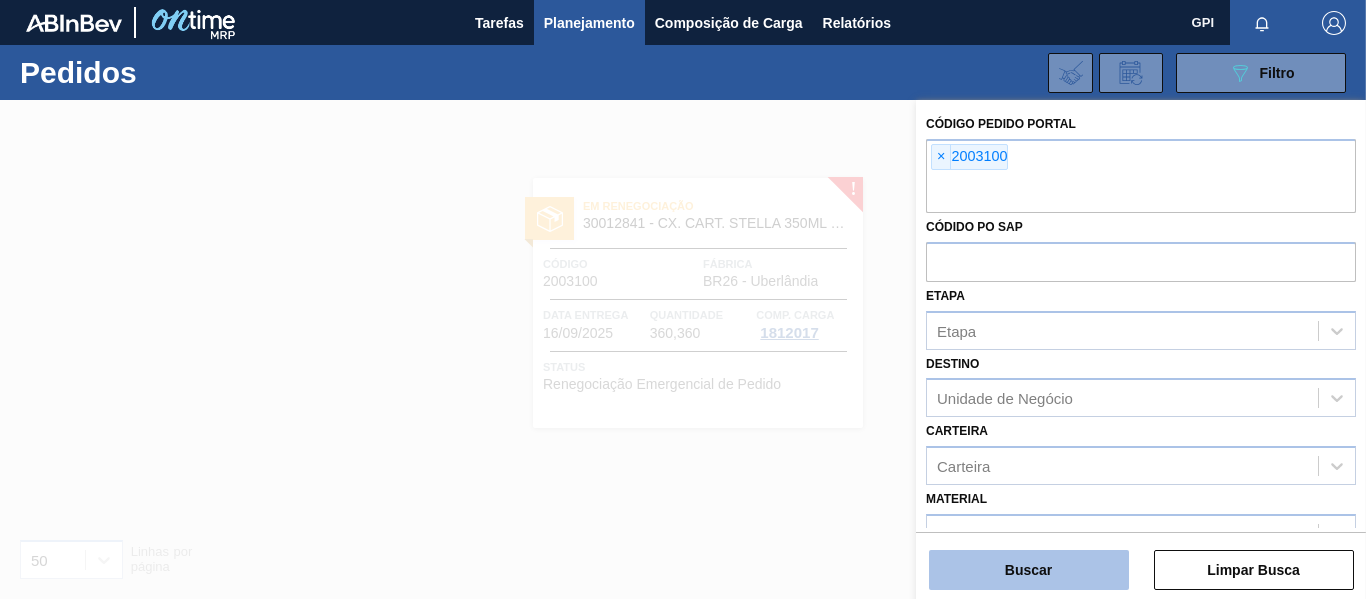 click on "Buscar" at bounding box center (1029, 570) 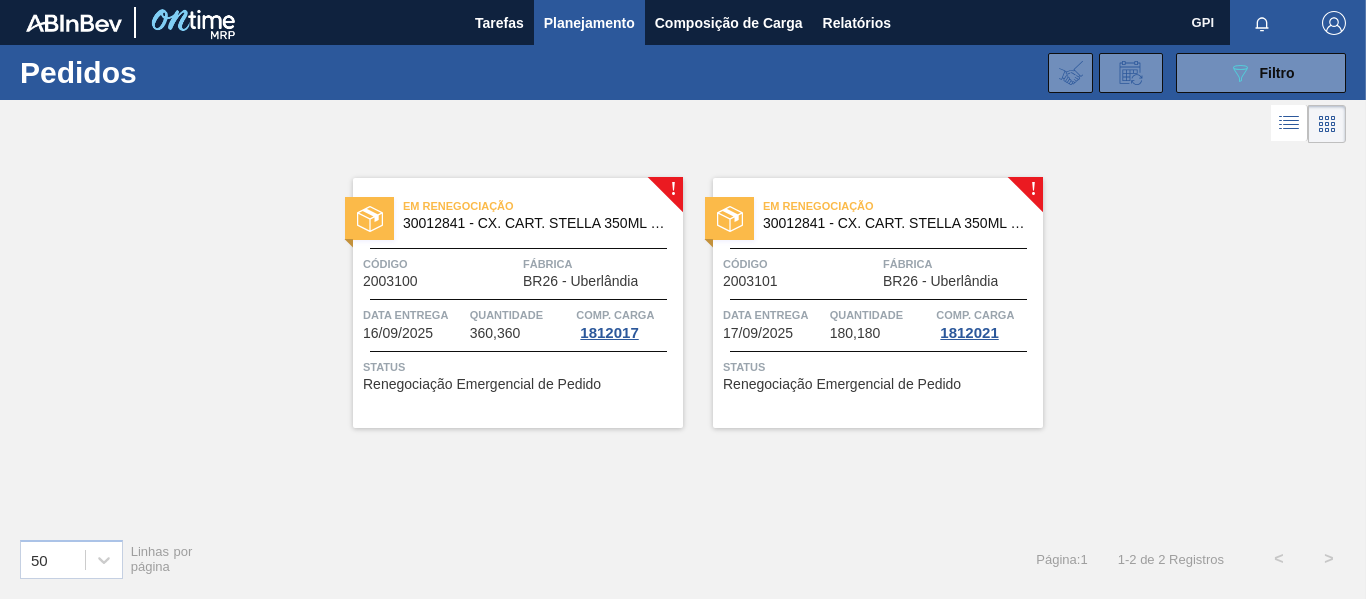 click on "Em renegociação 30012841 - CX. CART. STELLA 350ML SLK C8 429 Código 2003101 Fábrica BR26 - Uberlândia Data entrega 17/09/2025 Quantidade 180,180 Comp. Carga 1812021 Status Renegociação Emergencial de Pedido" at bounding box center (878, 303) 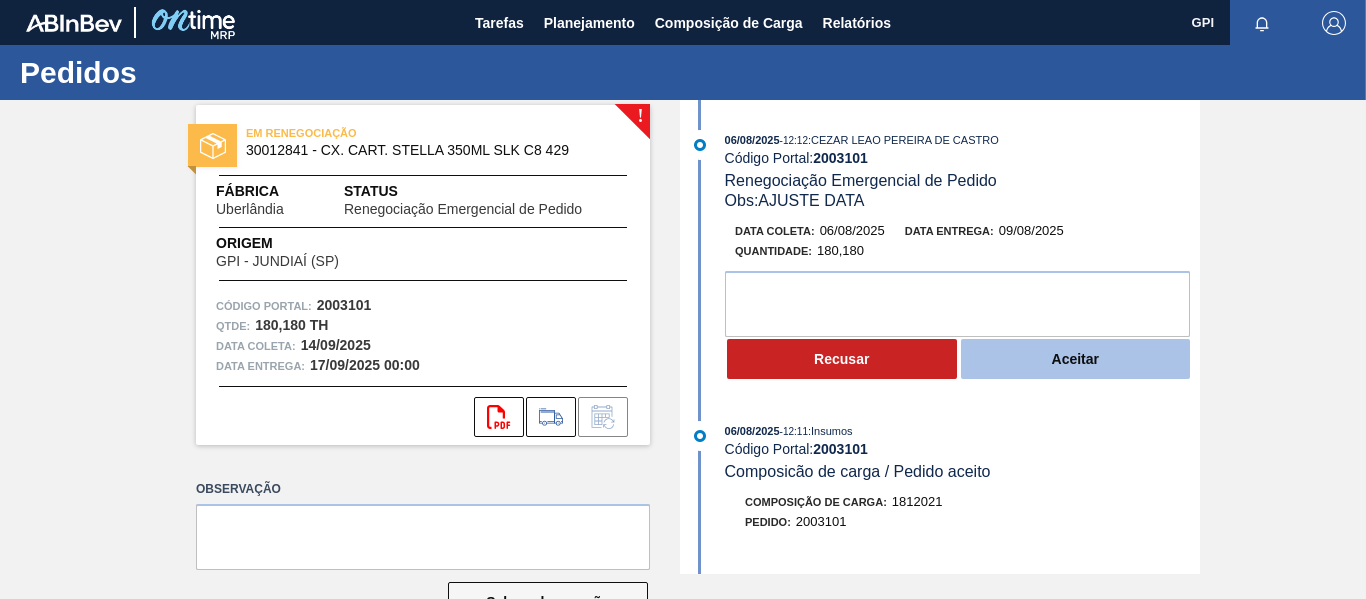 click on "Aceitar" at bounding box center (1076, 359) 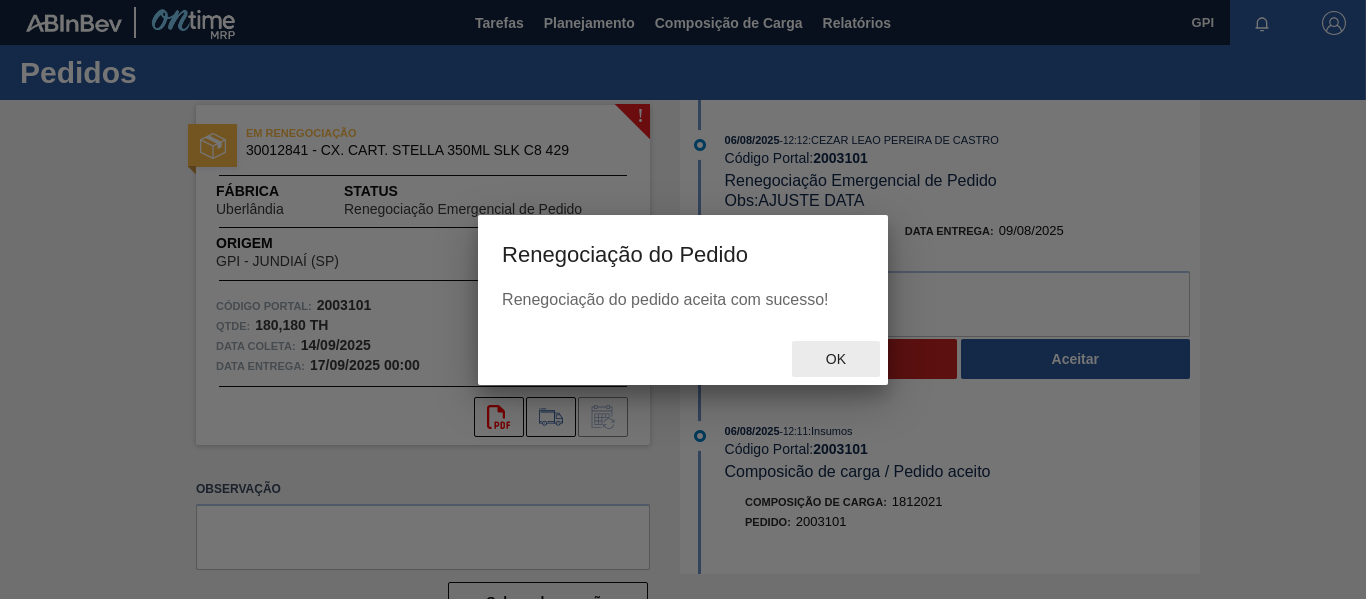 click on "Ok" at bounding box center (836, 359) 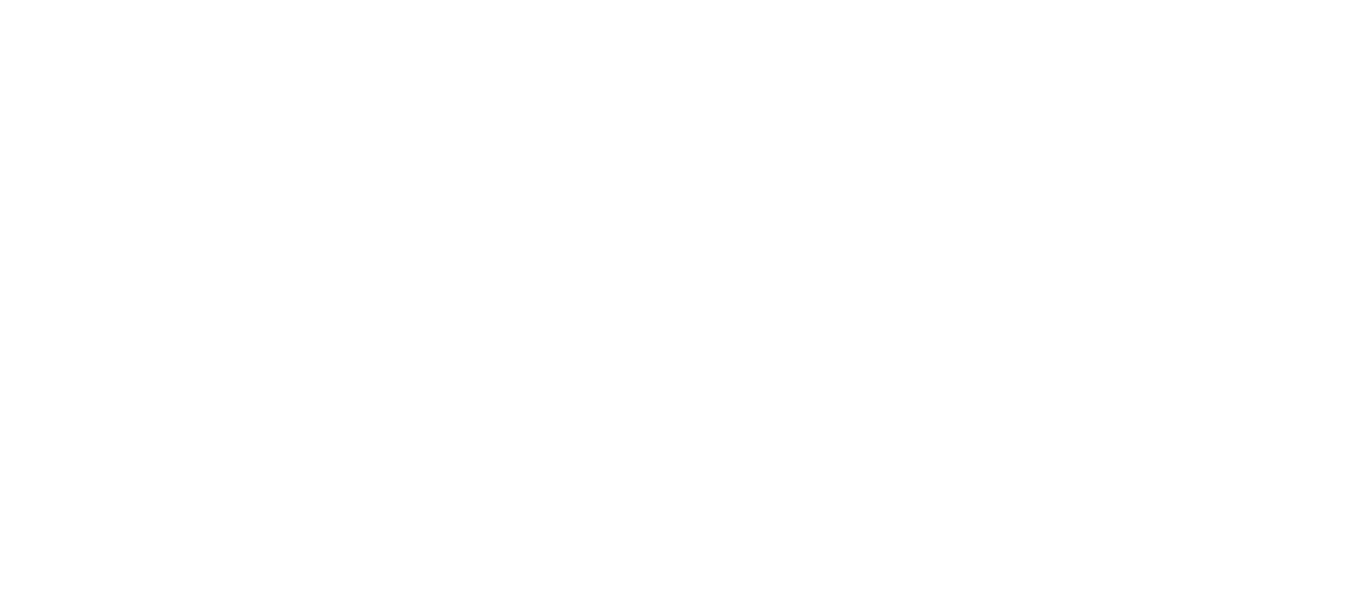 scroll, scrollTop: 0, scrollLeft: 0, axis: both 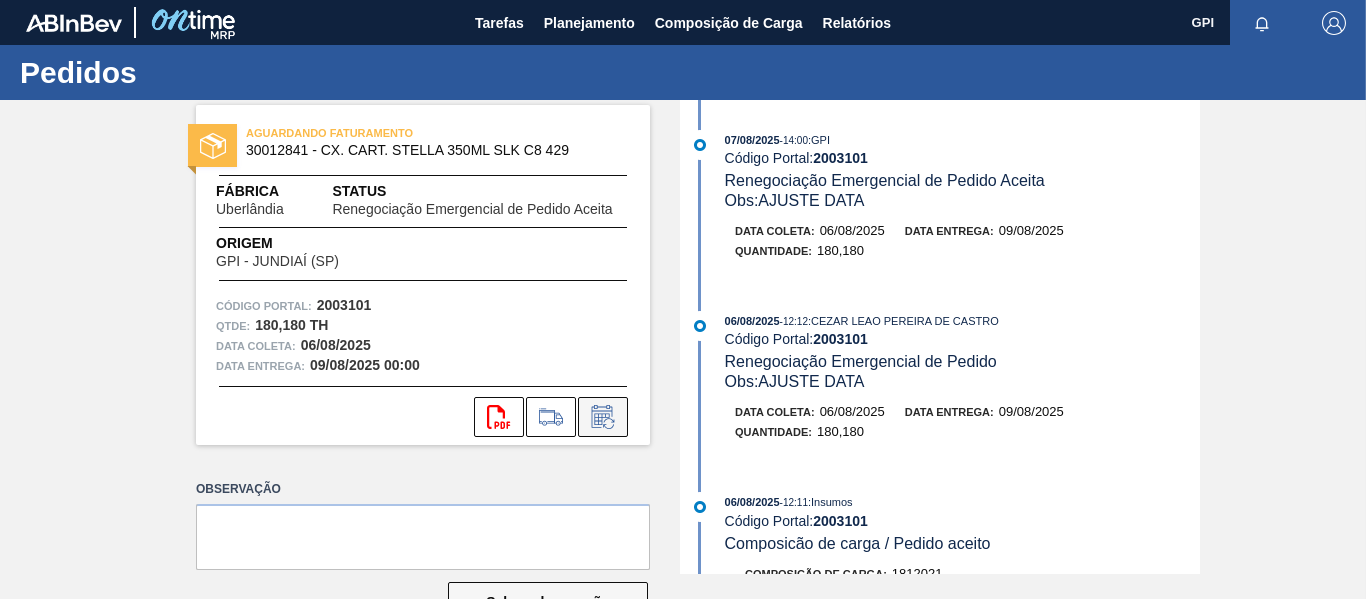 click 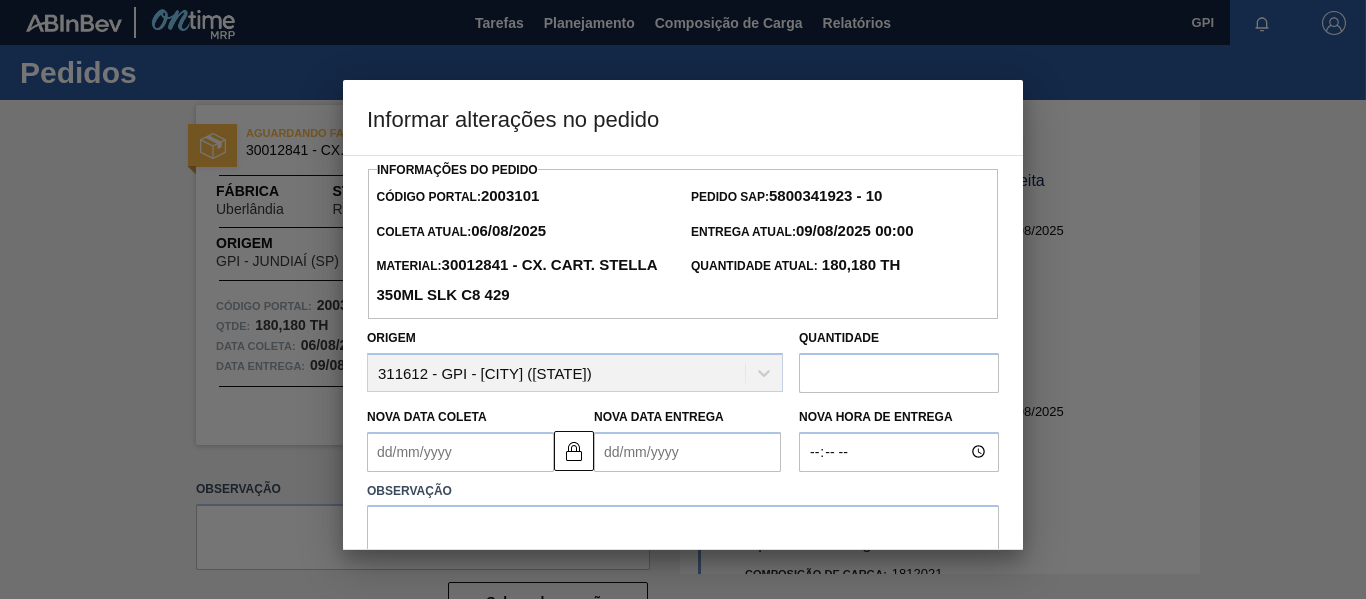 click on "Nova Data Coleta" at bounding box center [460, 452] 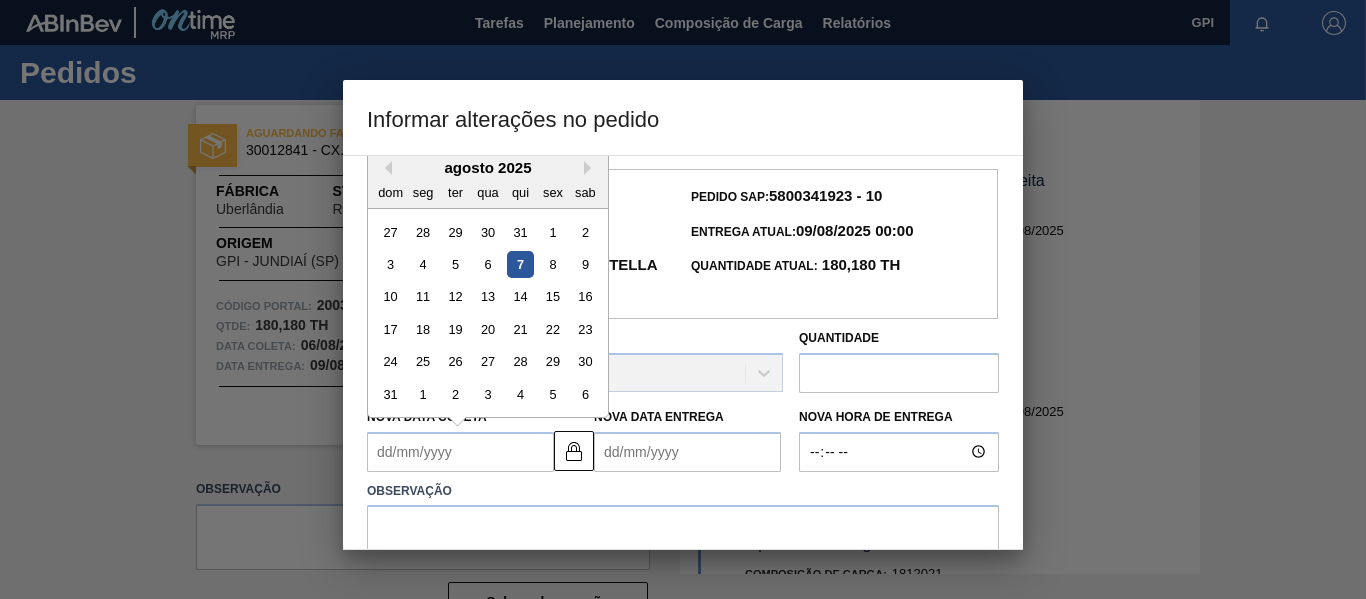 type on "0" 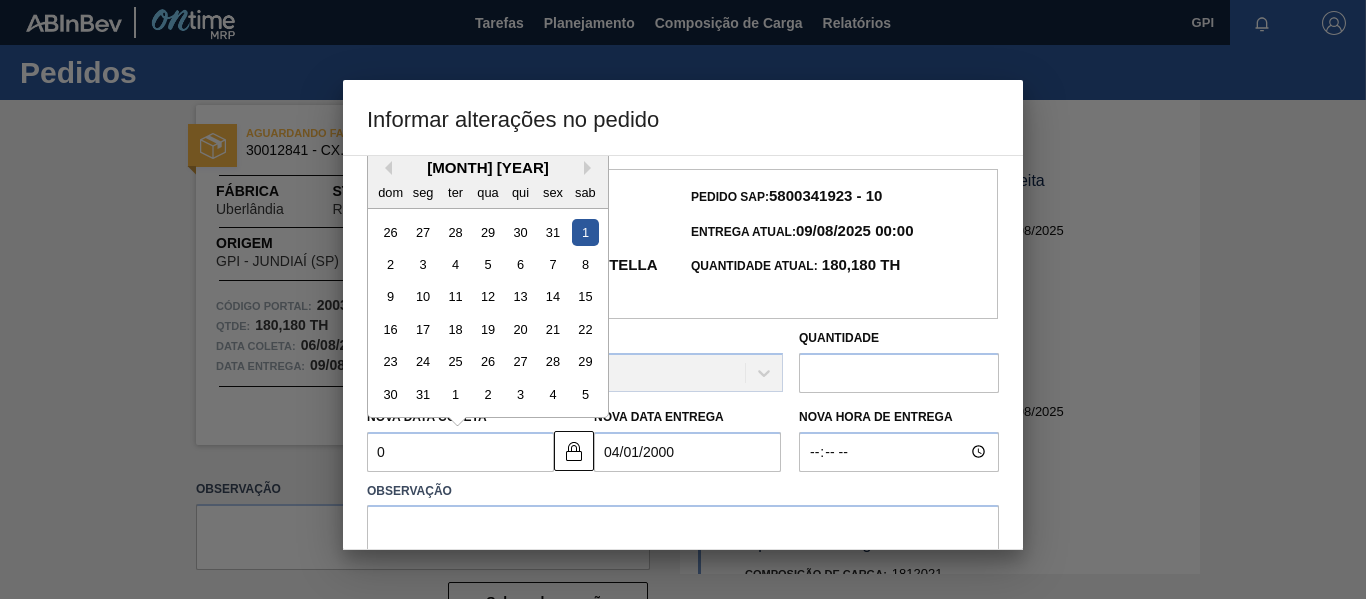 type on "07" 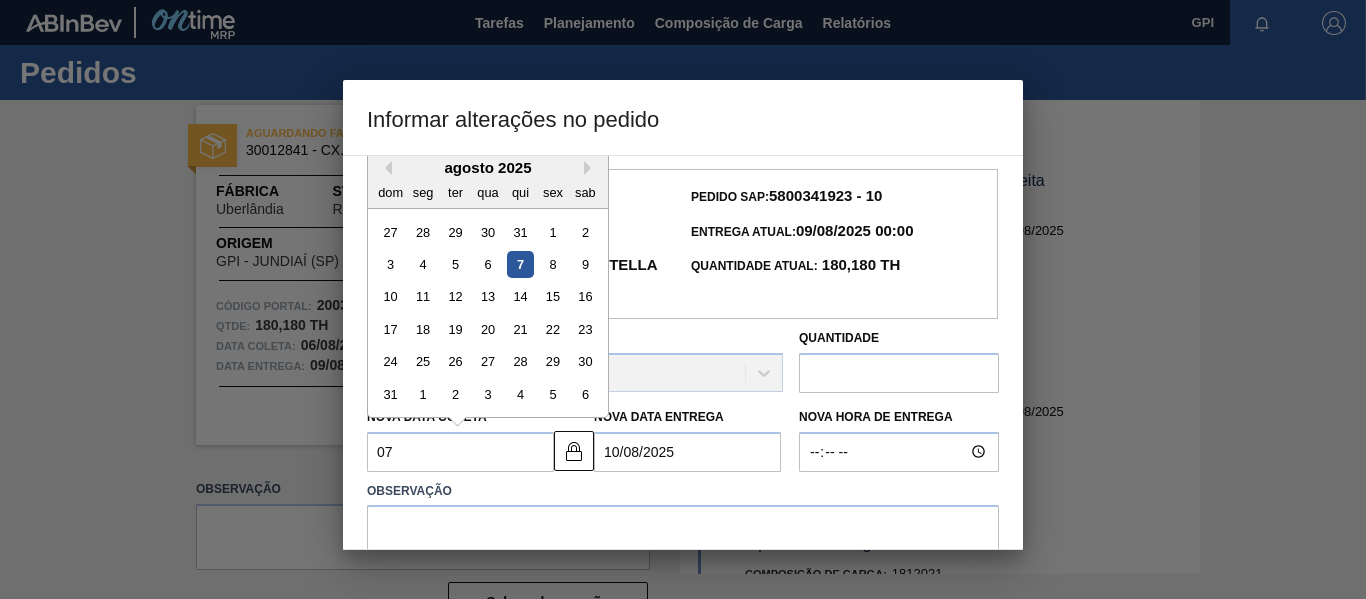 click on "7" at bounding box center [520, 264] 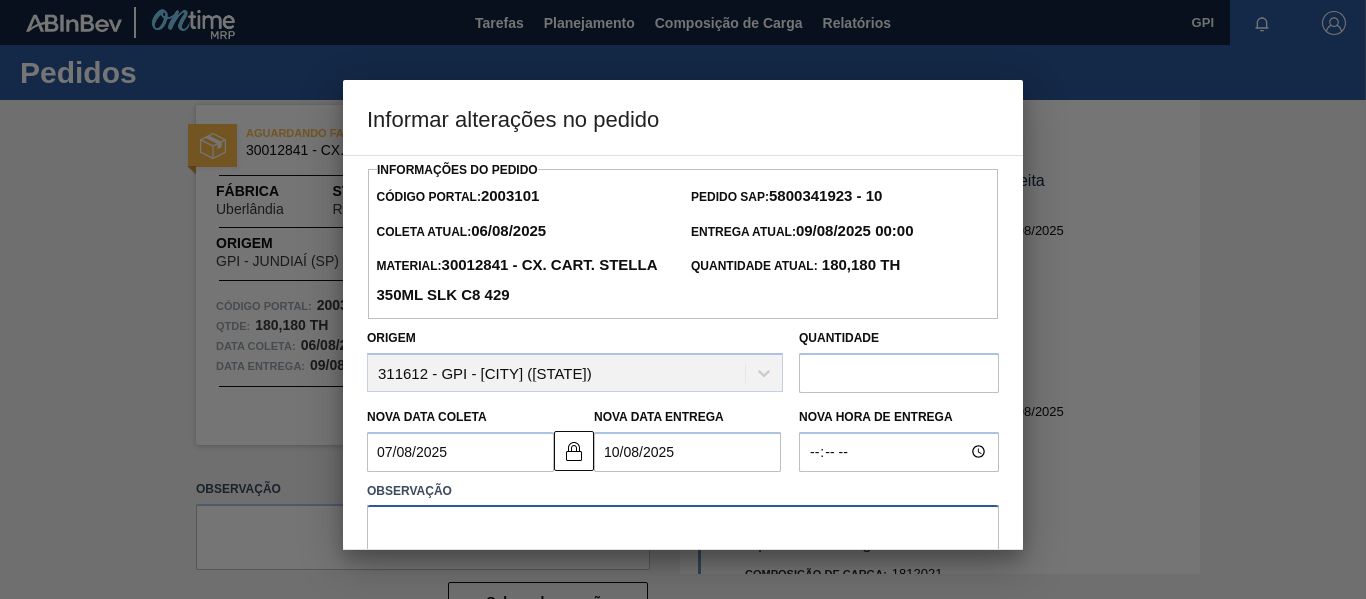 click at bounding box center [683, 538] 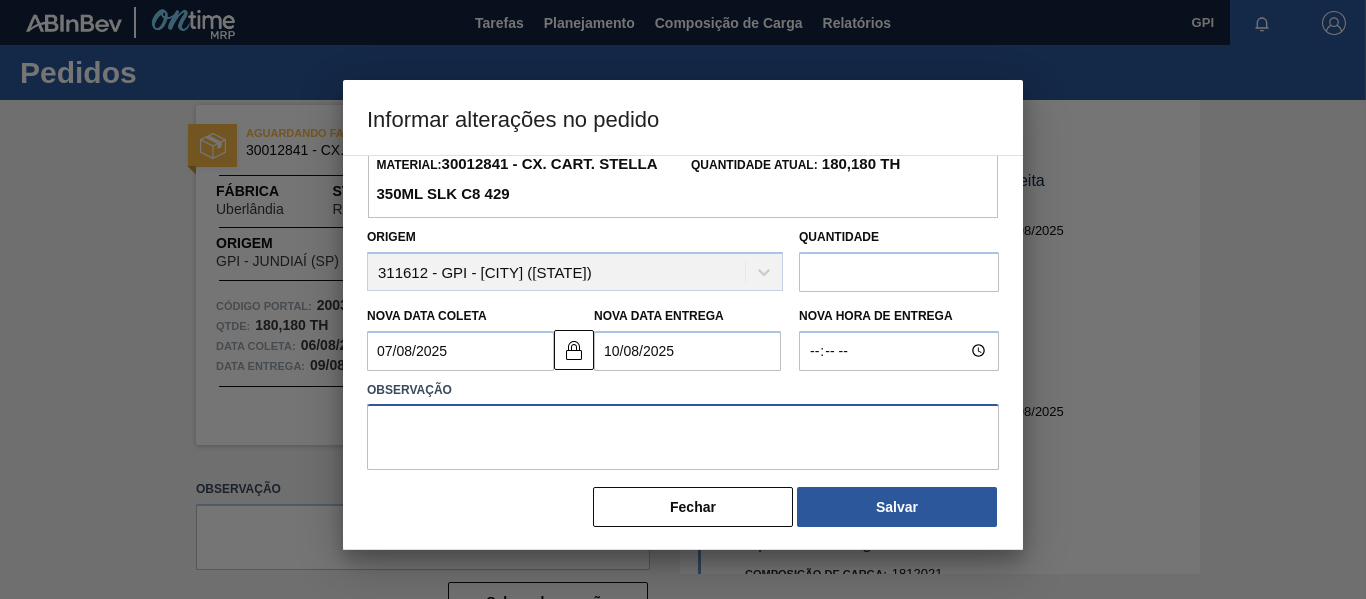 scroll, scrollTop: 109, scrollLeft: 0, axis: vertical 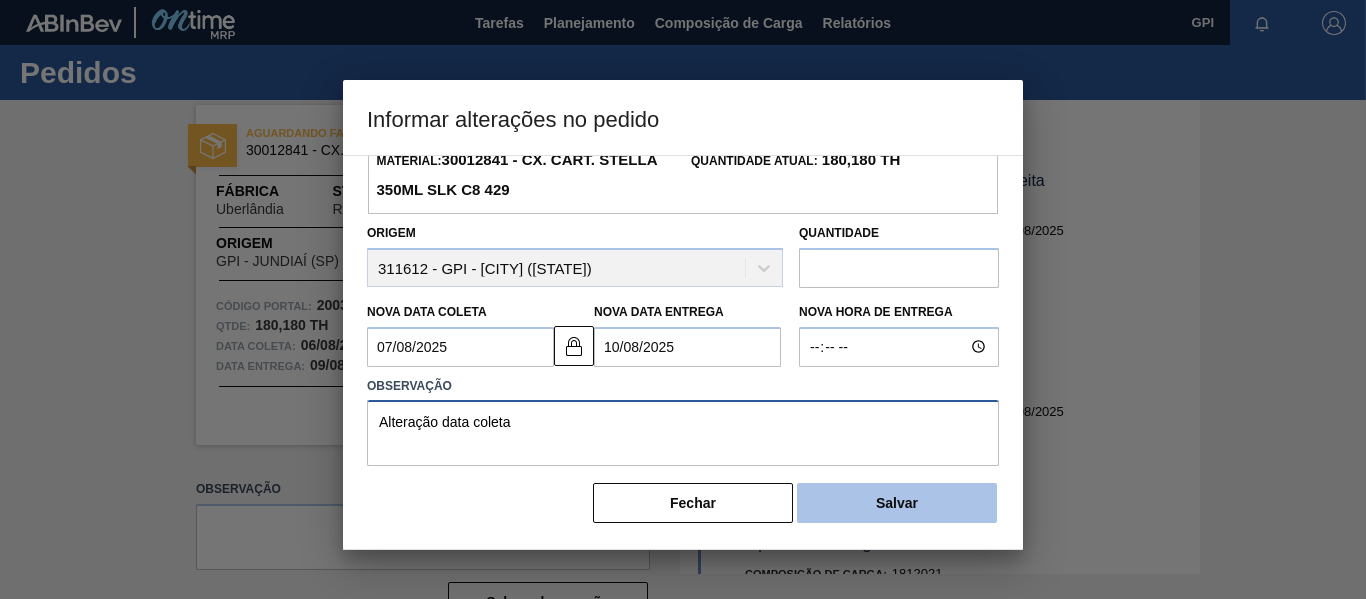 type on "Alteração data coleta" 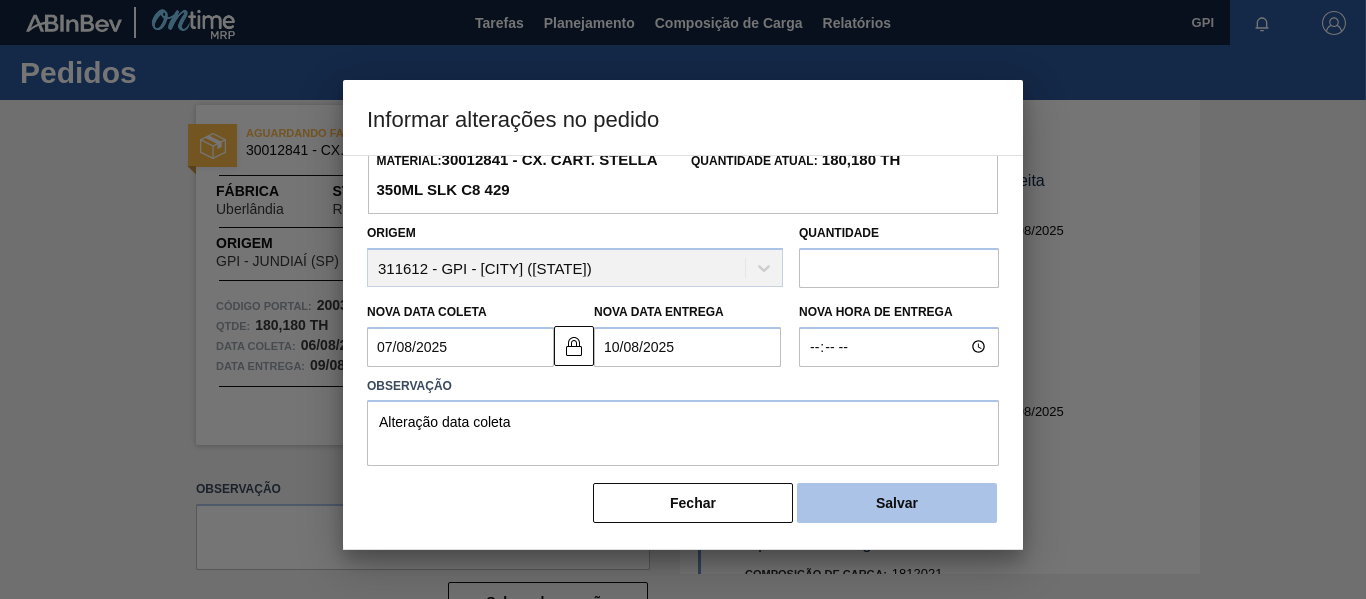 click on "Salvar" at bounding box center [897, 503] 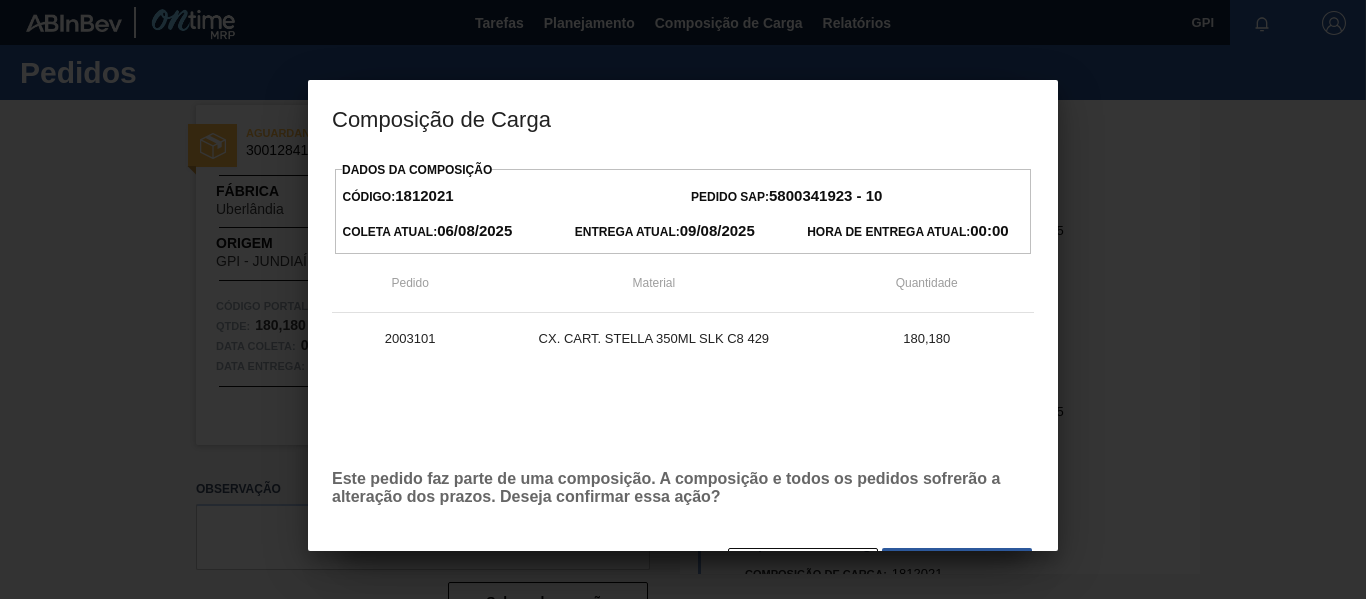drag, startPoint x: 870, startPoint y: 547, endPoint x: 931, endPoint y: 547, distance: 61 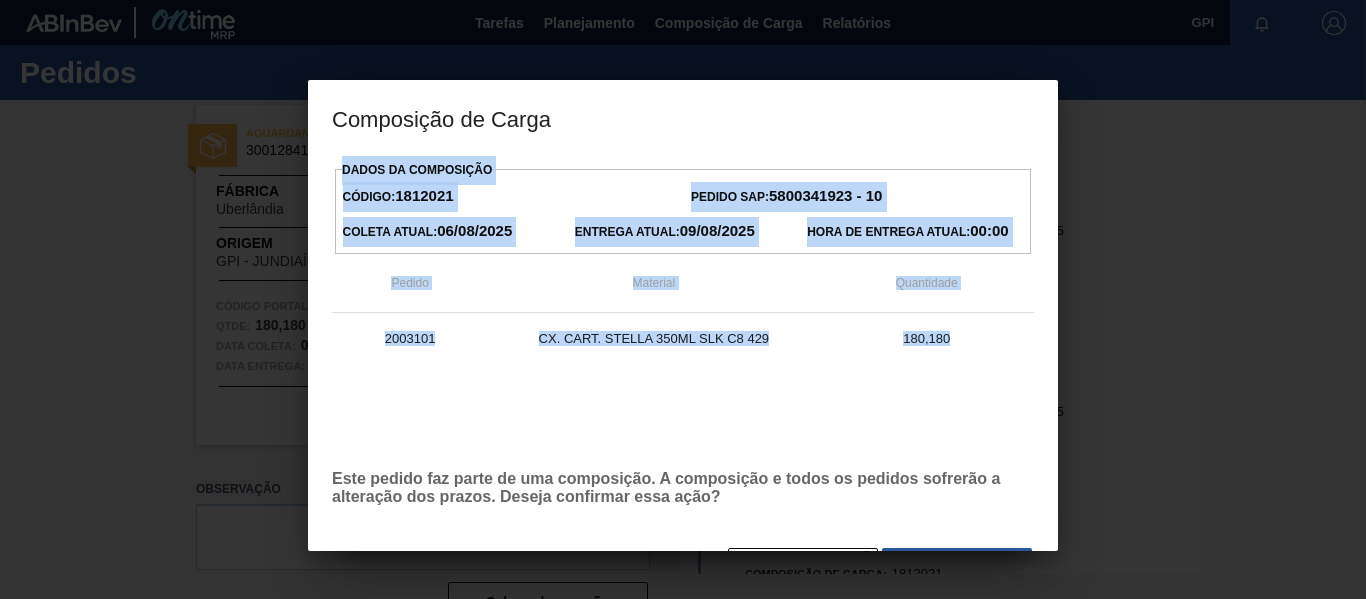 drag, startPoint x: 1020, startPoint y: 113, endPoint x: 1012, endPoint y: 320, distance: 207.15453 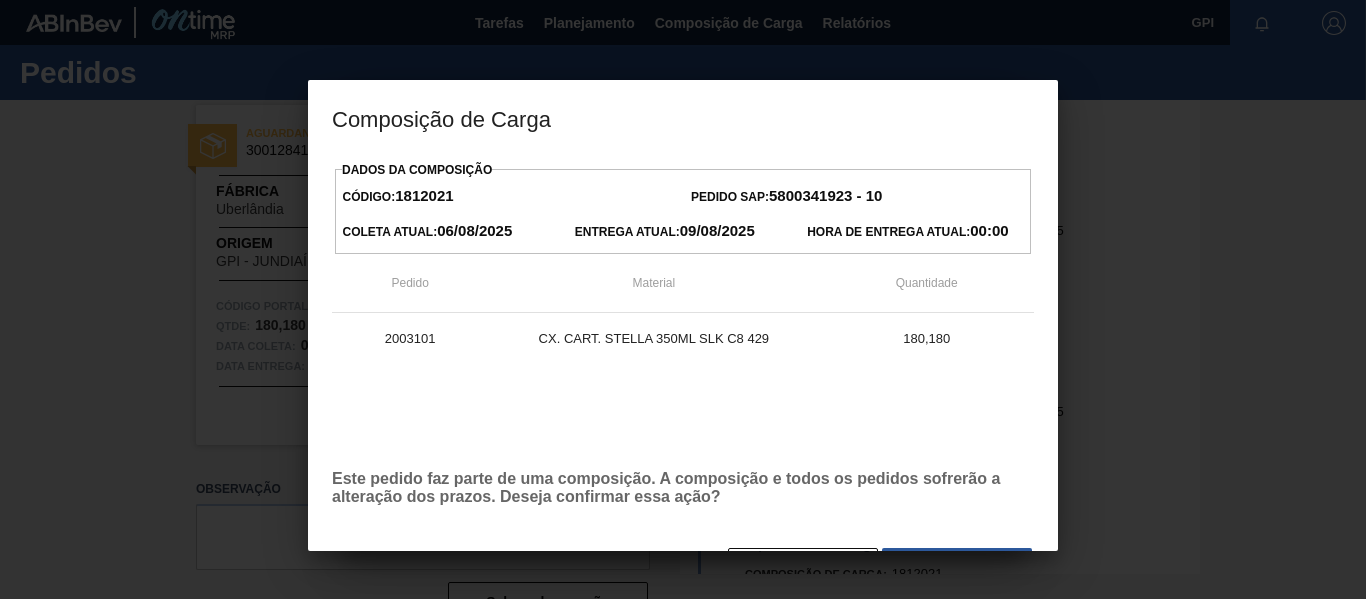 click on "2003101 CX. CART. STELLA 350ML SLK C8 429 180,180" at bounding box center (683, 383) 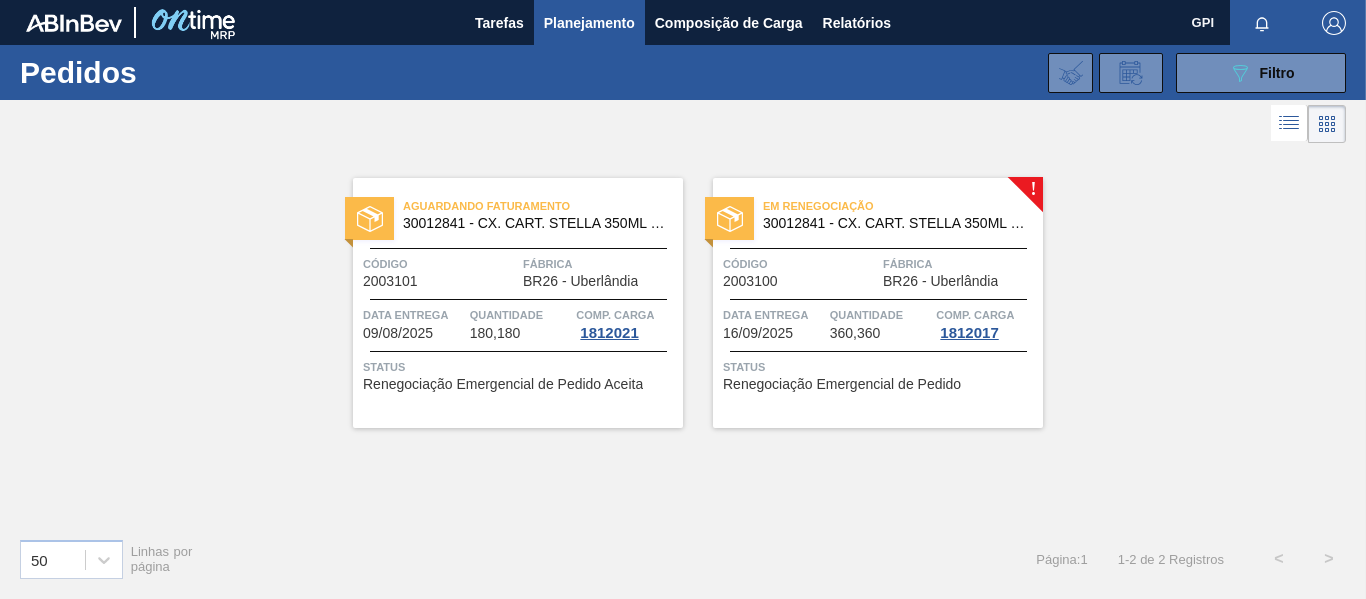 click on "Código 2003100" at bounding box center [800, 271] 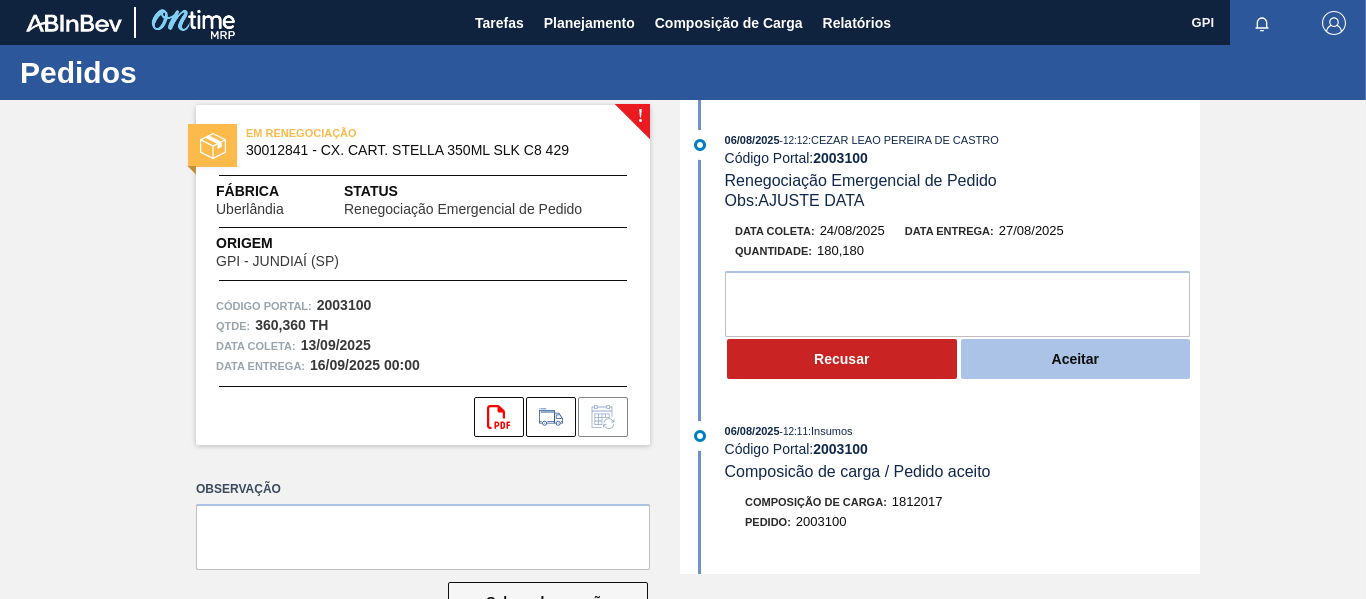 click on "Aceitar" at bounding box center [1076, 359] 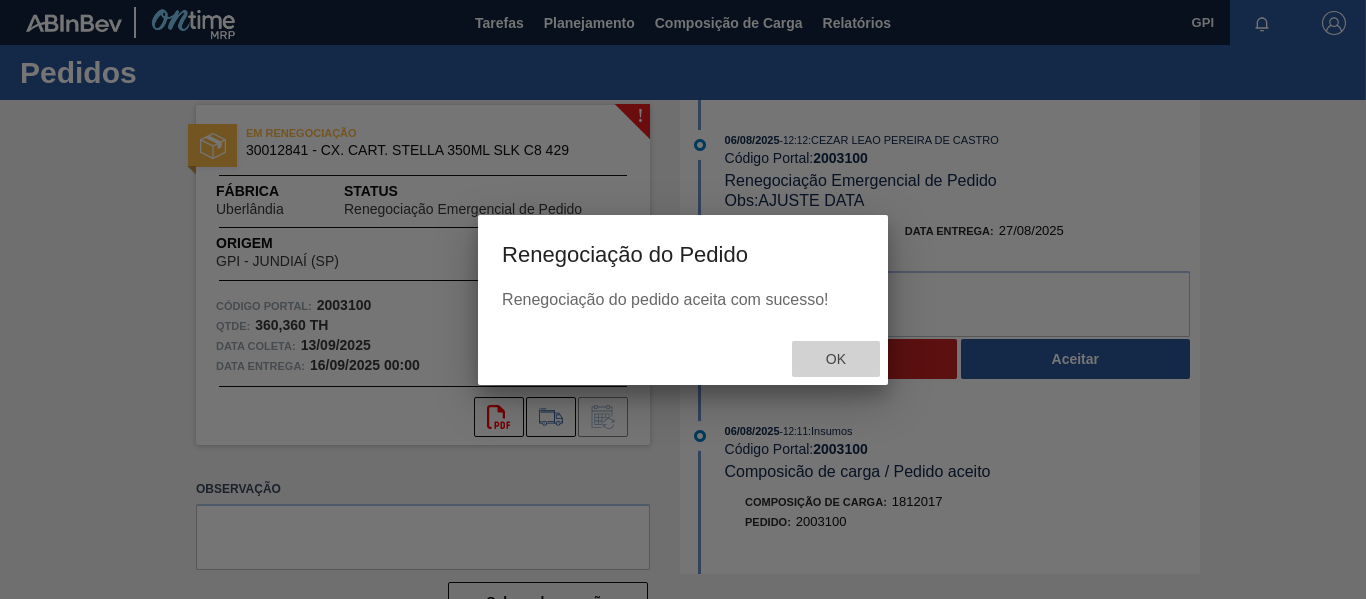 click on "Ok" at bounding box center [836, 359] 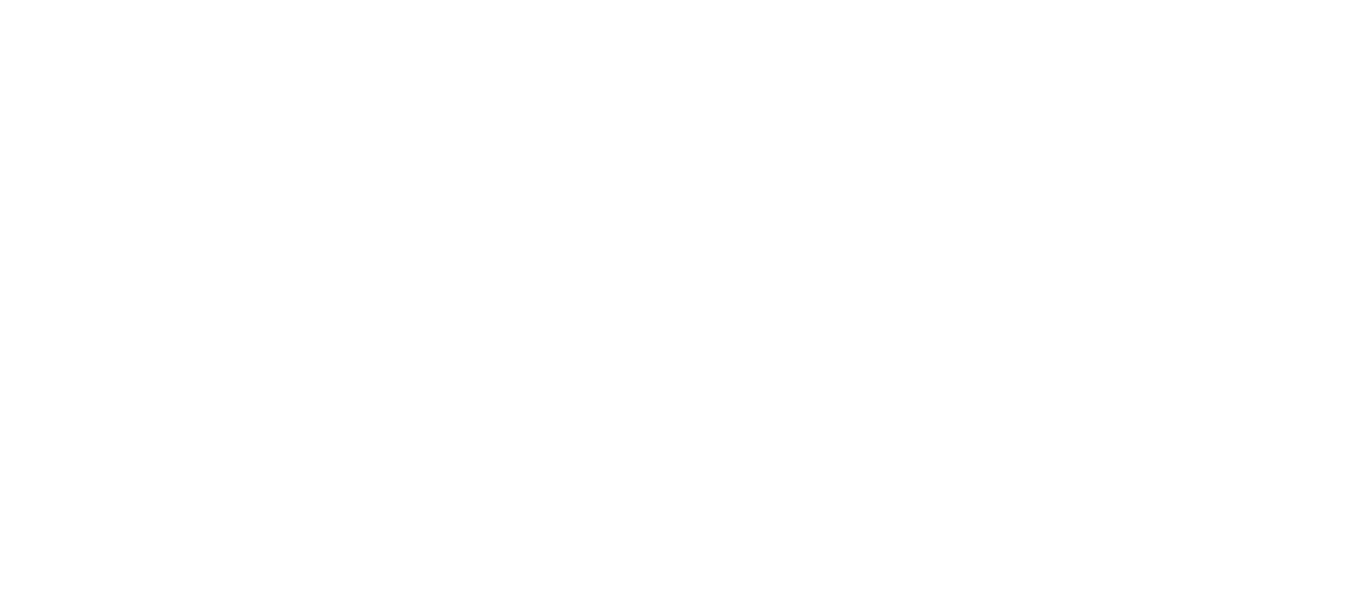 scroll, scrollTop: 0, scrollLeft: 0, axis: both 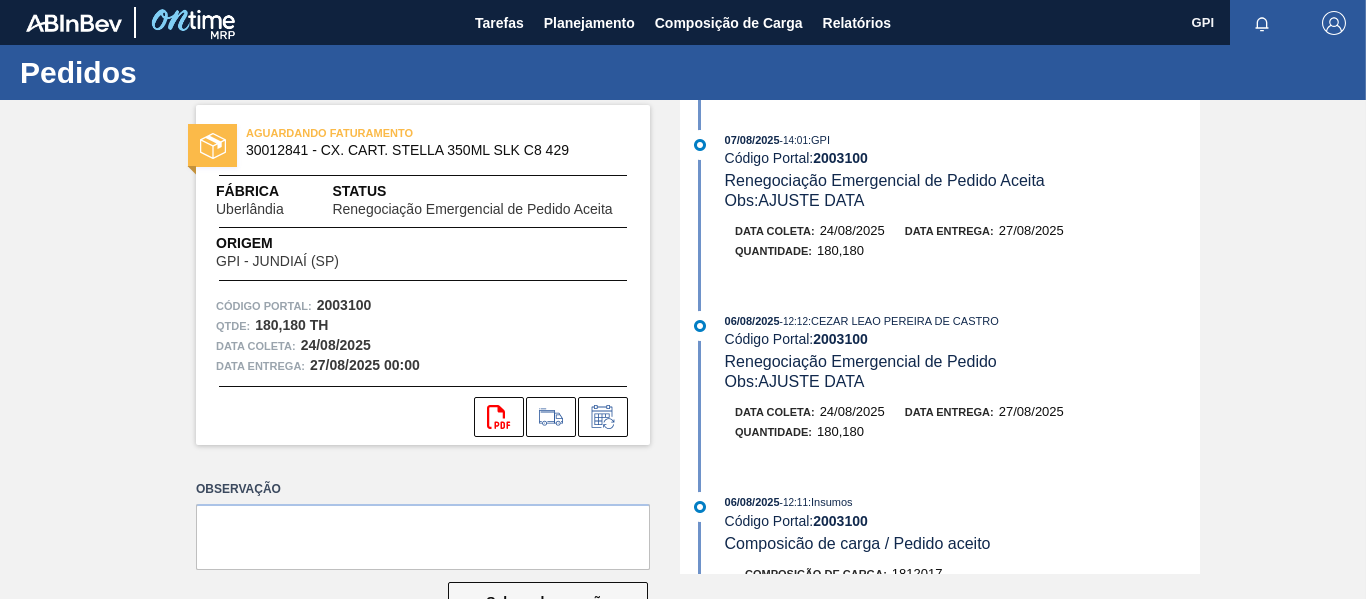 click on "AGUARDANDO FATURAMENTO [NUMBER] - CX. CART. STELLA 350ML SLK C8 429 Fábrica [CITY], [STATE] Status Renegociação Emergencial de Pedido Aceita Origem GPI - [CITY], [STATE]   Código Portal:  [NUMBER] Qtde : [NUMBER] TH Data coleta: [DATE] Data entrega: [DATE] 00:00 svg{fill:#ff0000} Observação Salvar observação" at bounding box center (408, 337) 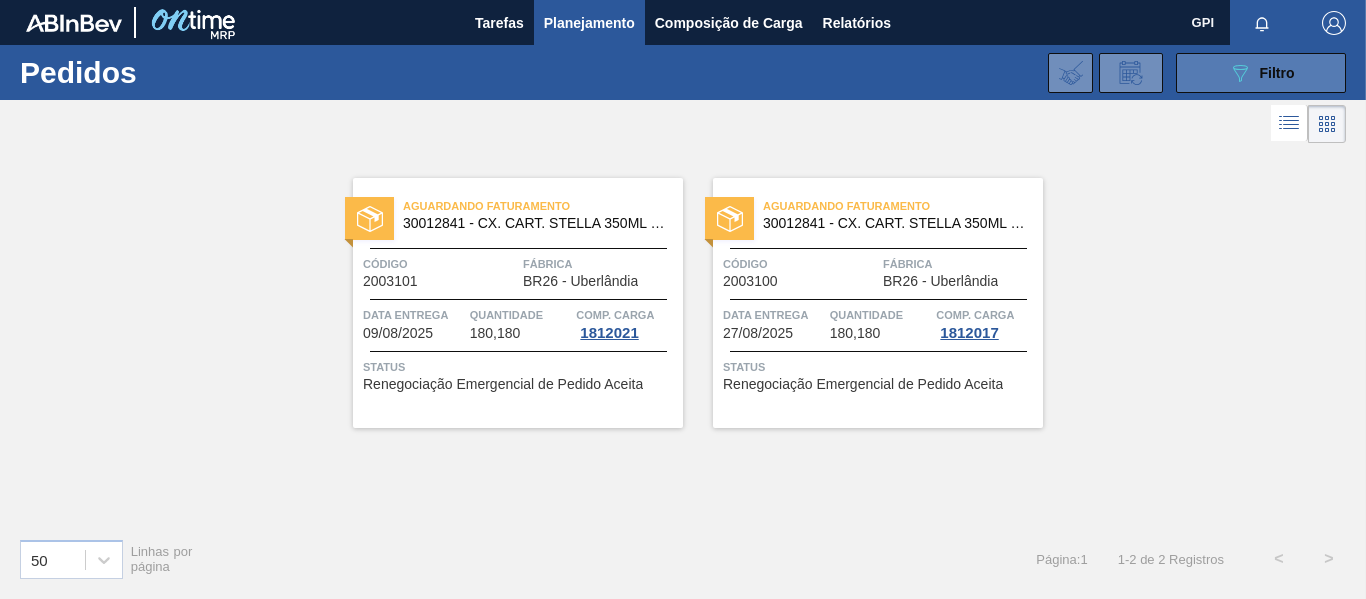 drag, startPoint x: 1193, startPoint y: 63, endPoint x: 1194, endPoint y: 86, distance: 23.021729 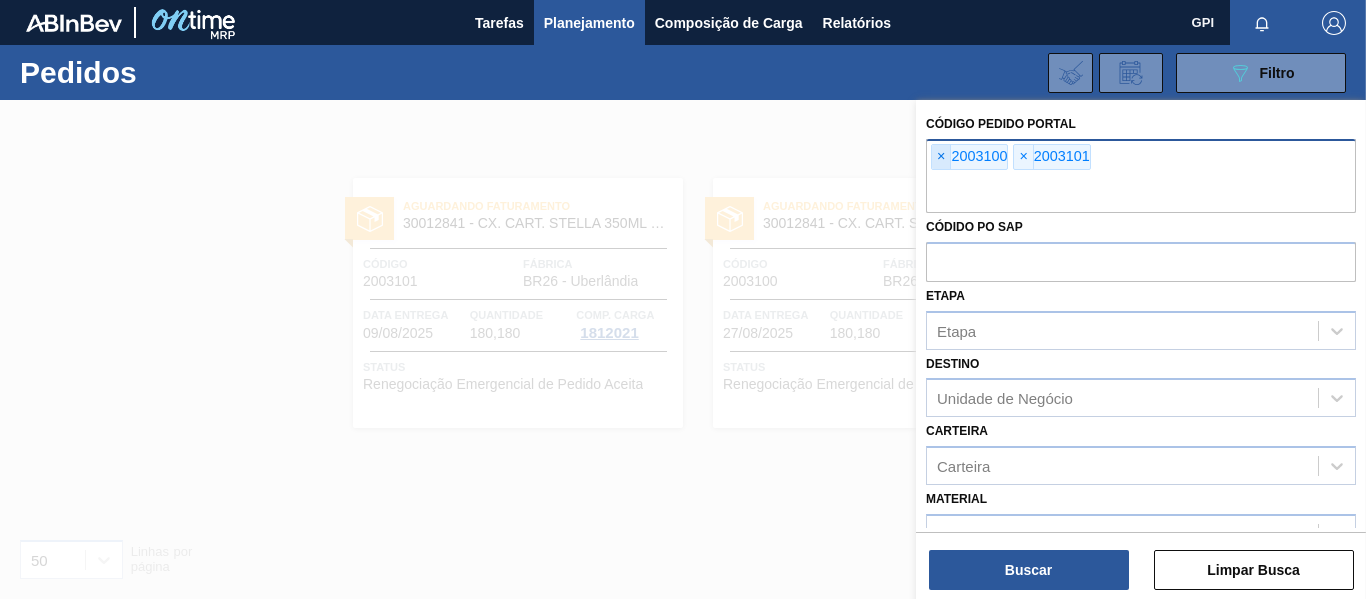click on "×" at bounding box center [941, 157] 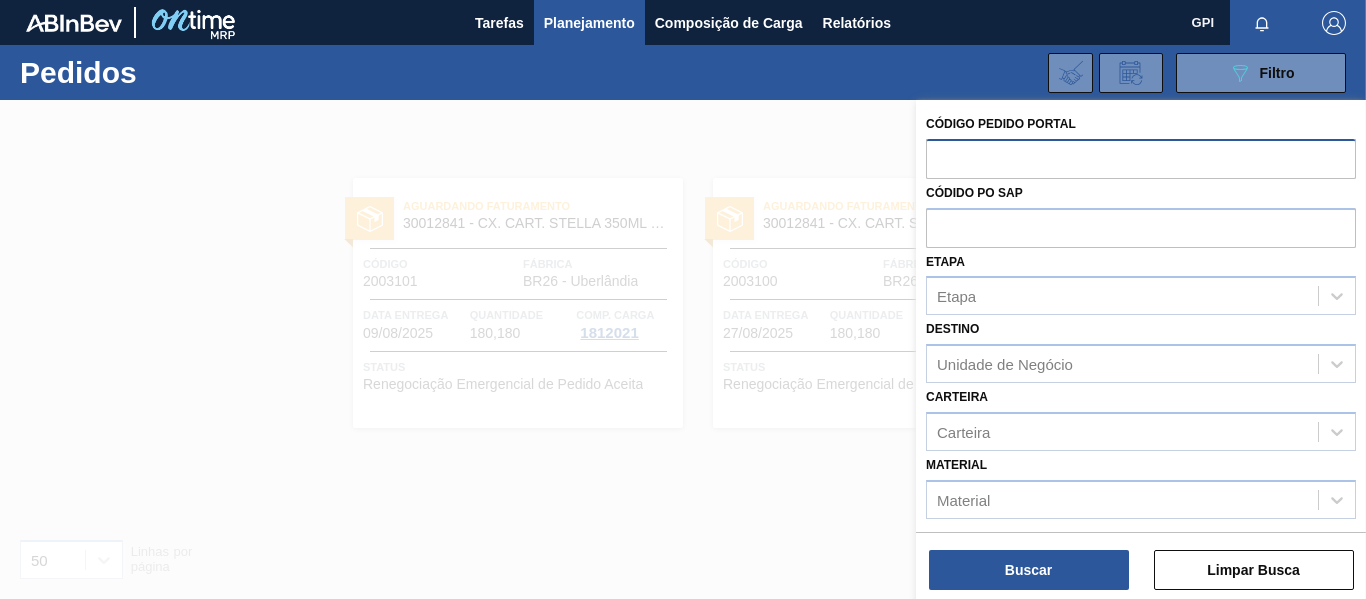 paste on "[NUMBER] / [NUMBER]" 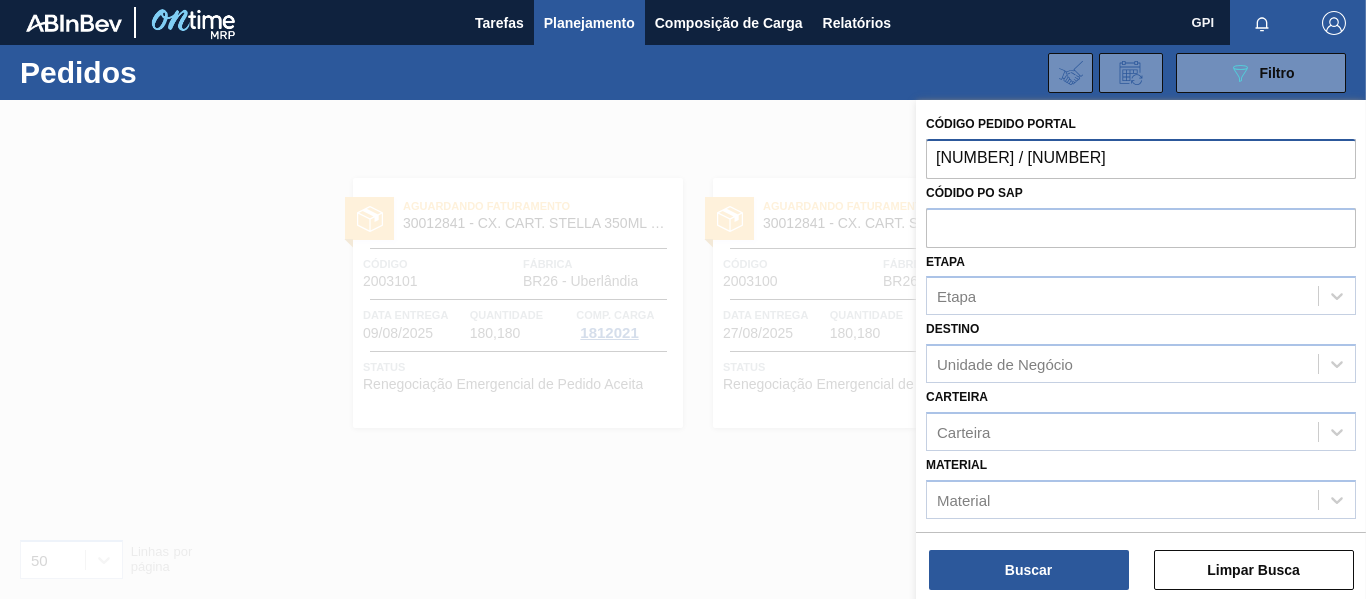 click on "[NUMBER] / [NUMBER]" at bounding box center [1141, 158] 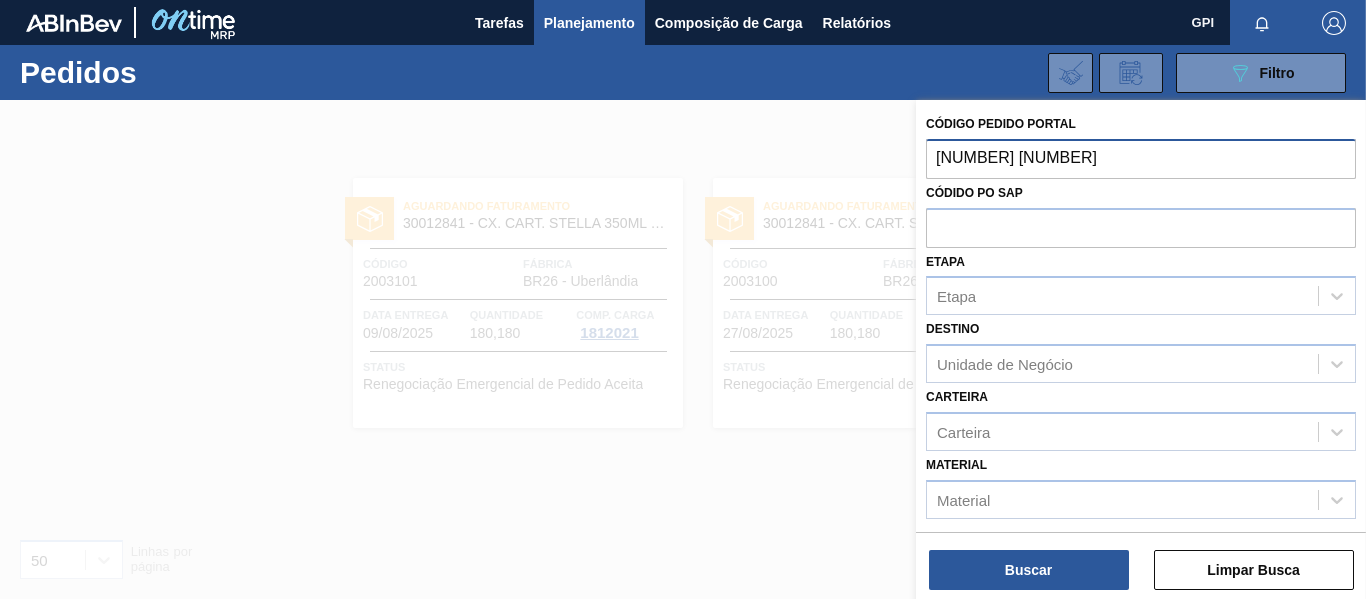 click on "[NUMBER] [NUMBER]" at bounding box center [1141, 158] 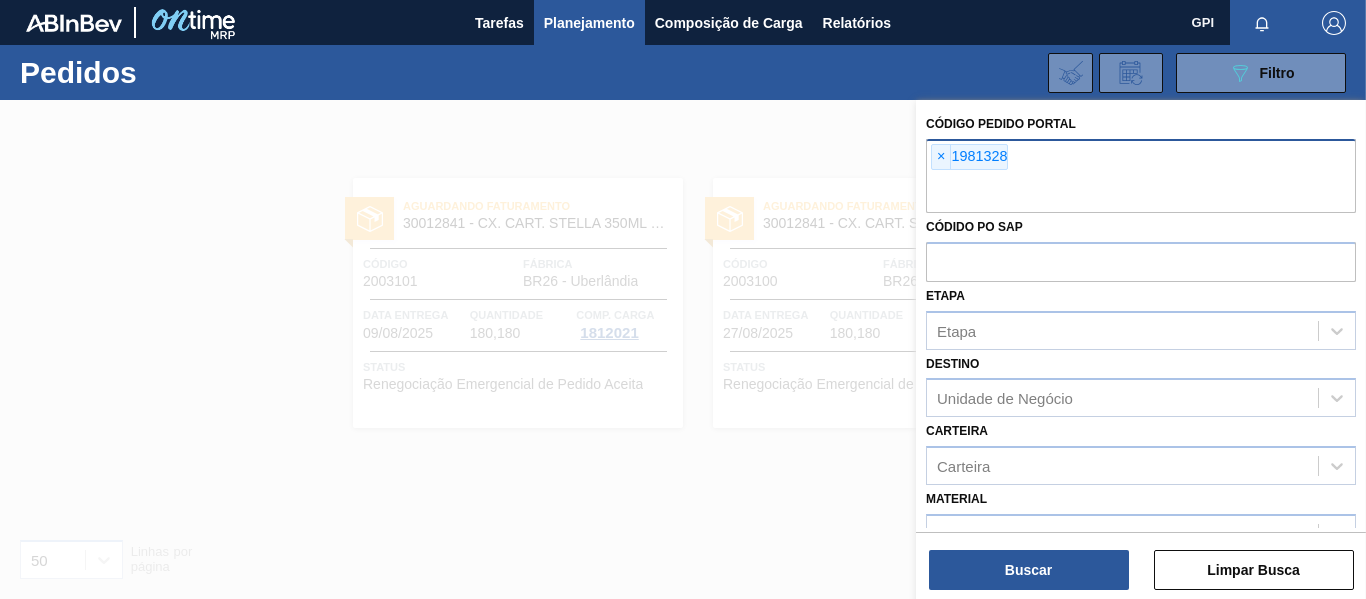 paste on "[NUMBER]" 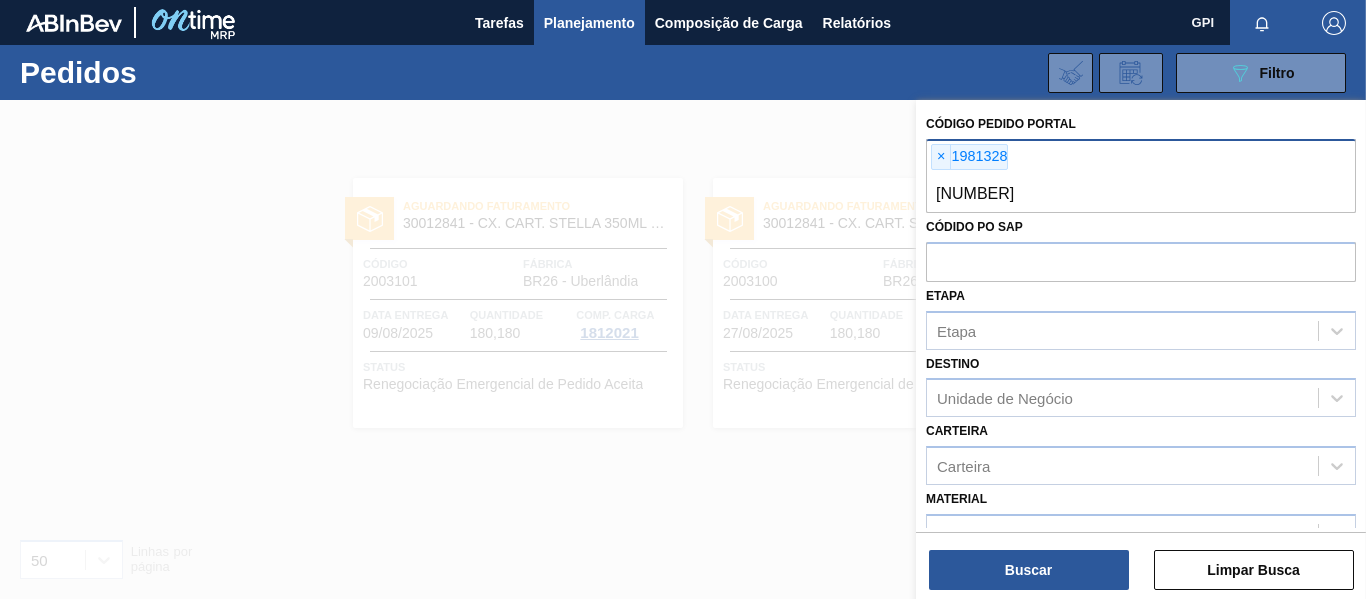 type 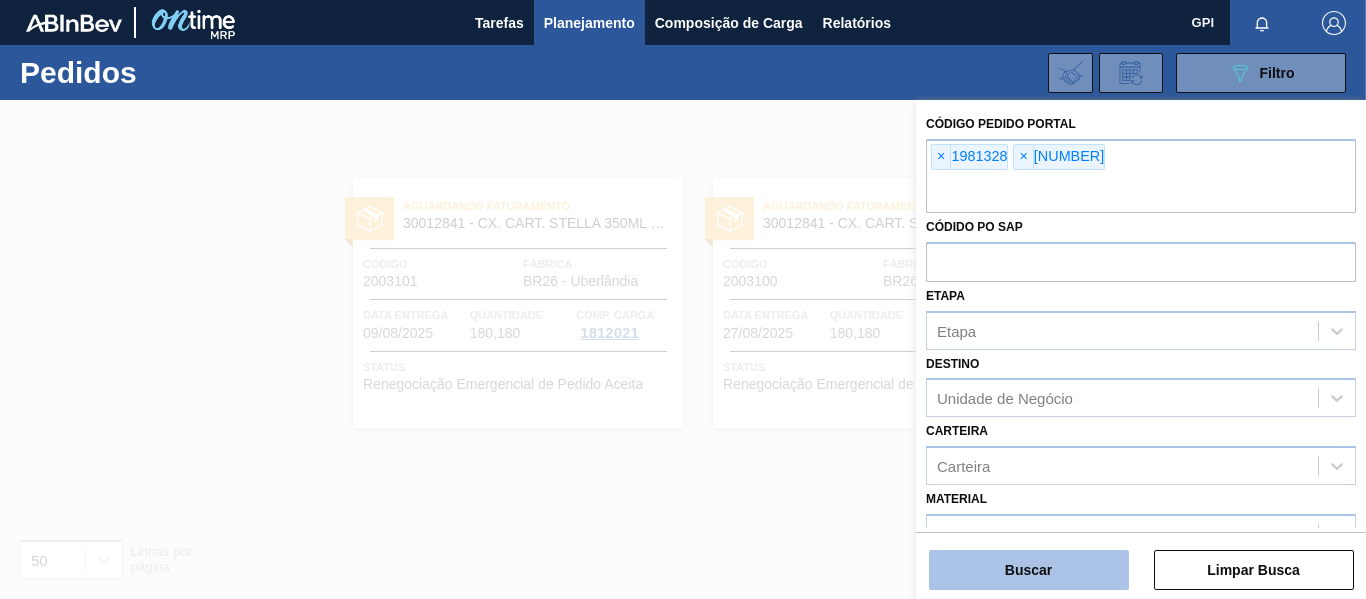click on "Buscar" at bounding box center (1029, 570) 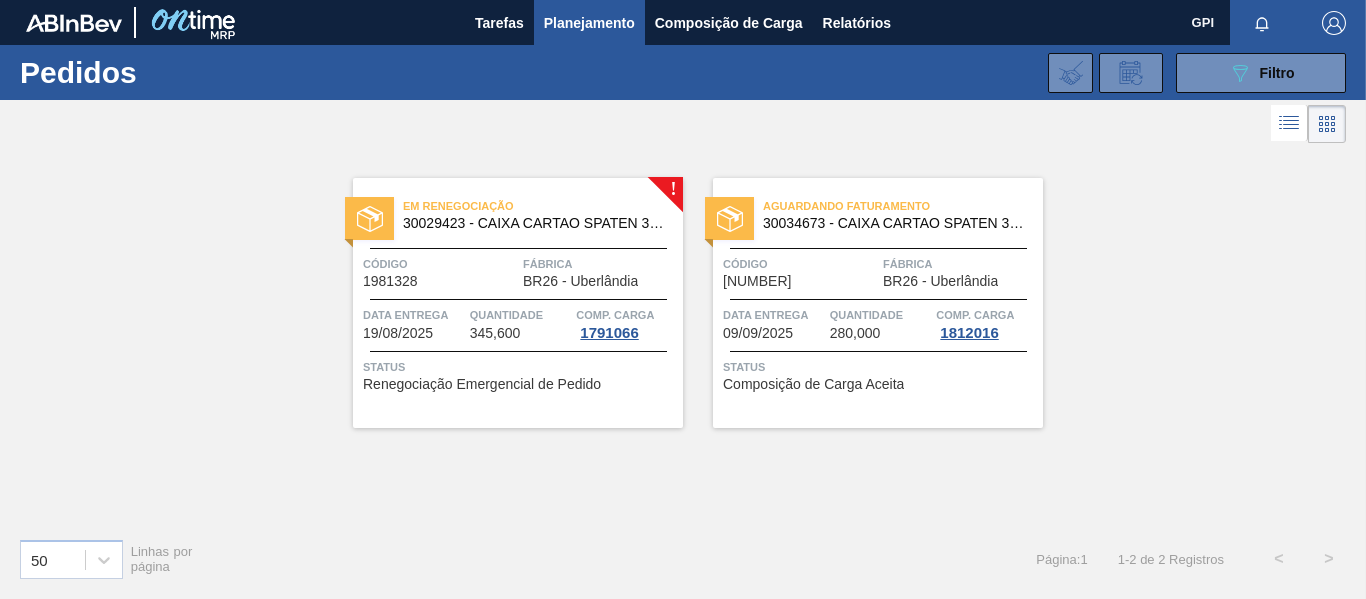click on "Código [NUMBER]" at bounding box center [440, 271] 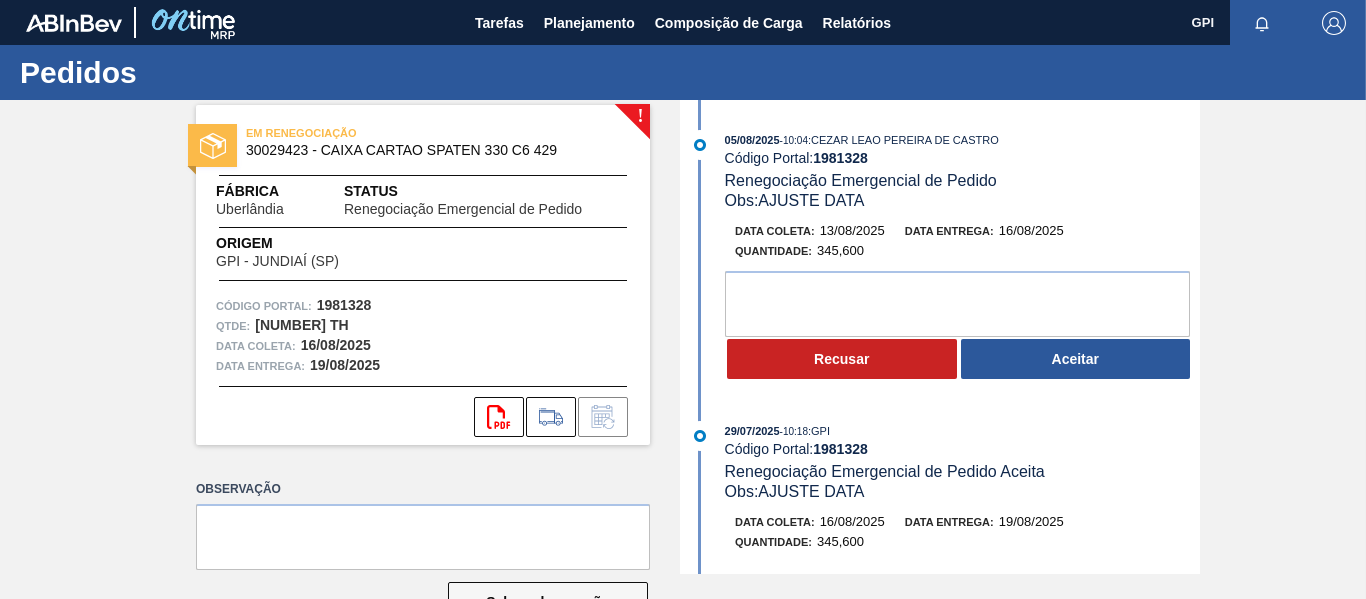 click on "1981328" at bounding box center (344, 305) 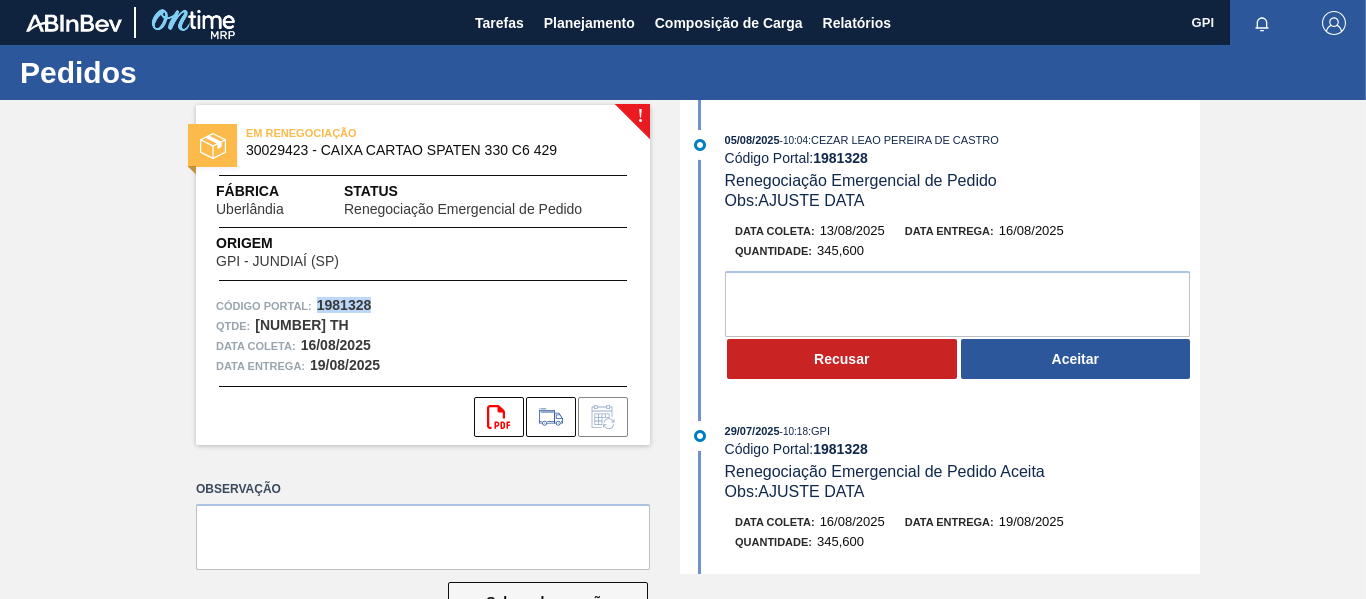 click on "1981328" at bounding box center [344, 305] 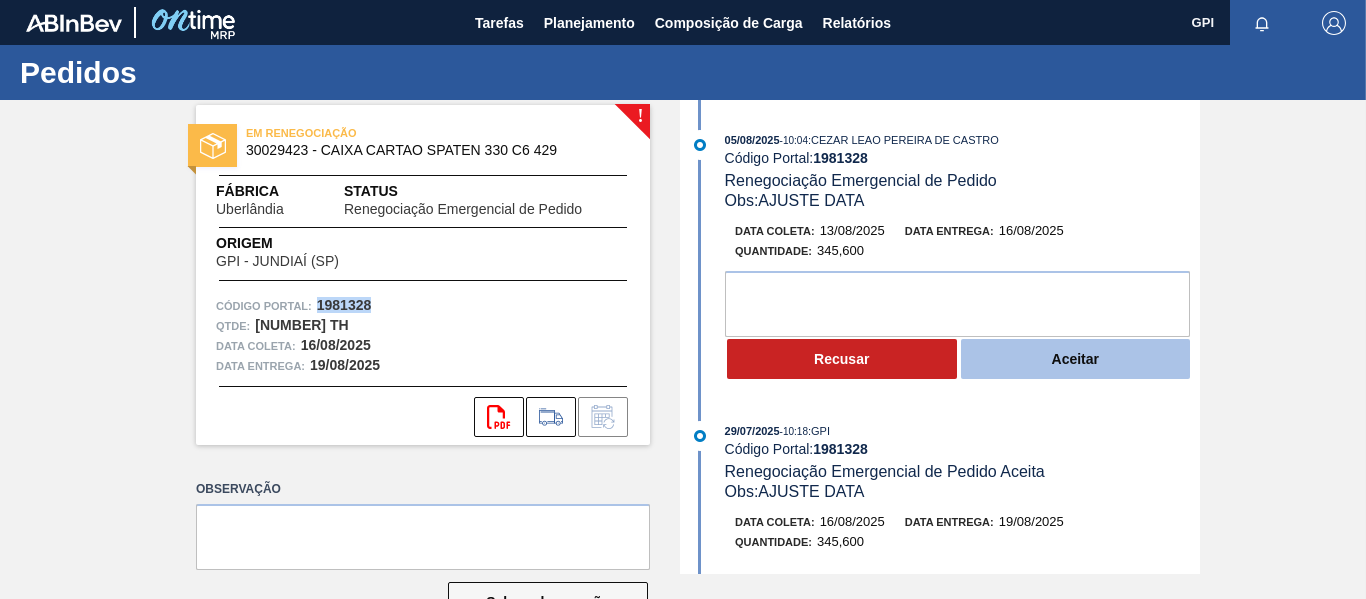 click on "Aceitar" at bounding box center (1076, 359) 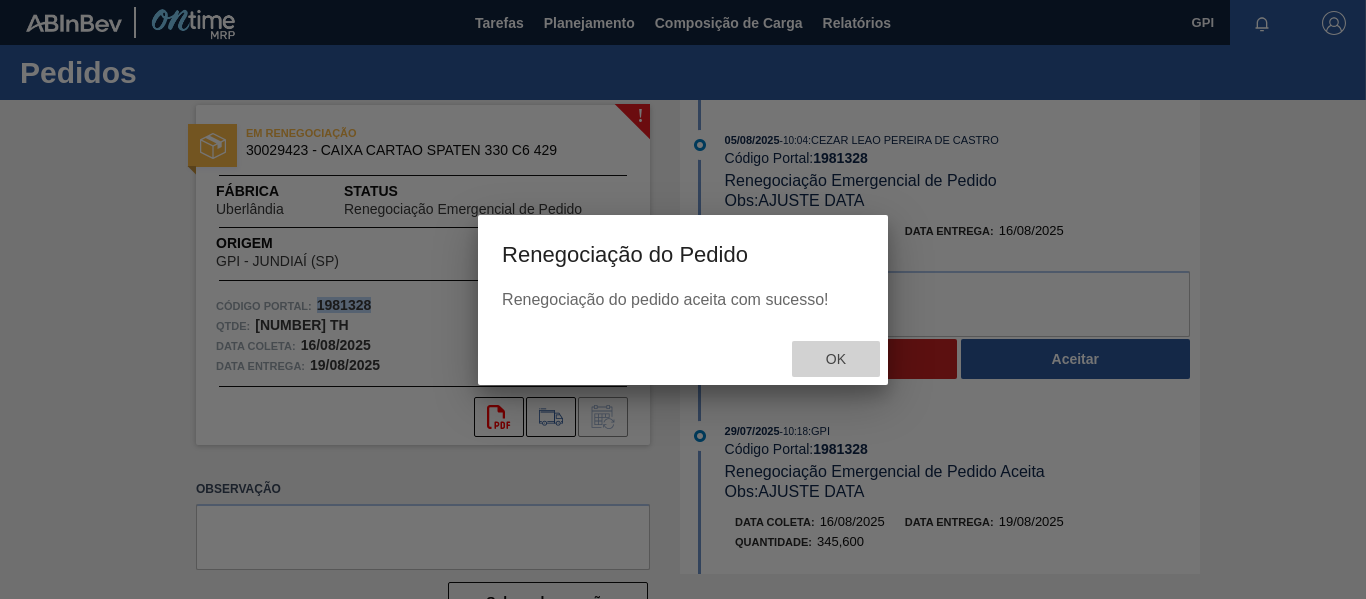 click on "Ok" at bounding box center (836, 359) 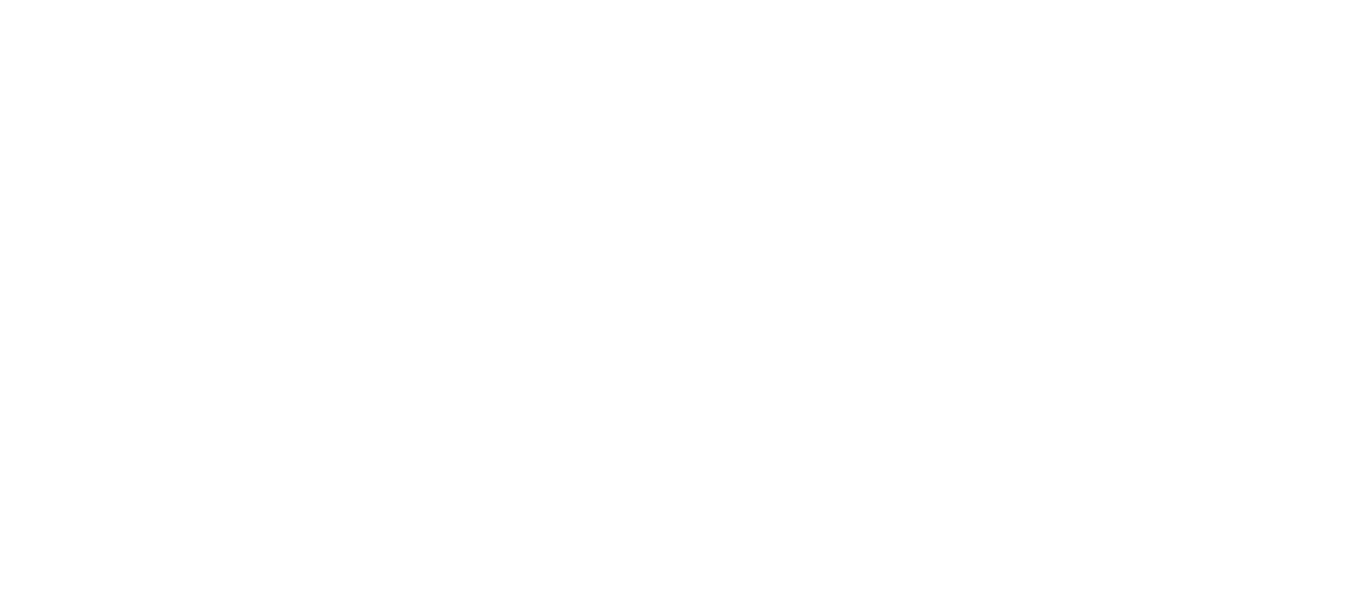 scroll, scrollTop: 0, scrollLeft: 0, axis: both 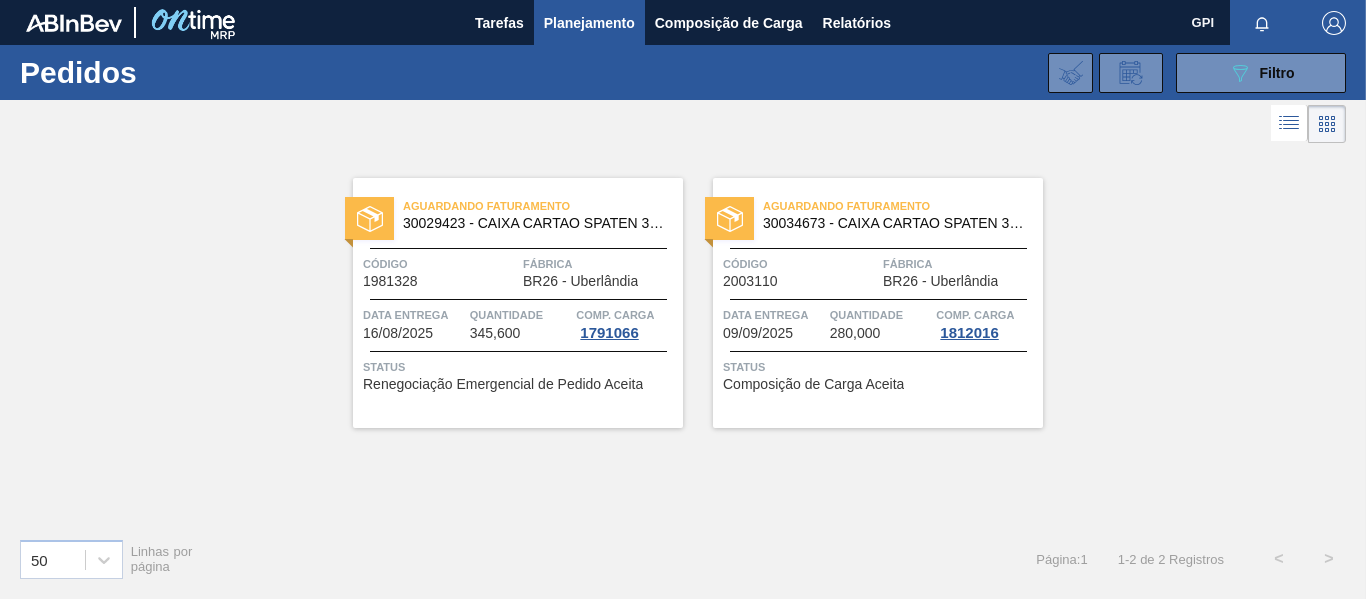 click on "Código 2003110 Fábrica BR26 - [CITY]" at bounding box center [878, 271] 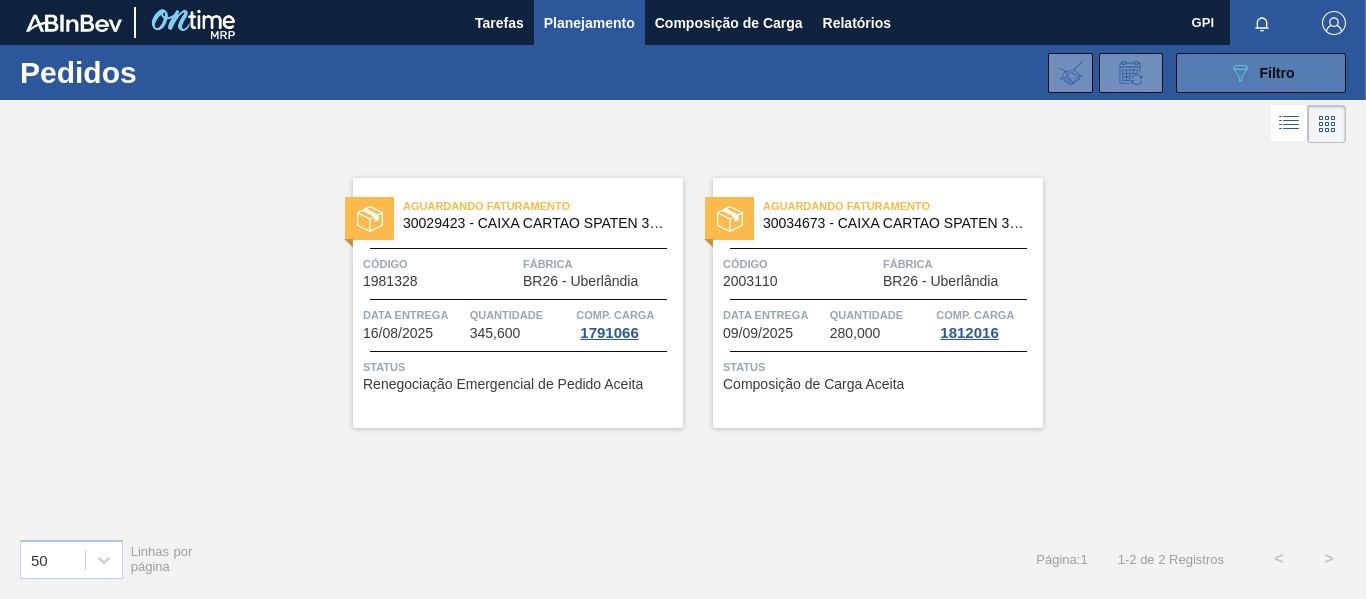 click on "Filtro" at bounding box center [1277, 73] 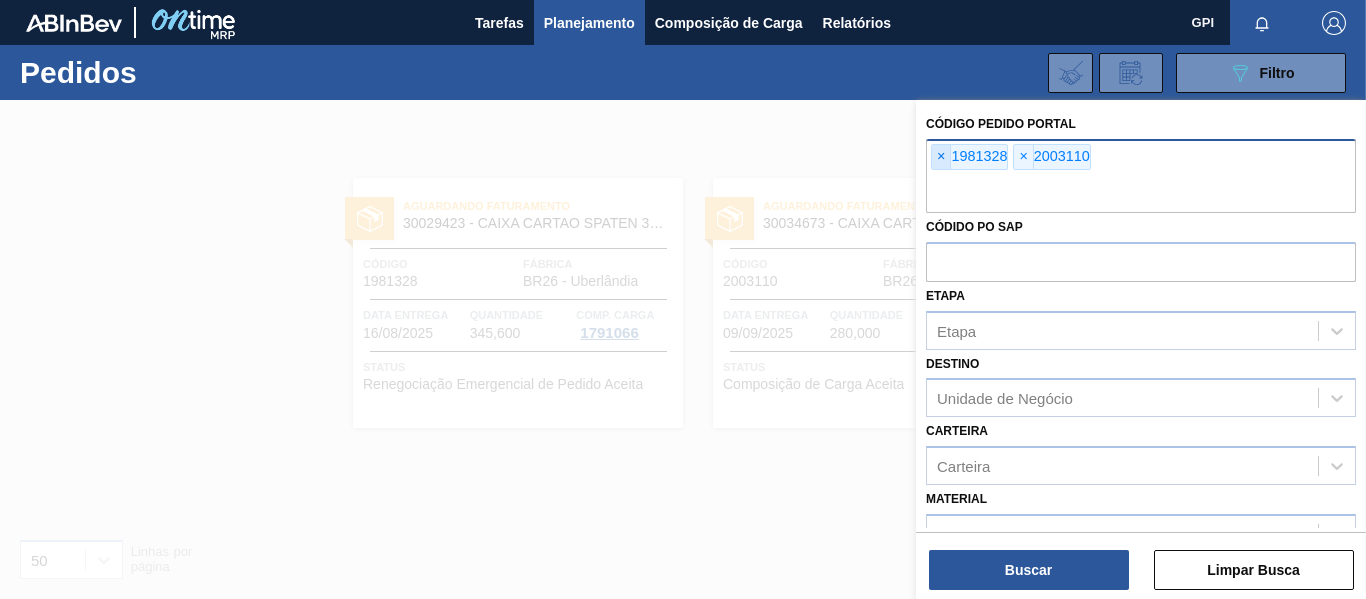 click on "×" at bounding box center (941, 157) 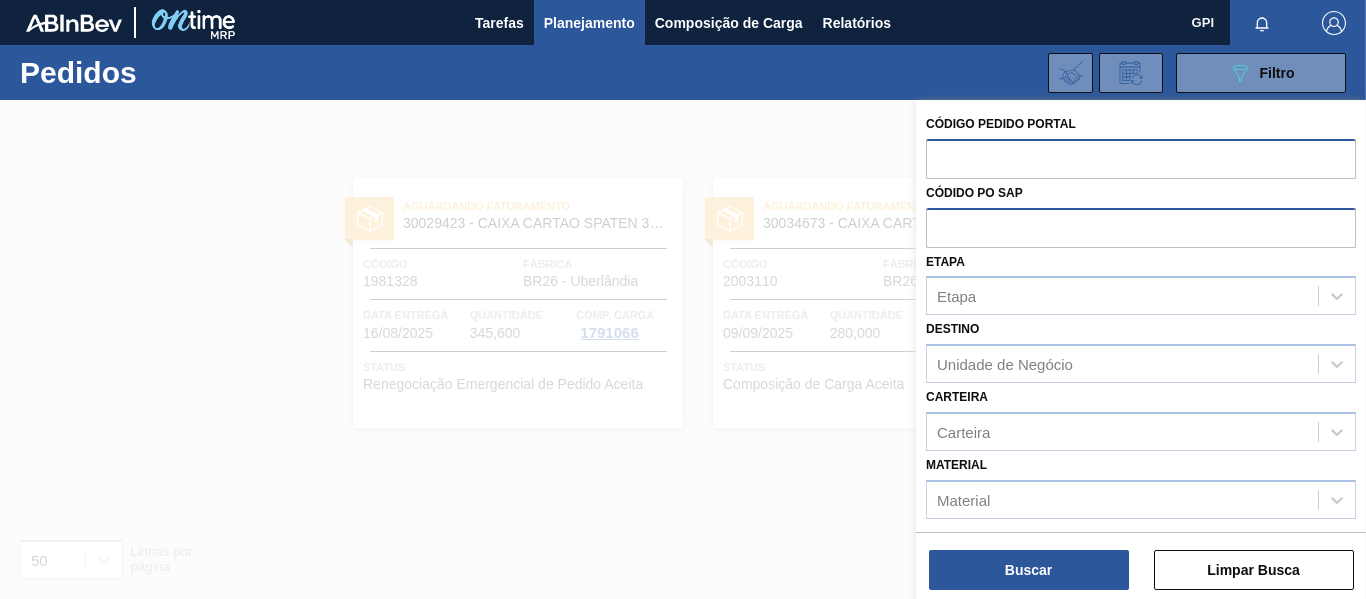 paste 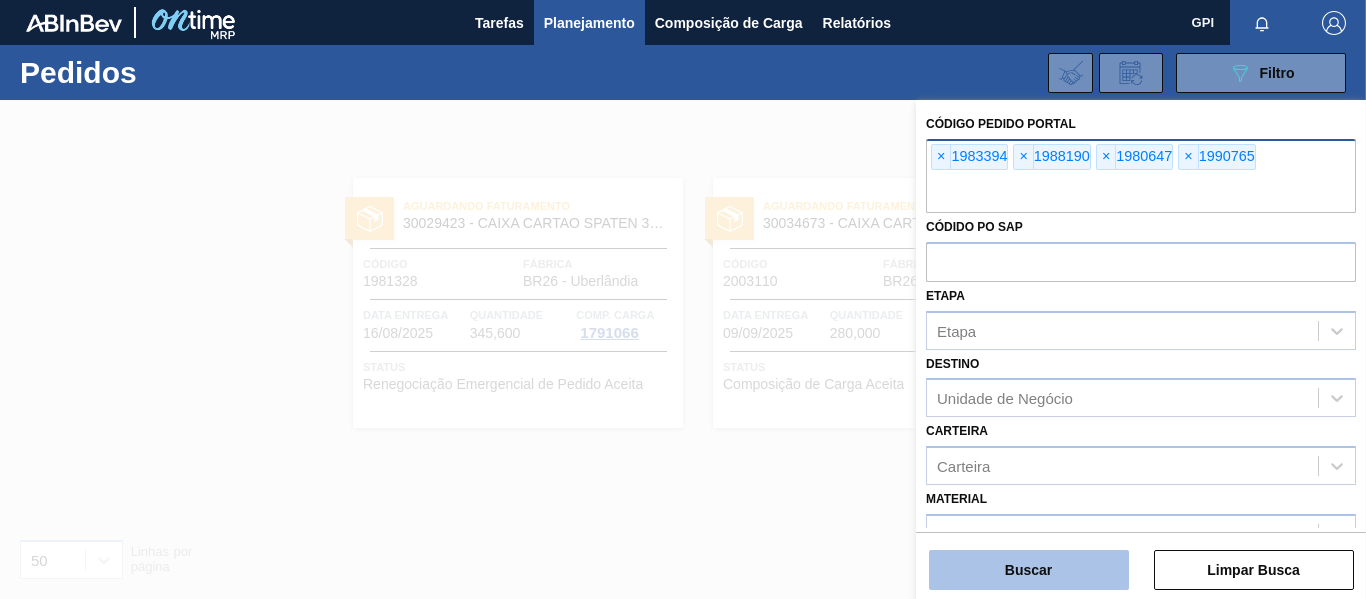 click on "Buscar" at bounding box center [1029, 570] 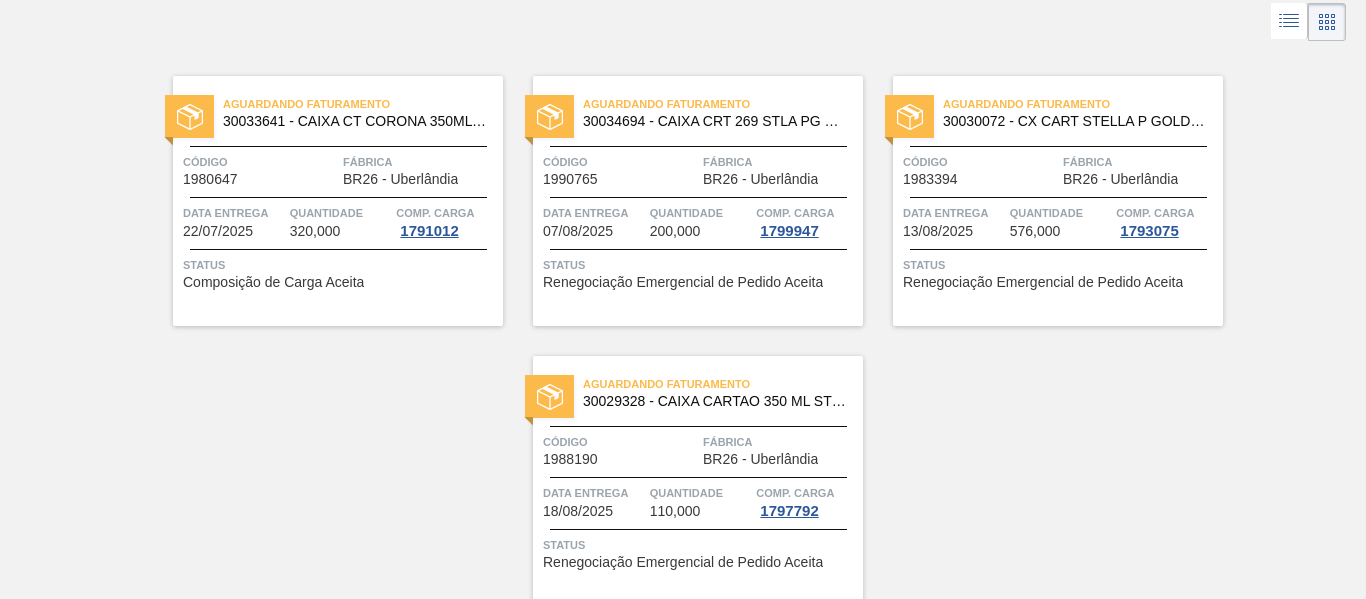 scroll, scrollTop: 105, scrollLeft: 0, axis: vertical 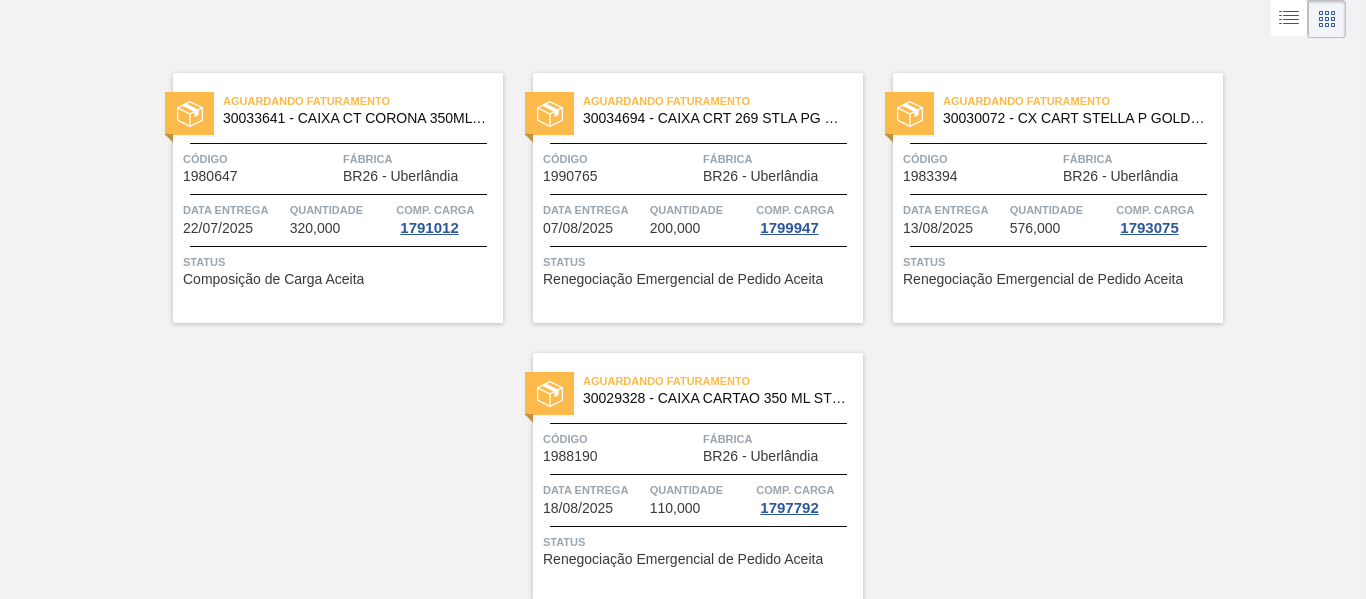 click on "Aguardando Faturamento 30033641 - CAIXA CT CORONA 350ML SLEEK C8 NIV24 Código 1980647 Fábrica BR26 - [CITY] Data entrega [DATE] Quantidade 320,000 Comp. Carga 1791012 Status Composição de Carga Aceita Aguardando Faturamento 30034694 - CAIXA CRT 269 STLA PG C08 278GR Código 1990765 Fábrica BR26 - [CITY] Data entrega [DATE] Quantidade 200,000 Comp. Carga 1799947 Status Renegociação Emergencial de Pedido Aceita Aguardando Faturamento 30030072 - CX CART STELLA P GOLD 330ML C6 298 NIV23 Código 1983394 Fábrica BR26 - [CITY] Data entrega [DATE] Quantidade 576,000 Comp. Carga 1793075 Status Renegociação Emergencial de Pedido Aceita Aguardando Faturamento 30029328 - CAIXA CARTAO 350 ML STELLA PURE GOLD C08 Código 1988190 Fábrica BR26 - [CITY] Data entrega [DATE] Quantidade 110,000 Comp. Carga 1797792 Status Renegociação Emergencial de Pedido Aceita" at bounding box center [683, 323] 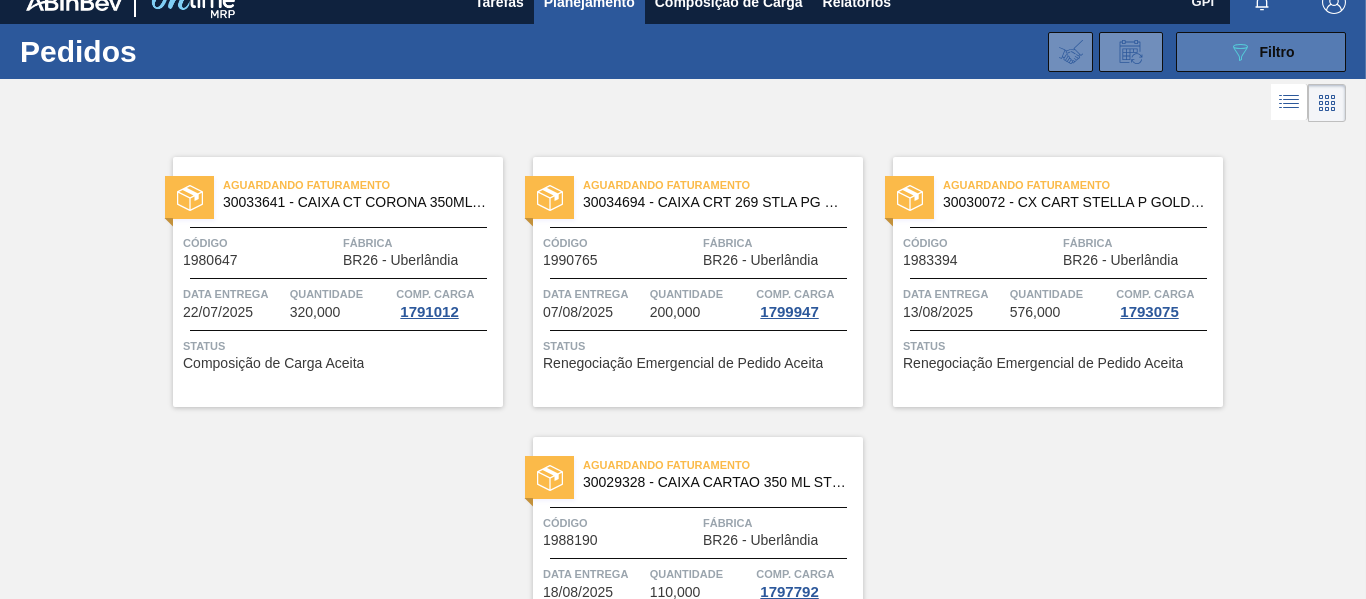 scroll, scrollTop: 17, scrollLeft: 0, axis: vertical 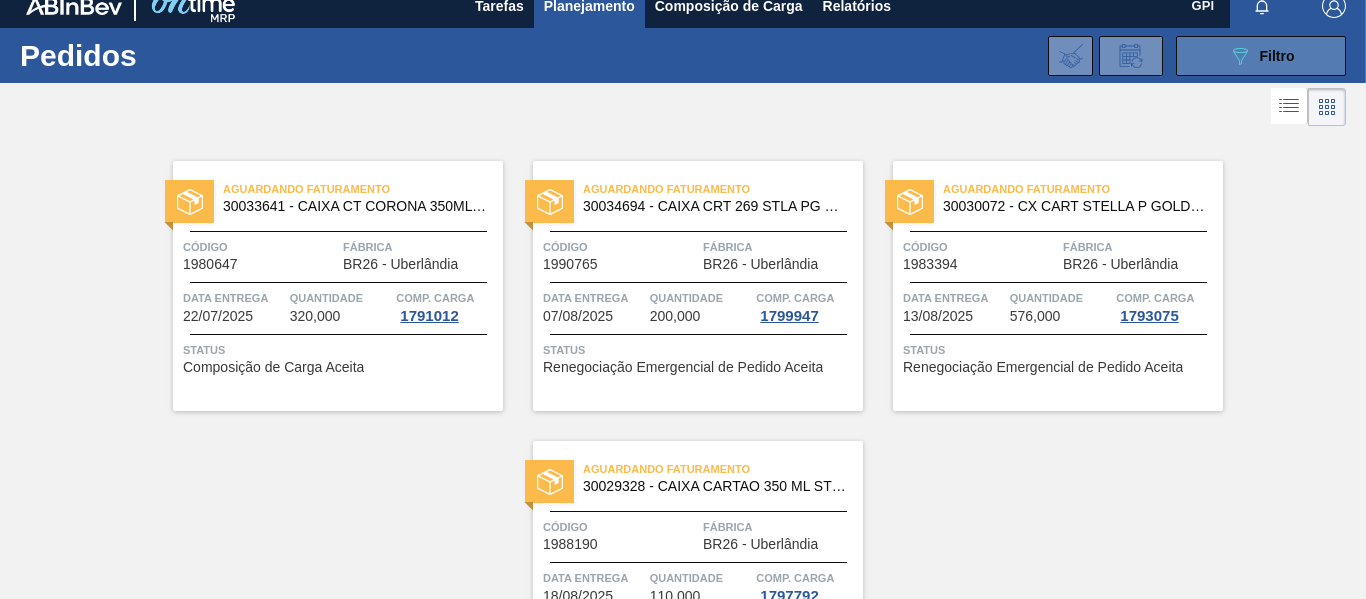 click on "089F7B8B-B2A5-4AFE-B5C0-19BA573D28AC Filtro" at bounding box center (1261, 56) 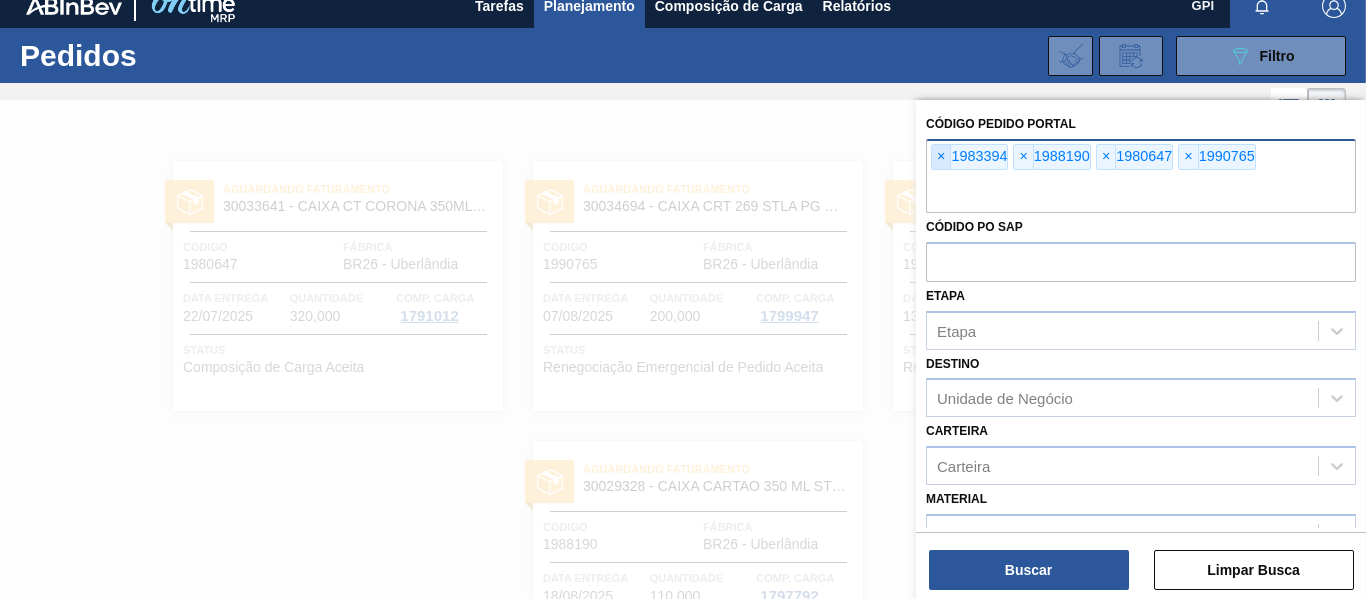 click on "×" at bounding box center [941, 157] 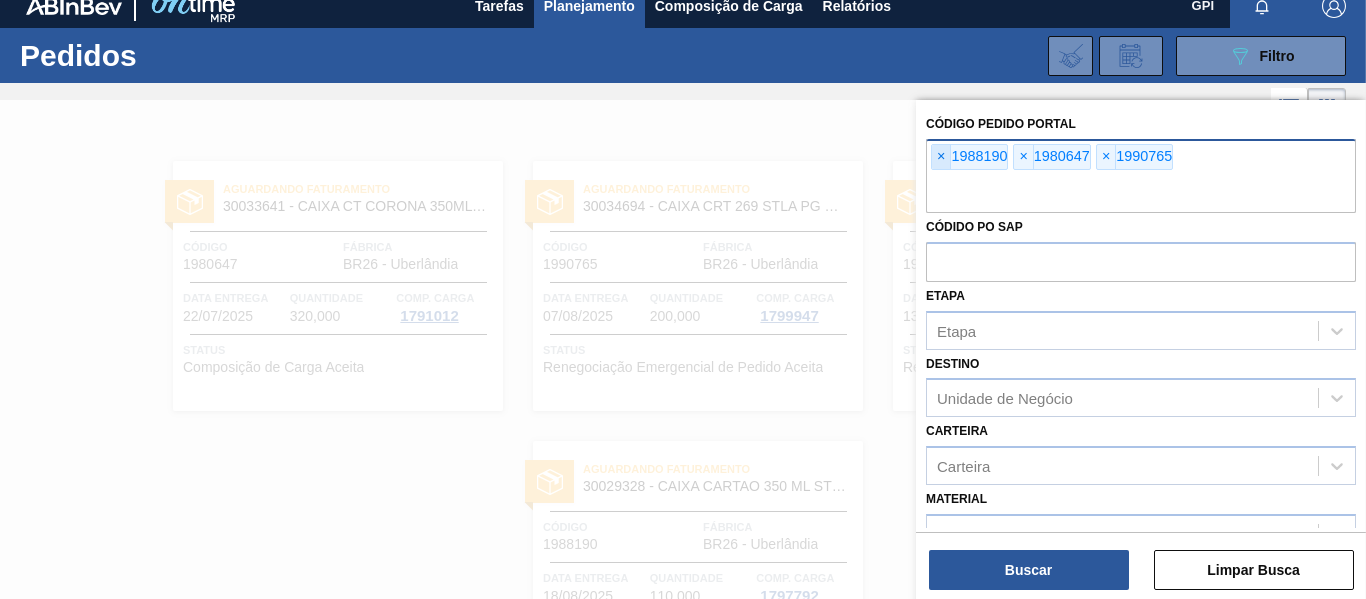 click on "×" at bounding box center (941, 157) 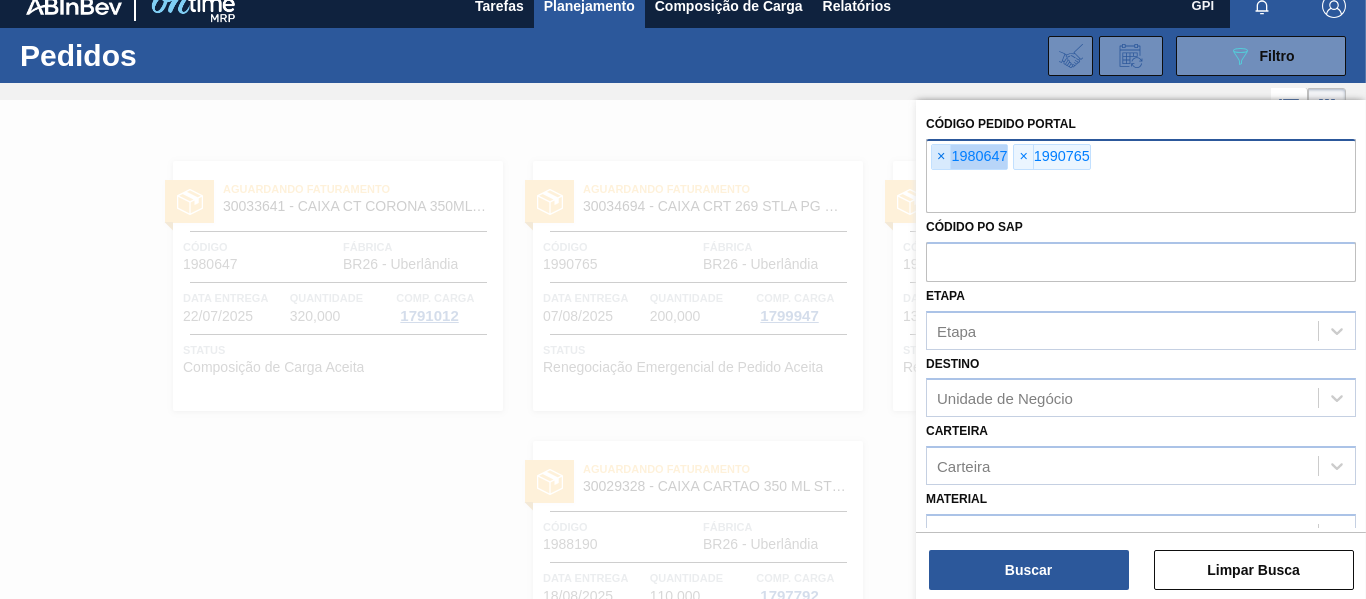 click on "×" at bounding box center [941, 157] 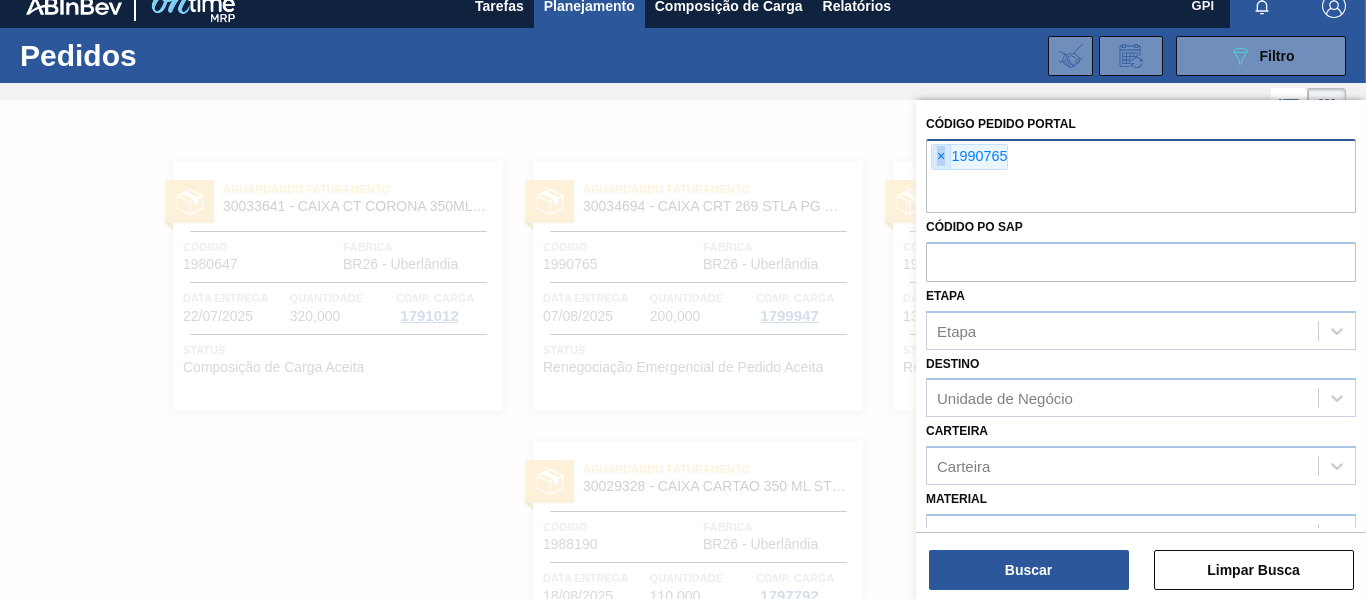 click on "×" at bounding box center (941, 157) 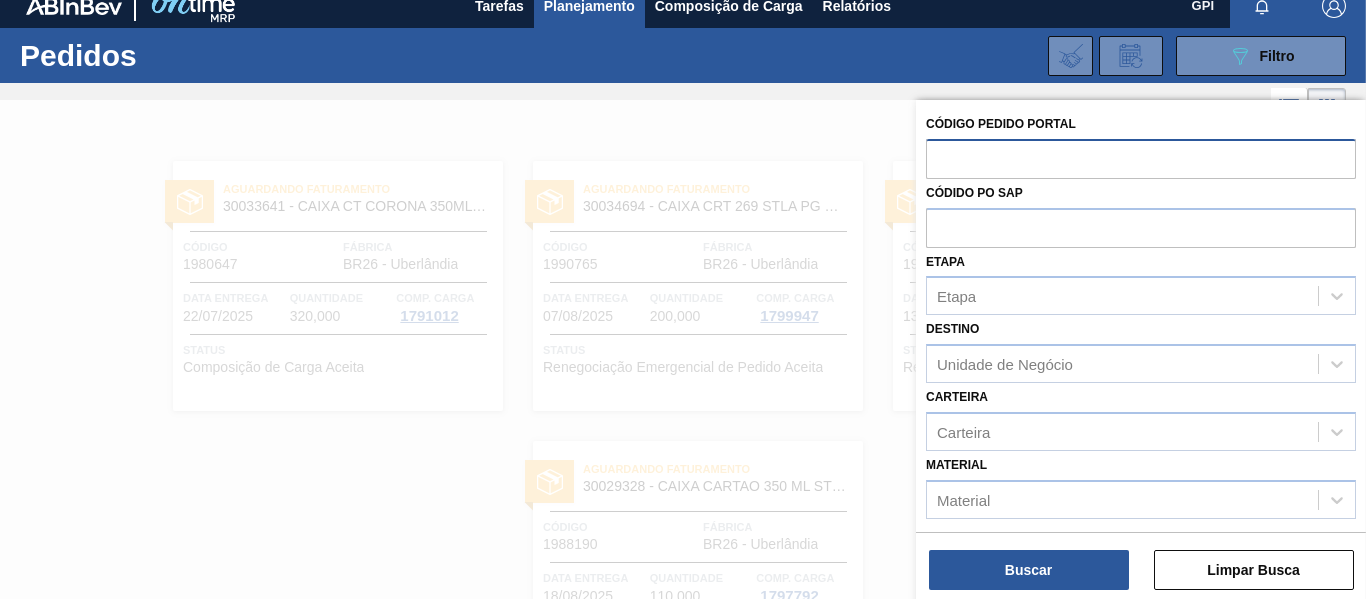 paste on "2004539" 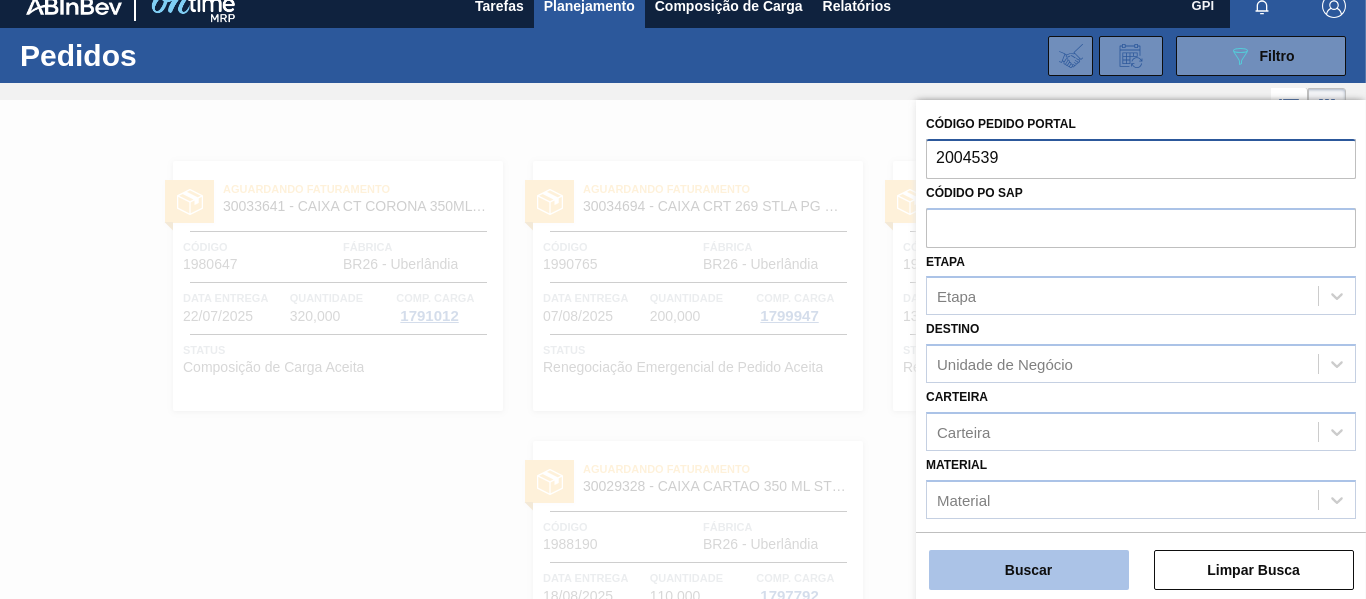 type on "2004539" 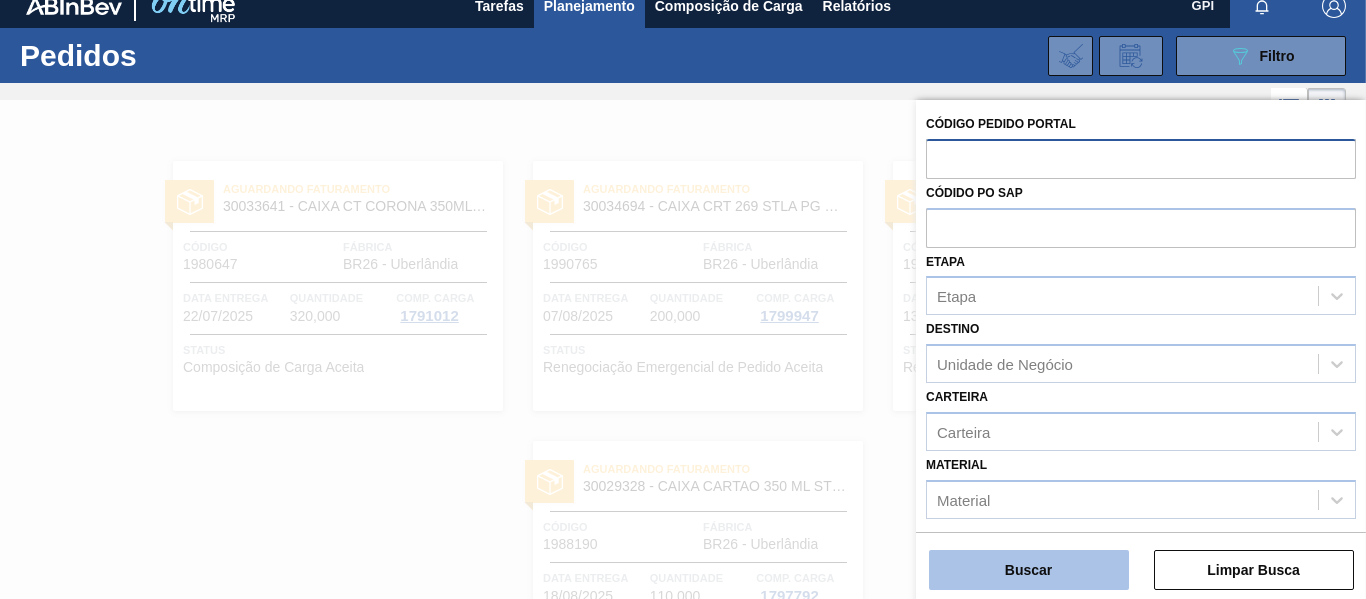 click on "Buscar" at bounding box center (1029, 570) 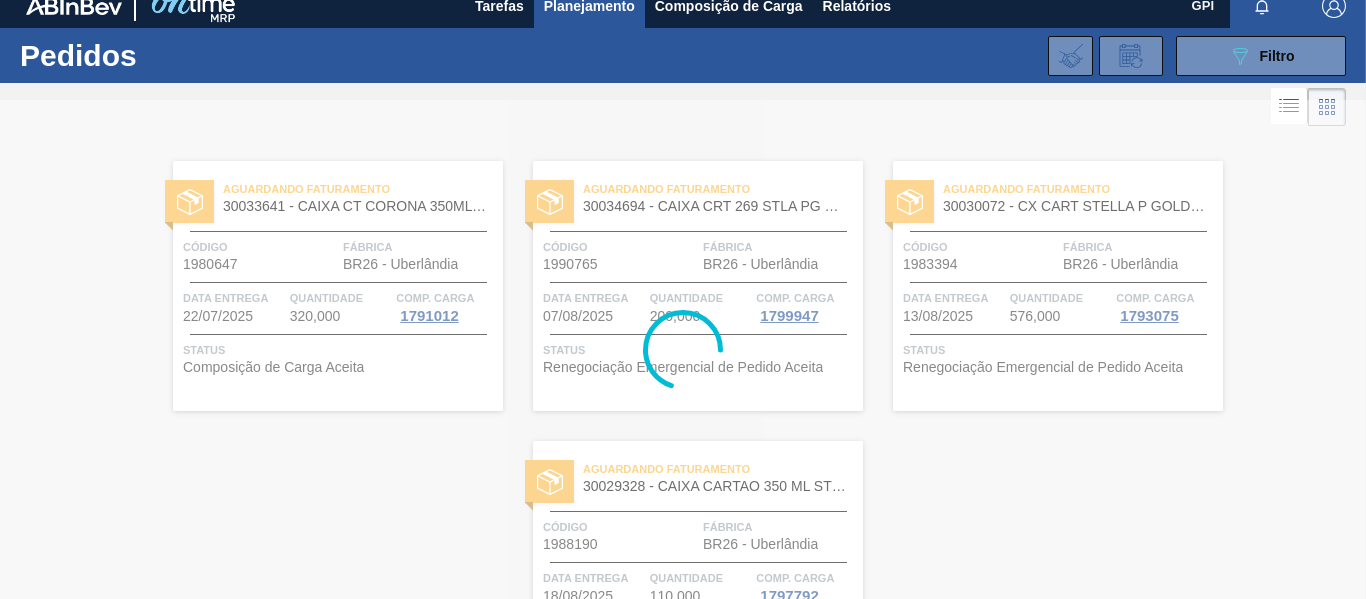 scroll, scrollTop: 0, scrollLeft: 0, axis: both 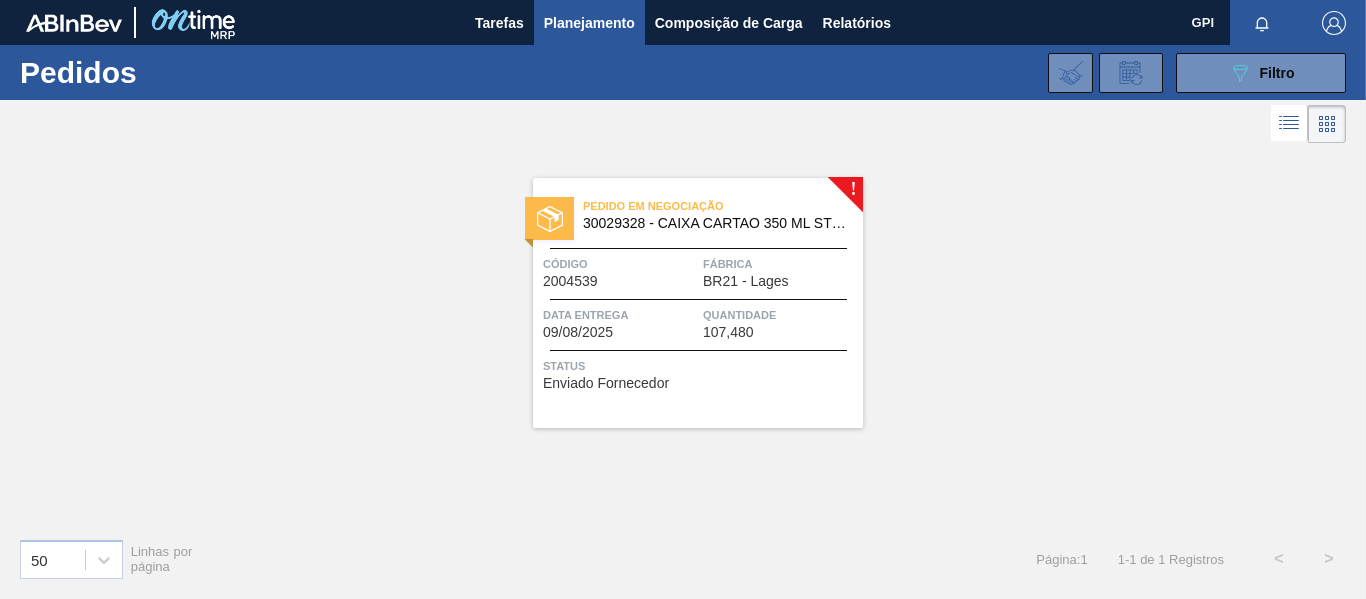 click on "Pedido em Negociação 30029328 - CAIXA CARTAO 350 ML STELLA PURE GOLD C08" at bounding box center [698, 215] 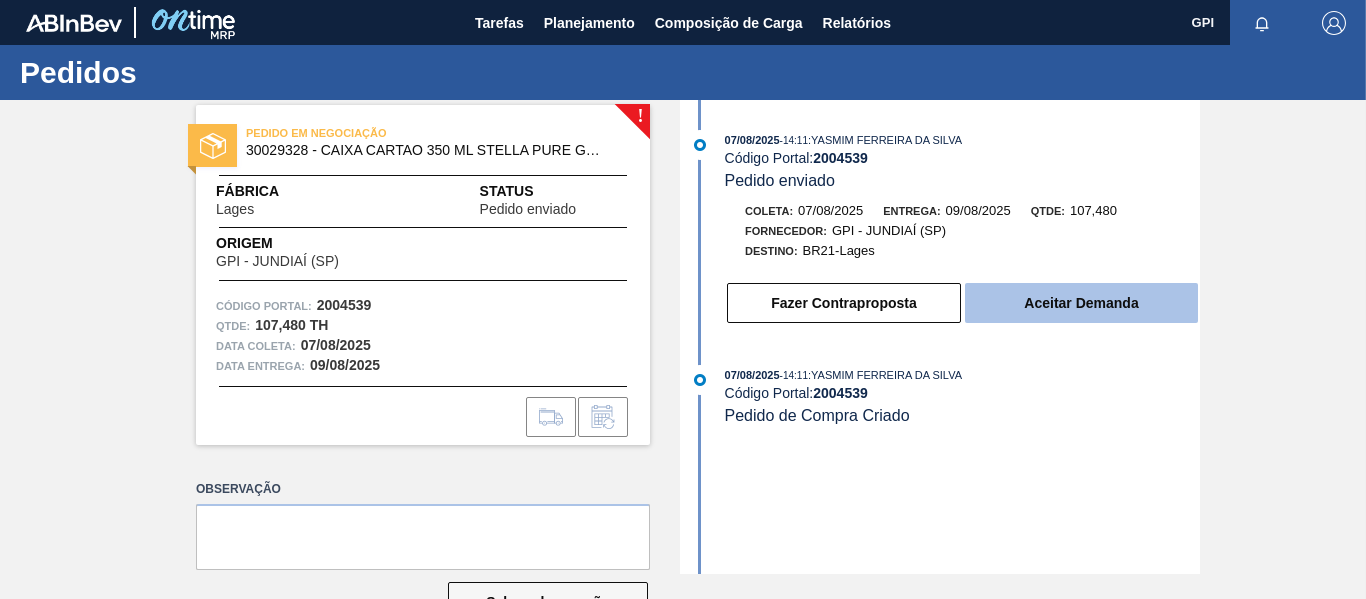 click on "Aceitar Demanda" at bounding box center [1081, 303] 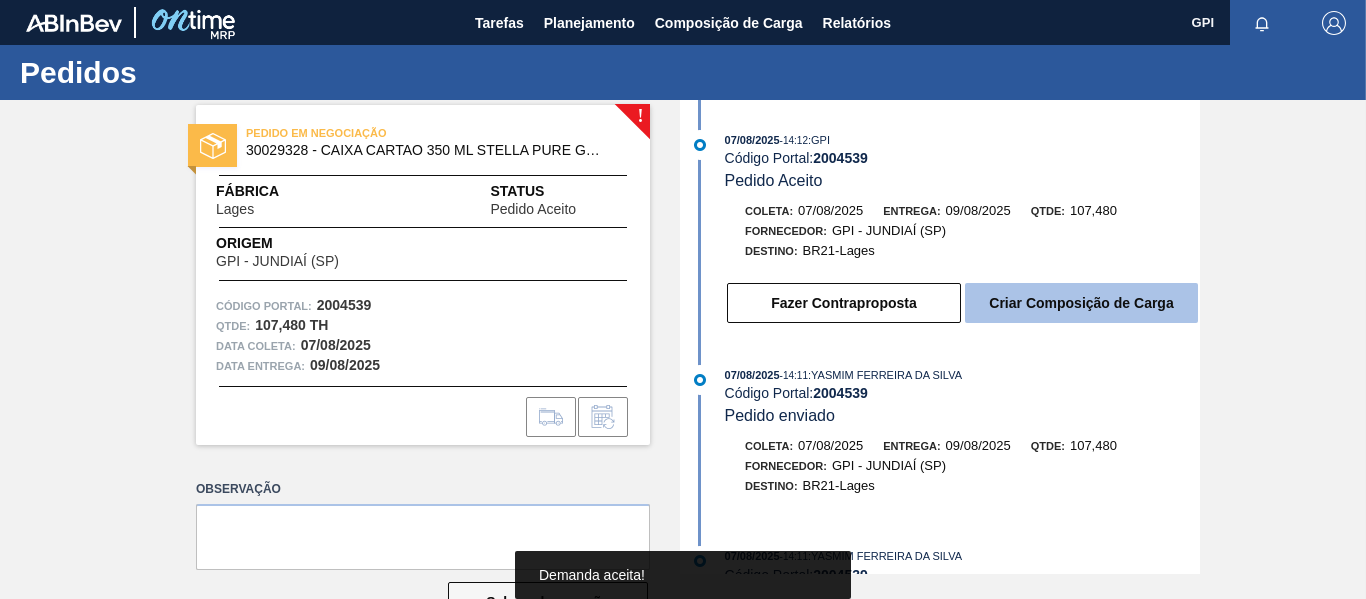 click on "Criar Composição de Carga" at bounding box center (1081, 303) 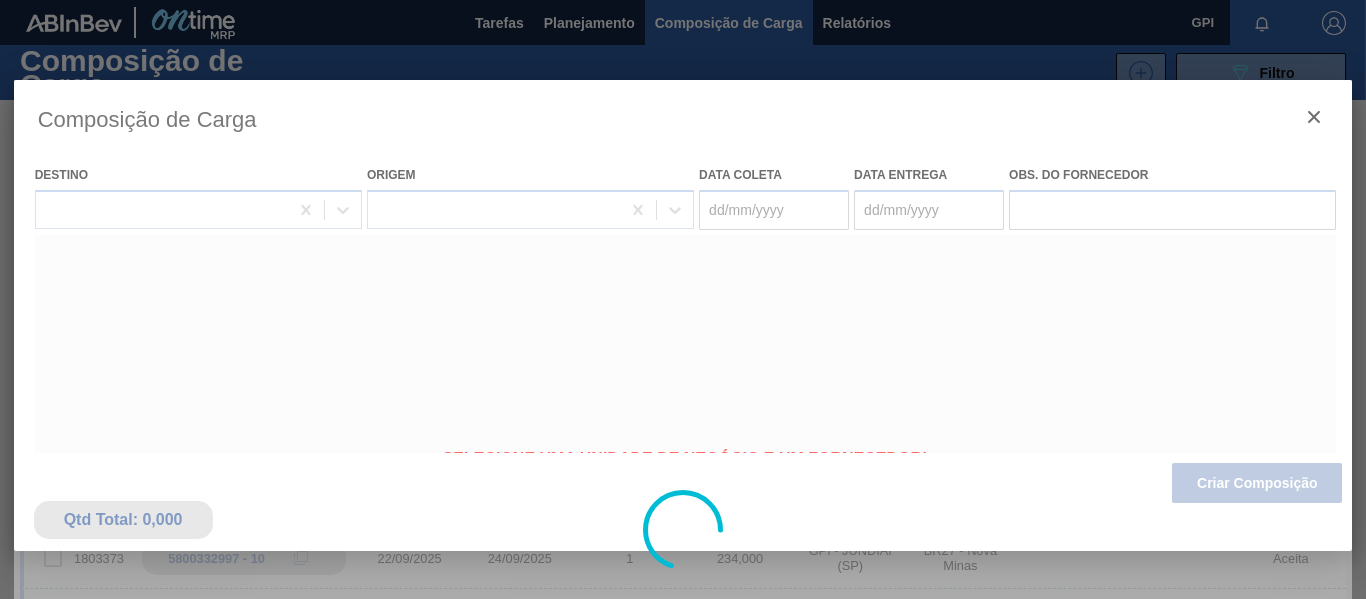 type on "07/08/2025" 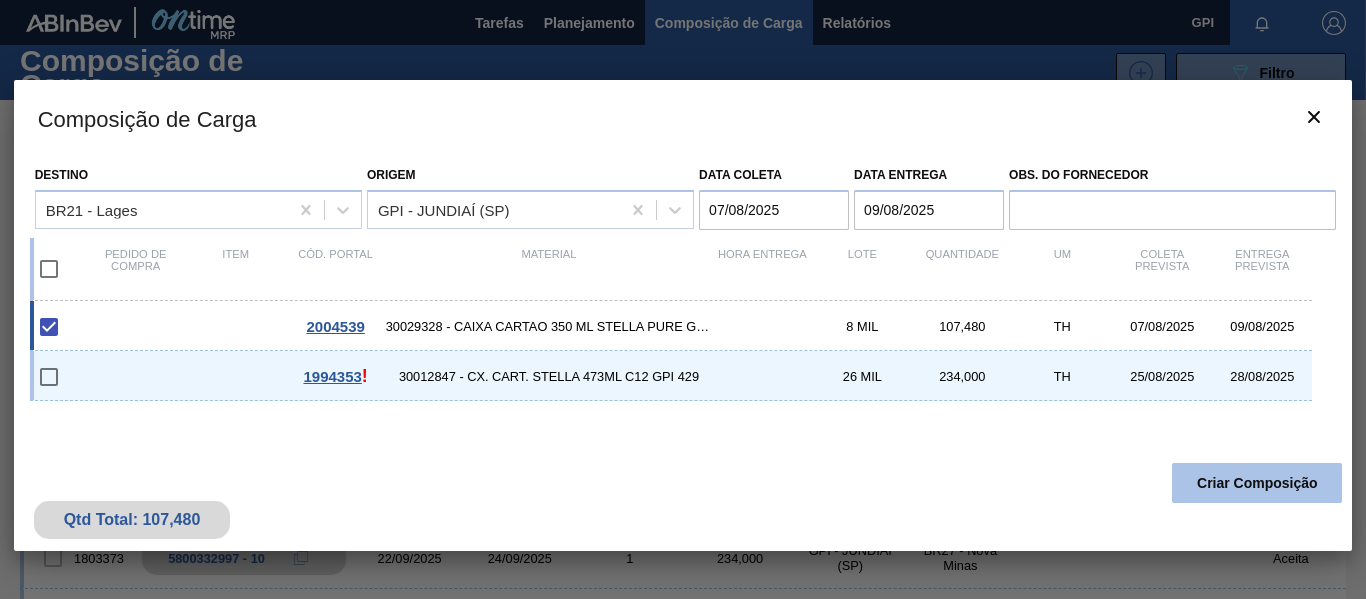 click on "Criar Composição" at bounding box center (1257, 483) 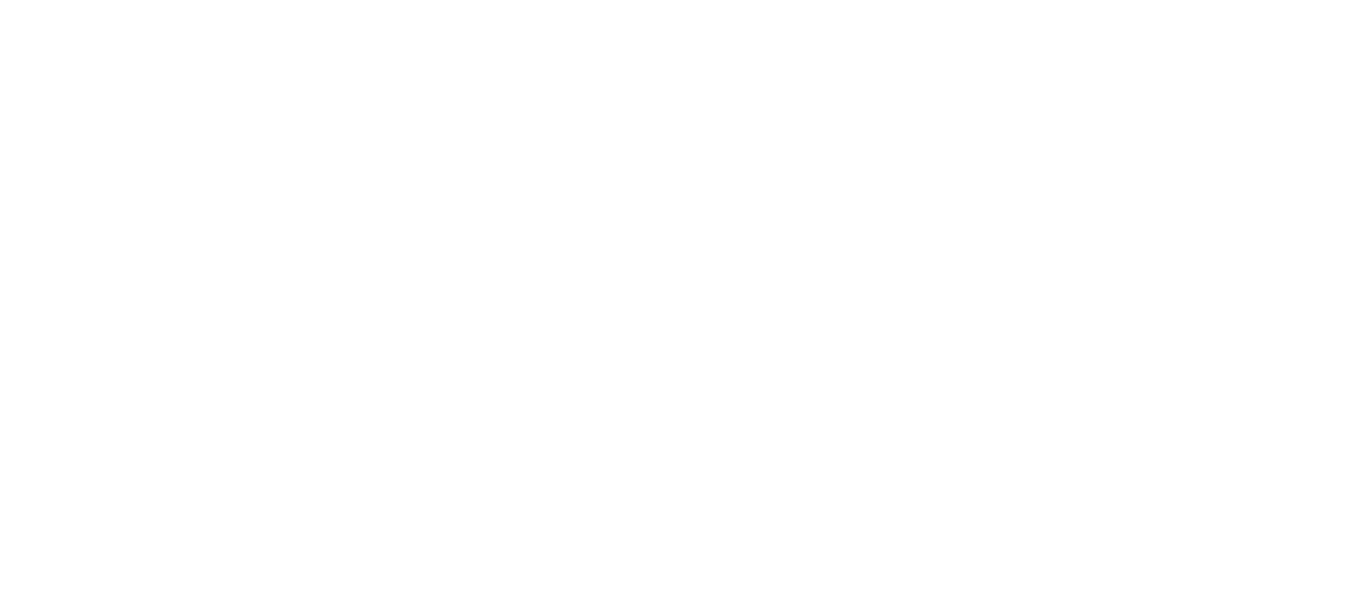 scroll, scrollTop: 0, scrollLeft: 0, axis: both 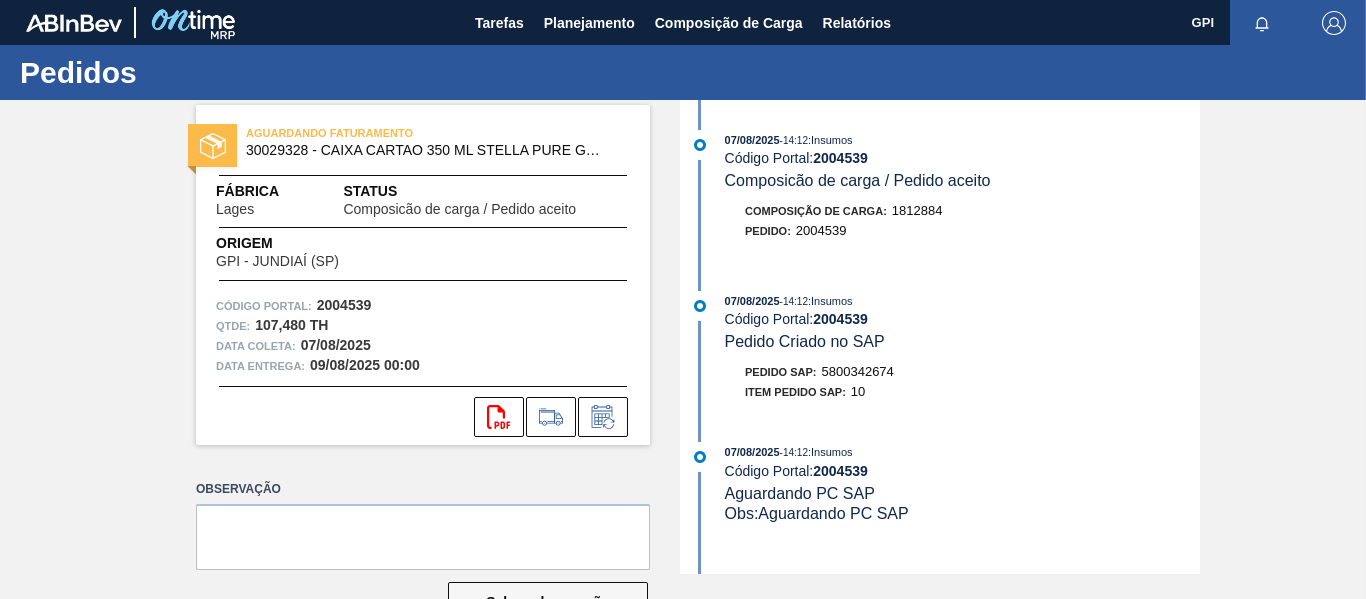 click on "07/08/2025  -  14:12 :  Insumos Código Portal:  2004539 Composicão de carga / Pedido aceito Composição de Carga : 1812884 Pedido : 2004539" at bounding box center (942, 195) 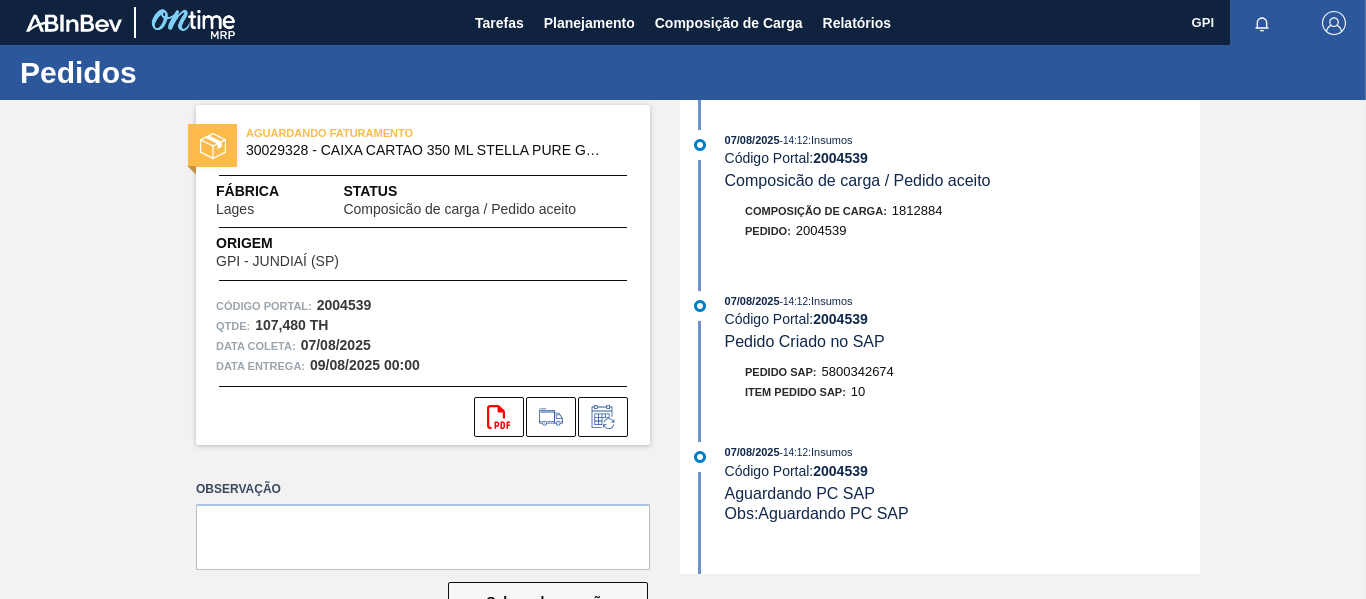 click on "2004539" at bounding box center (344, 305) 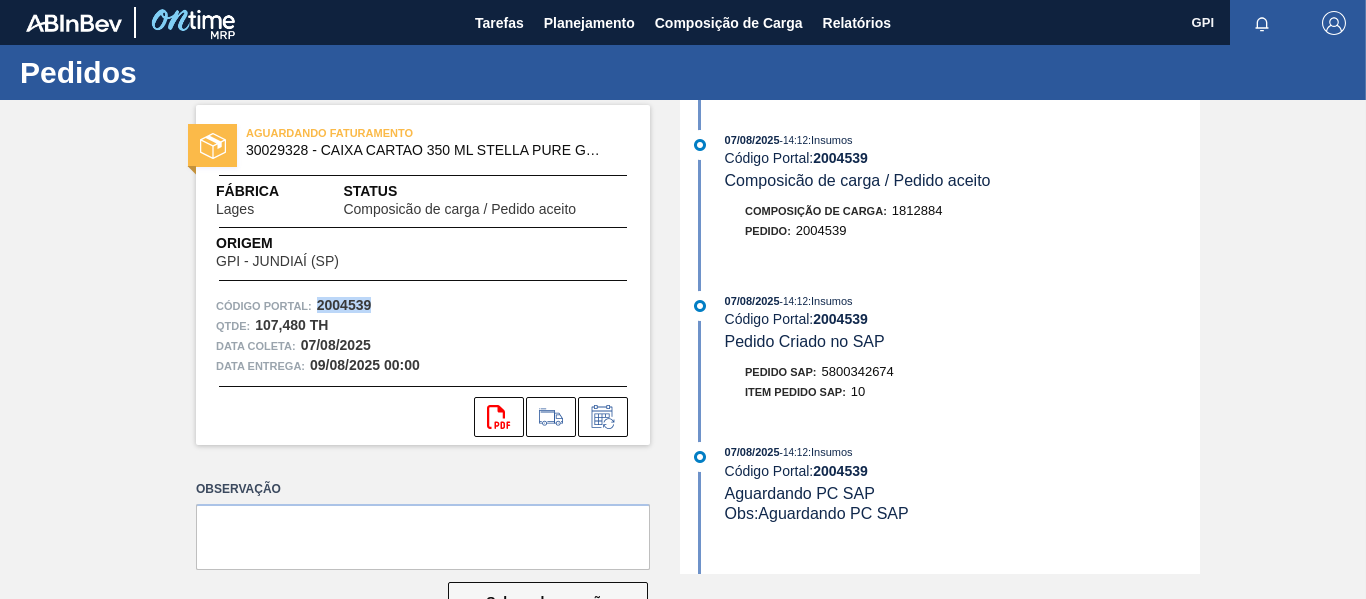 click on "2004539" at bounding box center (344, 305) 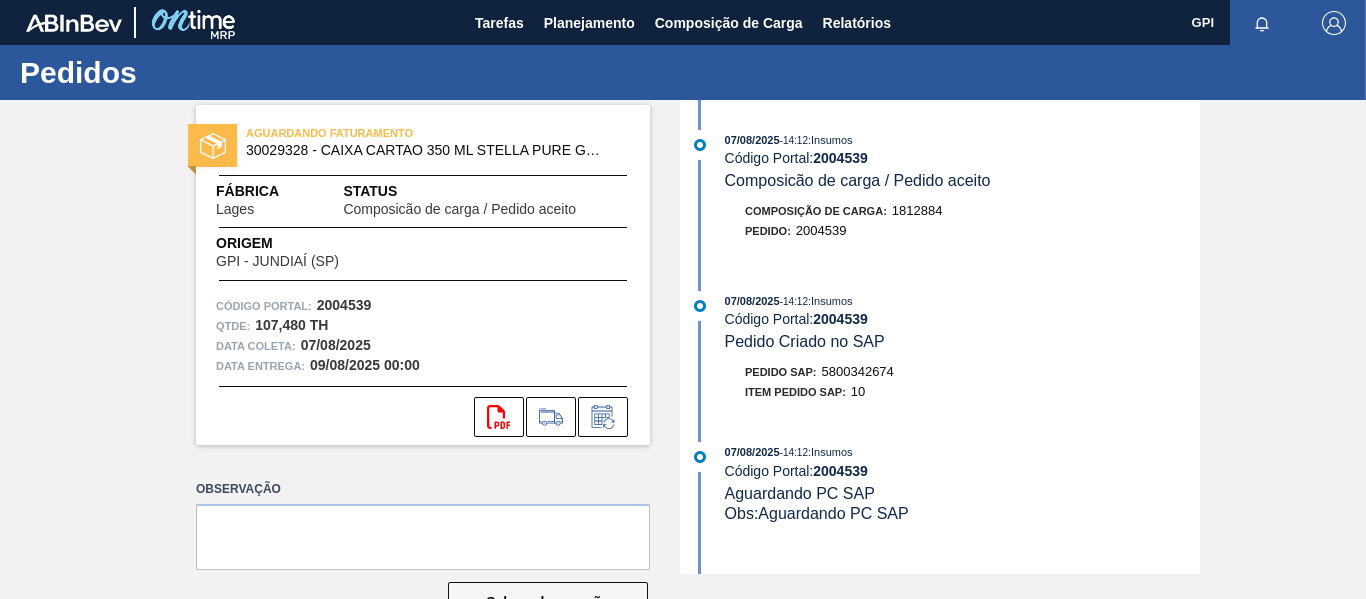 click on "30029328 - CAIXA CARTAO 350 ML STELLA PURE GOLD C08" at bounding box center (427, 150) 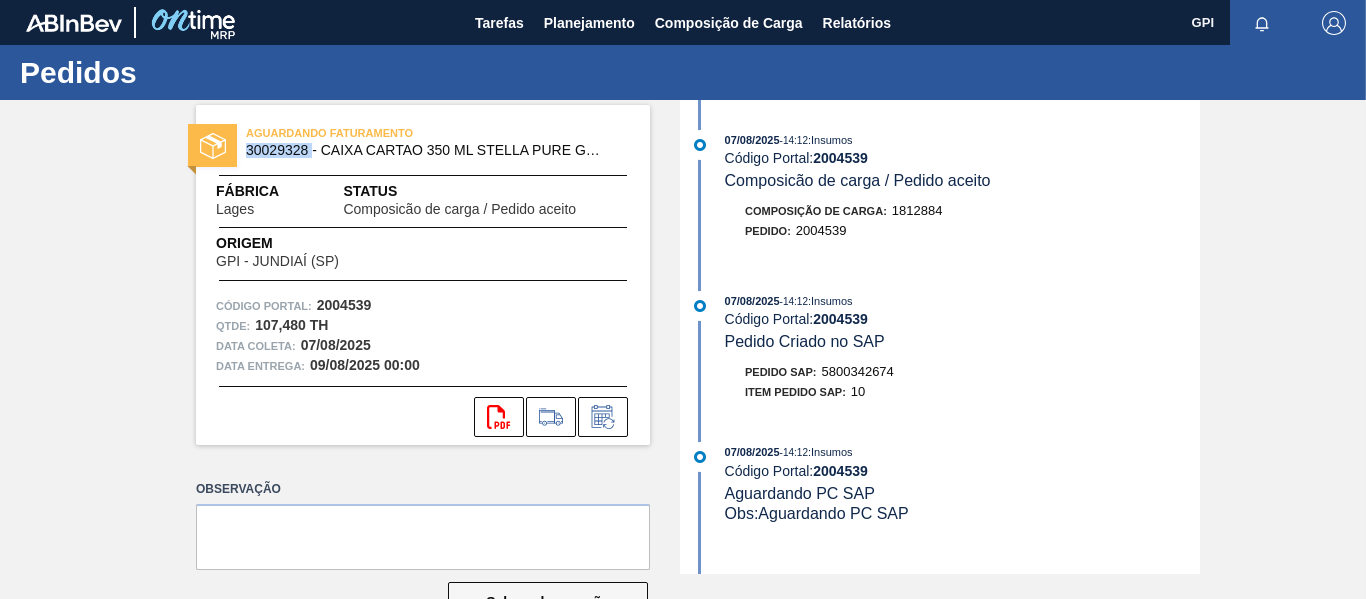 click on "30029328 - CAIXA CARTAO 350 ML STELLA PURE GOLD C08" at bounding box center (427, 150) 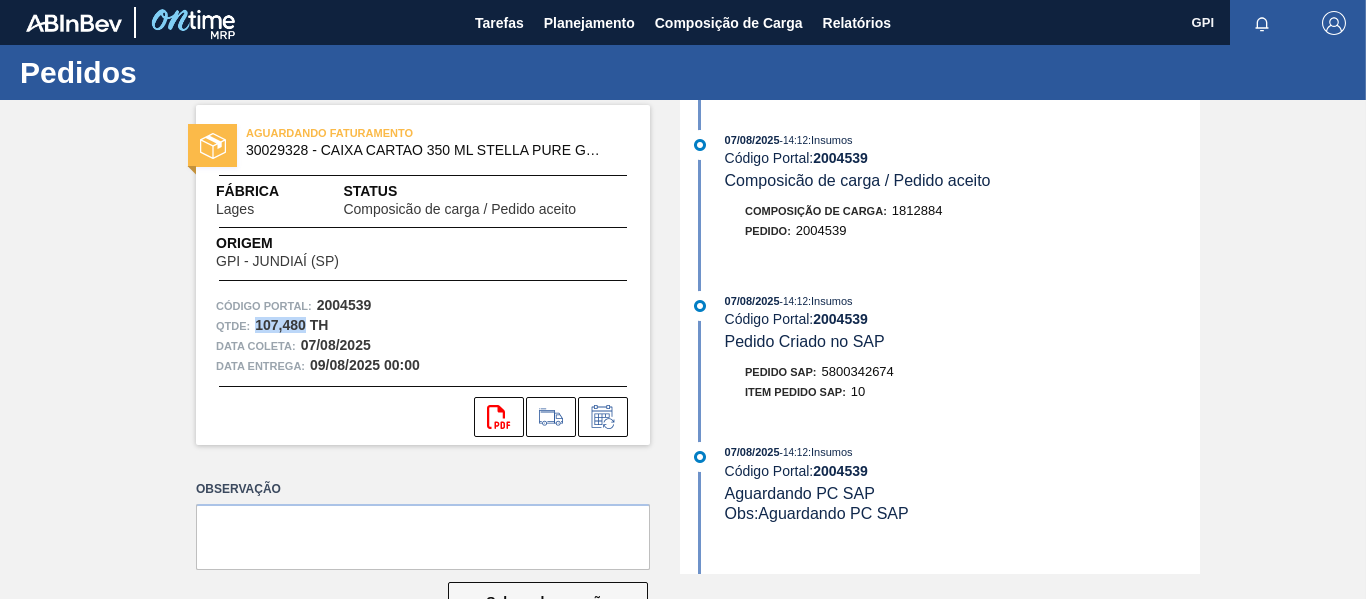 drag, startPoint x: 305, startPoint y: 322, endPoint x: 251, endPoint y: 323, distance: 54.00926 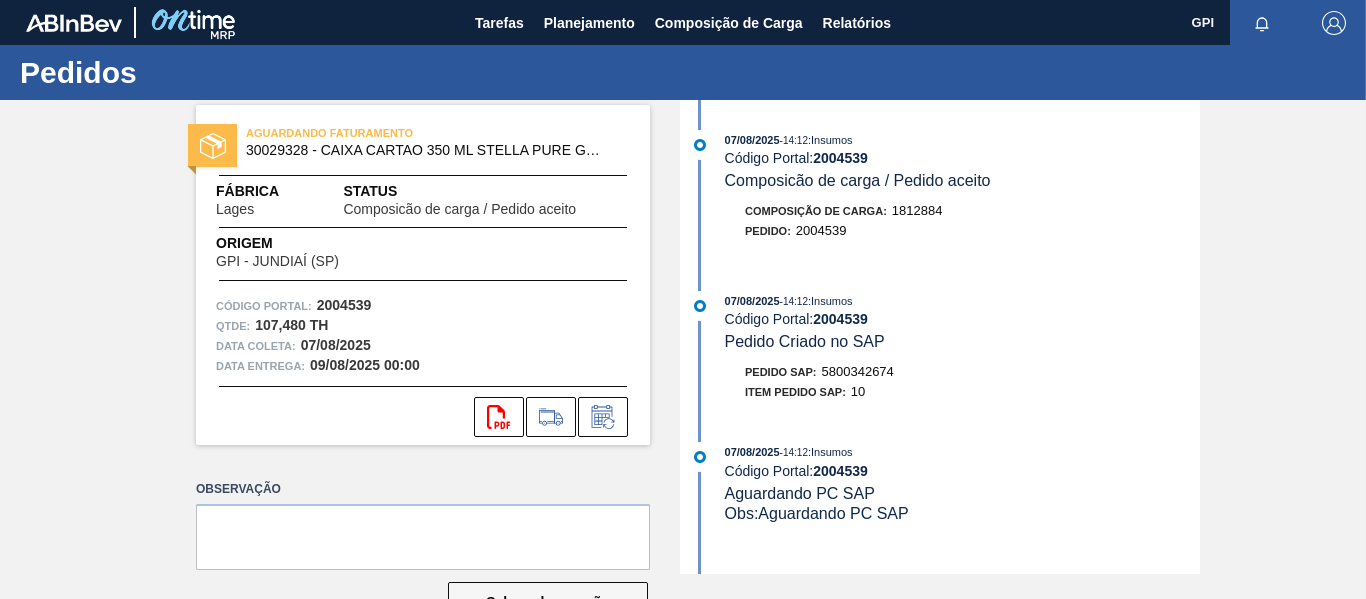 click on "5800342674" at bounding box center [858, 371] 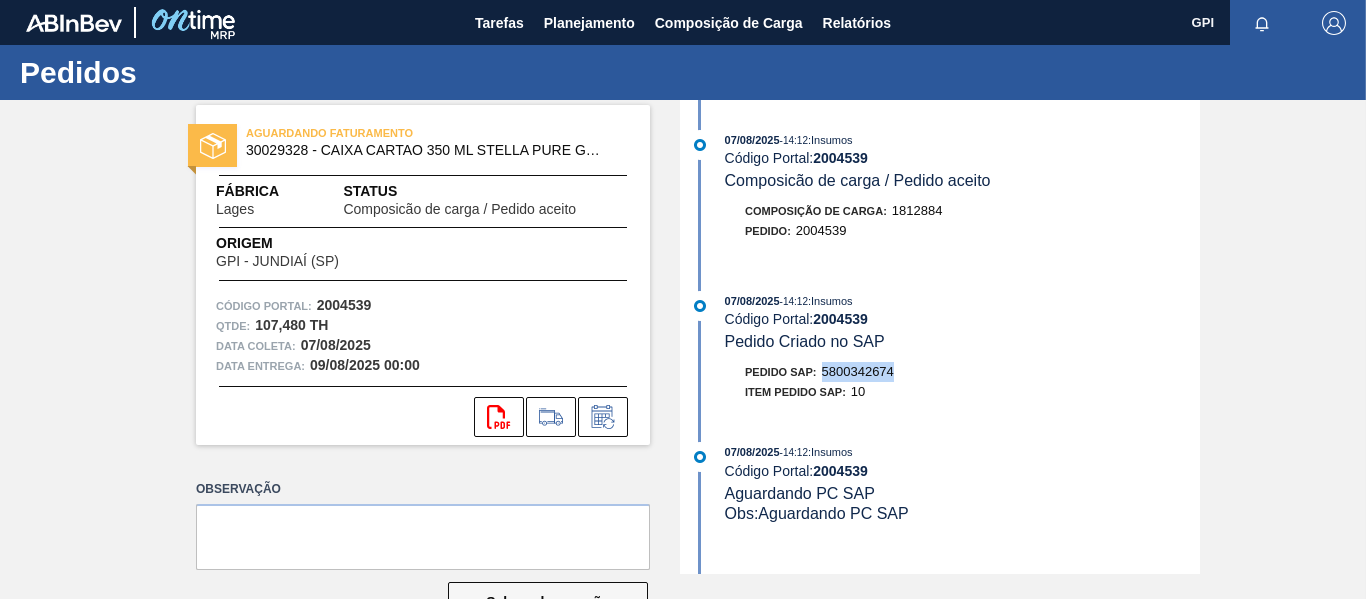 click on "5800342674" at bounding box center (858, 371) 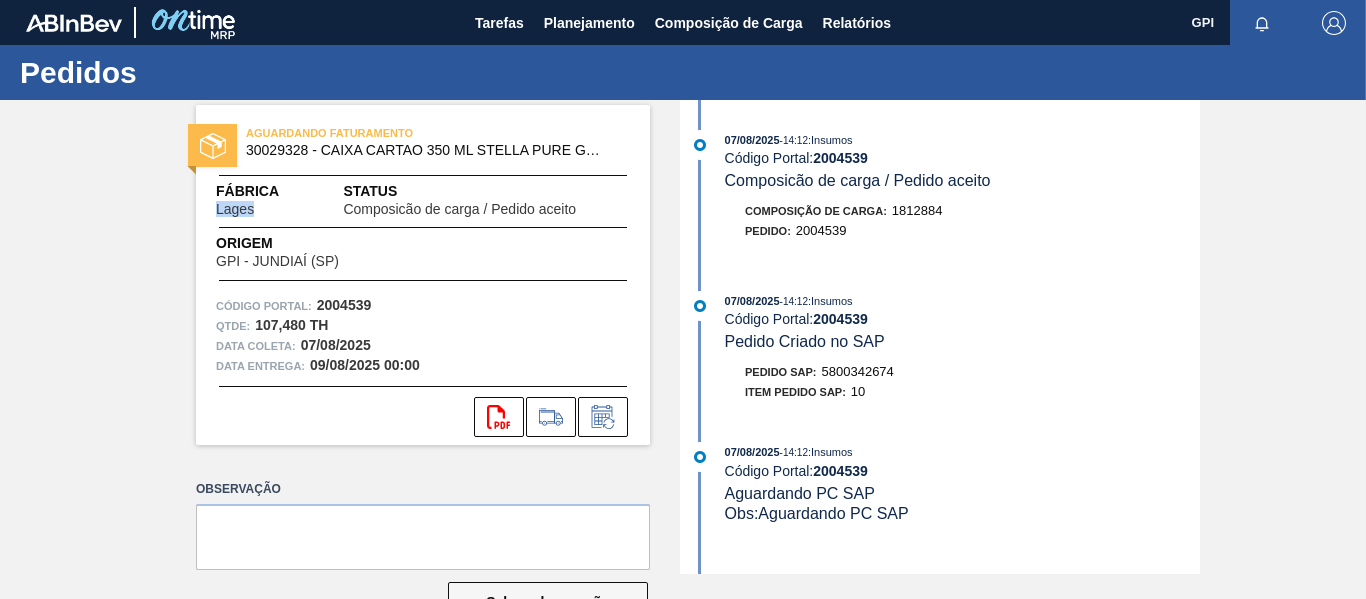 drag, startPoint x: 256, startPoint y: 213, endPoint x: 214, endPoint y: 216, distance: 42.107006 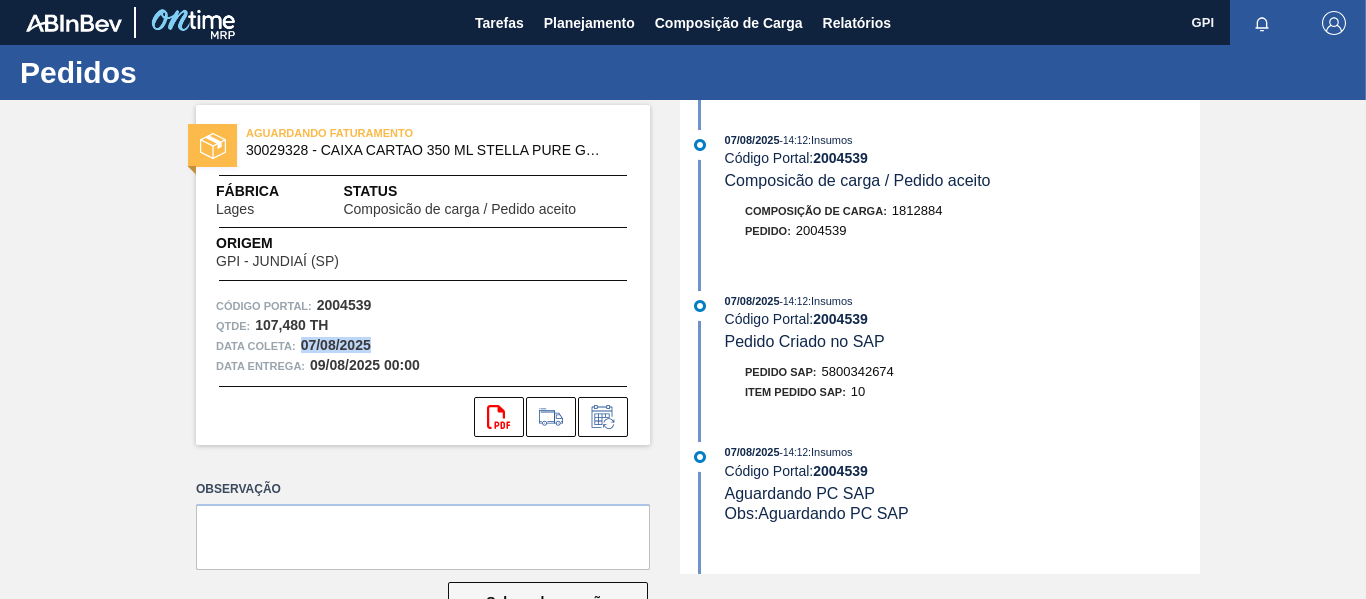 drag, startPoint x: 375, startPoint y: 344, endPoint x: 301, endPoint y: 349, distance: 74.168724 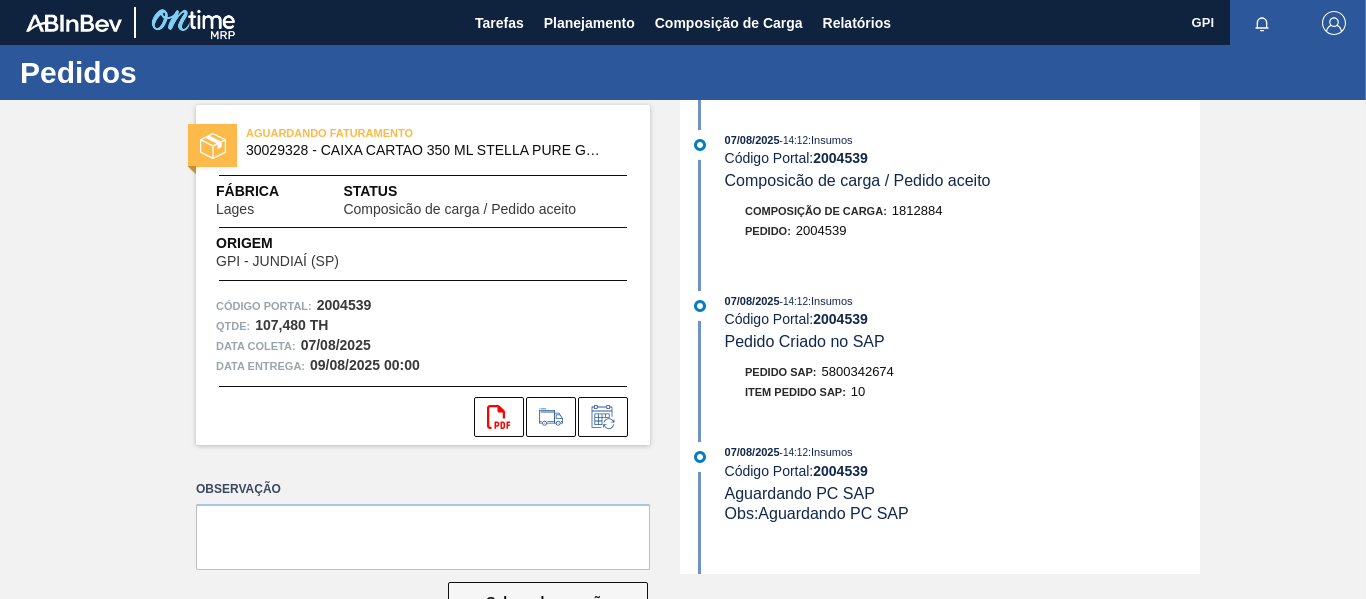 click on "2004539" at bounding box center (344, 305) 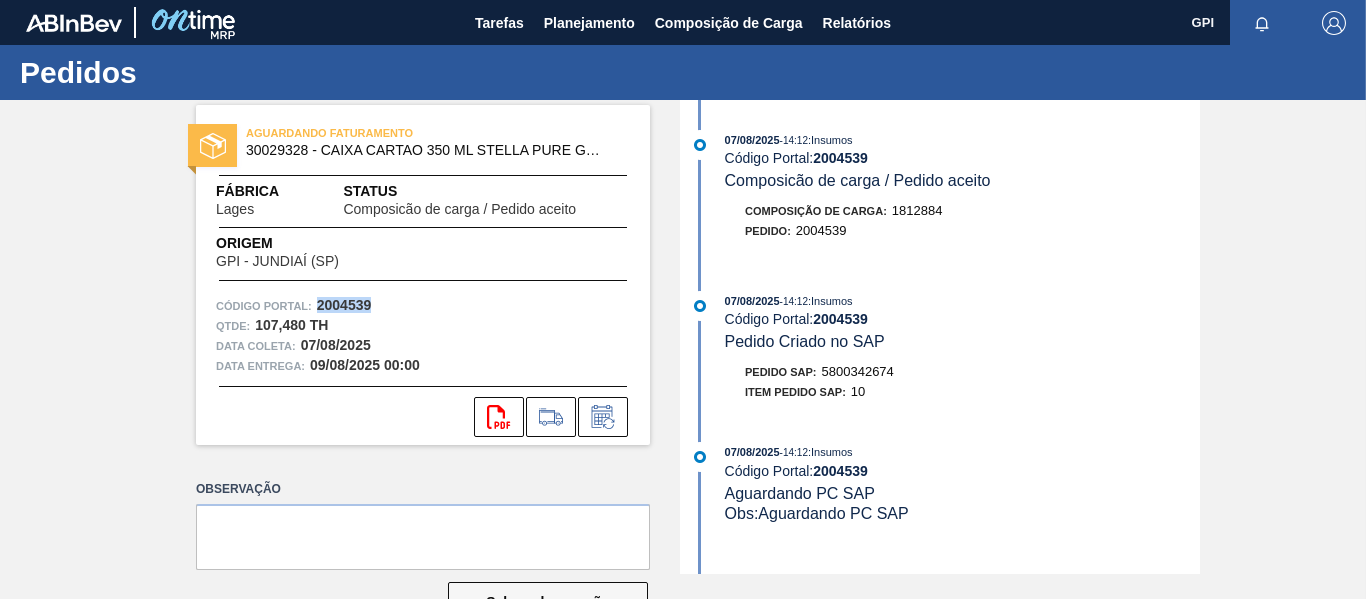 click on "2004539" at bounding box center [344, 305] 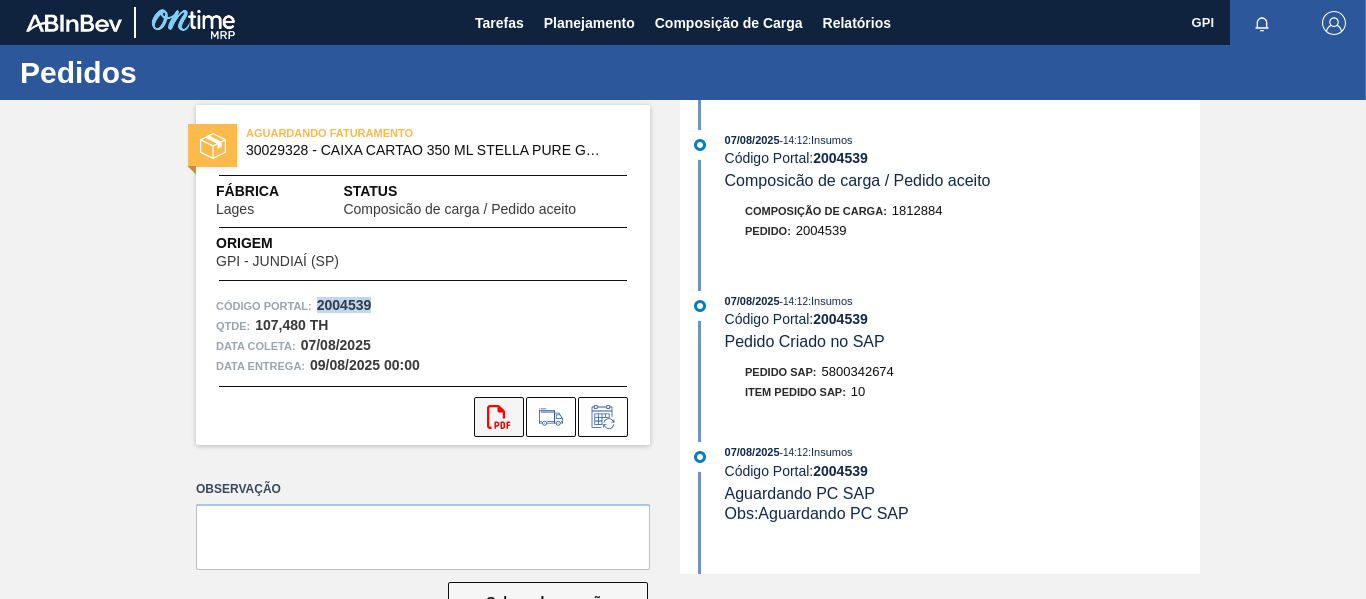 copy on "2004539" 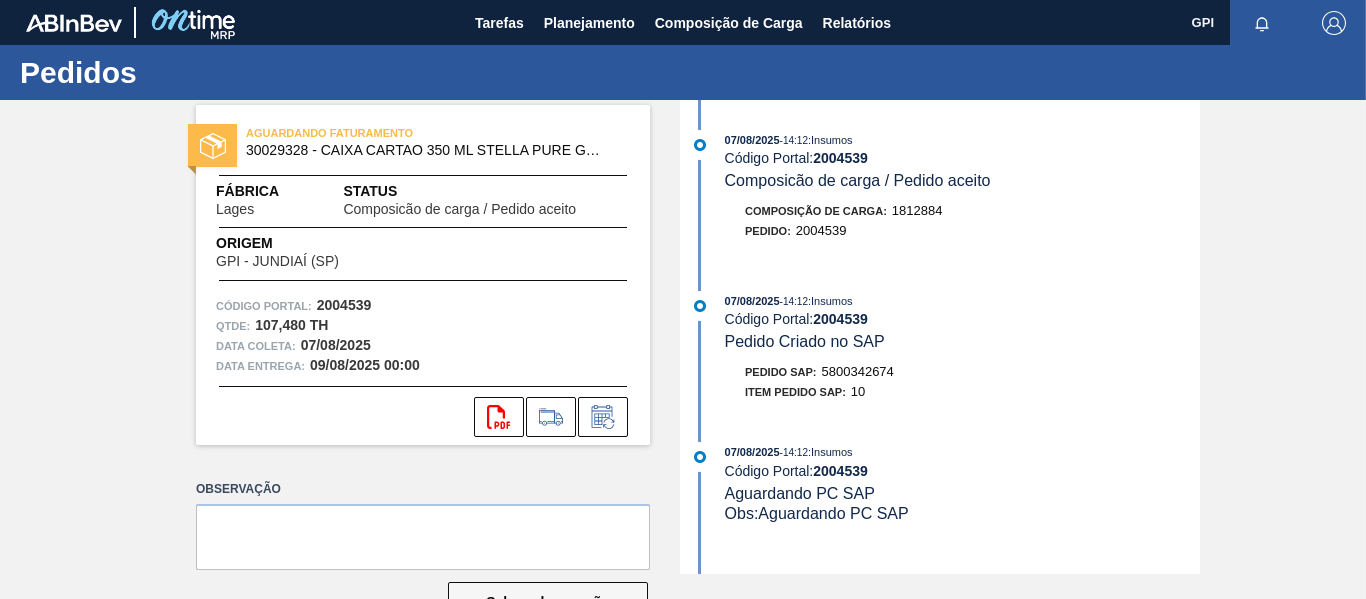 click on "Código Portal:  2004539 Qtde : 107,480 TH Data coleta: 07/08/2025 Data entrega: 09/08/2025 00:00" at bounding box center [423, 336] 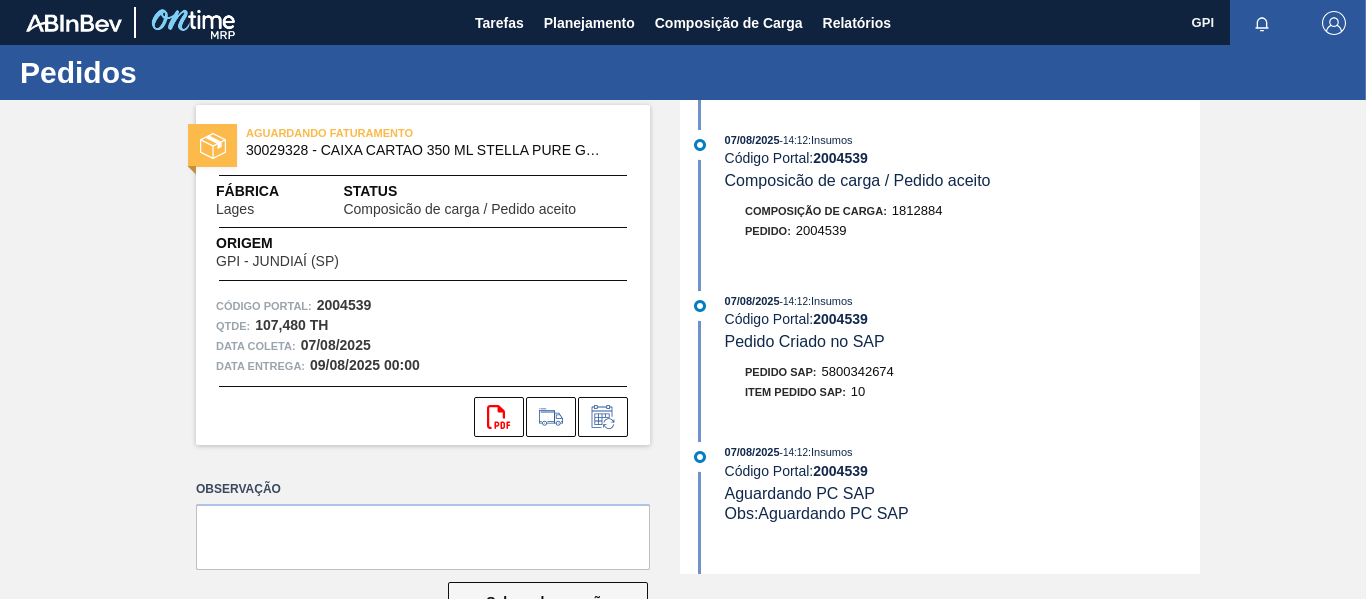 click on "Pedido : 2004539" at bounding box center (962, 231) 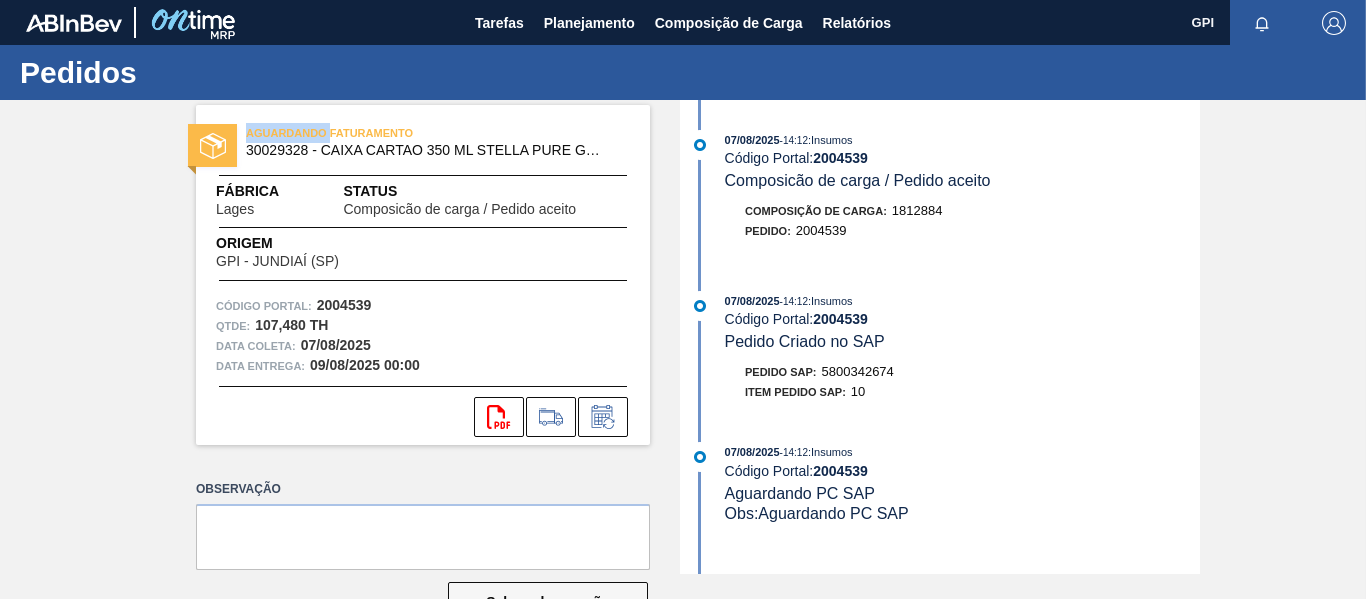click on "AGUARDANDO FATURAMENTO" at bounding box center [386, 133] 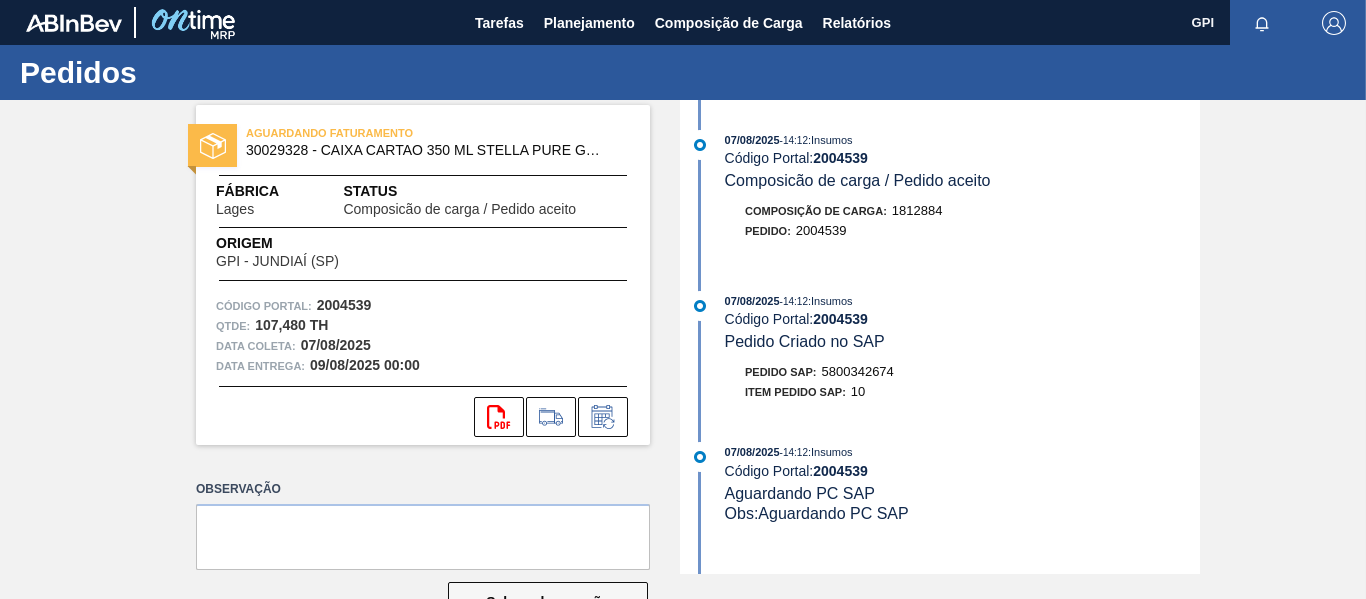 click on "30029328 - CAIXA CARTAO 350 ML STELLA PURE GOLD C08" at bounding box center (427, 150) 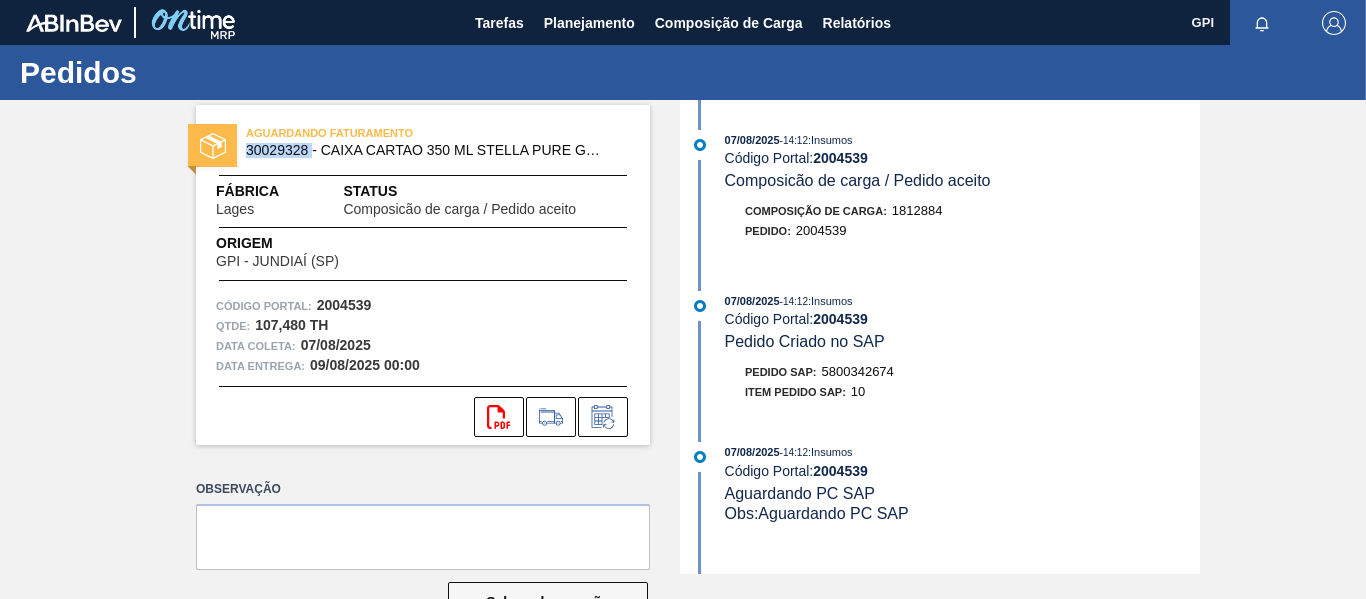 click on "30029328 - CAIXA CARTAO 350 ML STELLA PURE GOLD C08" at bounding box center [427, 150] 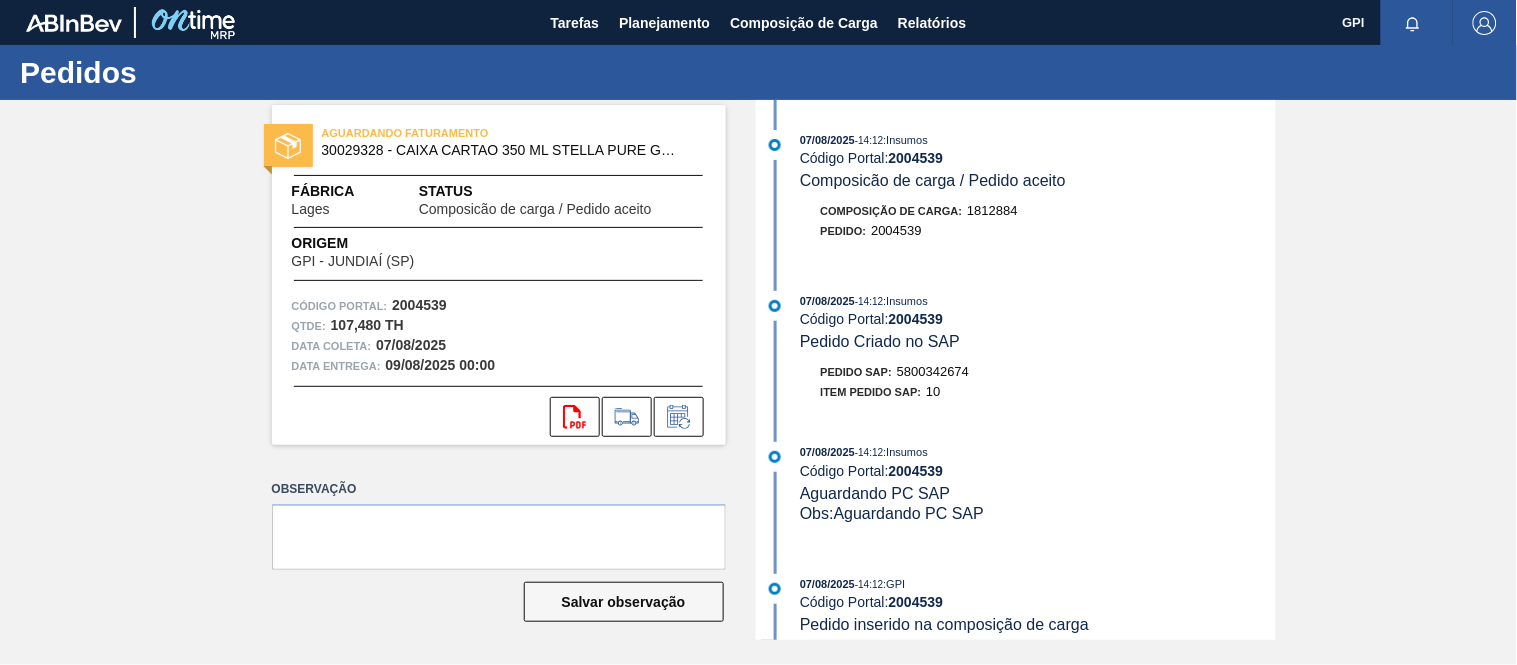 click on "07/08/2025  -  14:12 :  Insumos Código Portal:  2004539 Composicão de carga / Pedido aceito Composição de Carga : 1812884 Pedido : 2004539 07/08/2025  -  14:12 :  Insumos Código Portal:  2004539 Pedido Criado no SAP Pedido SAP:  5800342674 Item pedido SAP: 10 07/08/2025  -  14:12 :  Insumos Código Portal:  2004539 Aguardando PC SAP Obs:  Aguardando PC SAP 07/08/2025  -  14:12 :  GPI Código Portal:  2004539 Pedido inserido na composição de carga Composição de Carga : 1812884 07/08/2025  -  14:12 :  GPI Código Portal:  2004539 Pedido Aceito Coleta: 07/08/2025 Entrega: 09/08/2025 Qtde: 107,480 Fornecedor: GPI - JUNDIAÍ (SP) Destino: BR21-Lages 07/08/2025  -  14:11 :  YASMIM FERREIRA DA SILVA Código Portal:  2004539 Pedido enviado Coleta: 07/08/2025 Entrega: 09/08/2025 Qtde: 107,480 Fornecedor: GPI - JUNDIAÍ (SP) Destino: BR21-Lages 07/08/2025  -  14:11 :  YASMIM FERREIRA DA SILVA Código Portal:  2004539 Pedido de Compra Criado" at bounding box center [1018, 370] 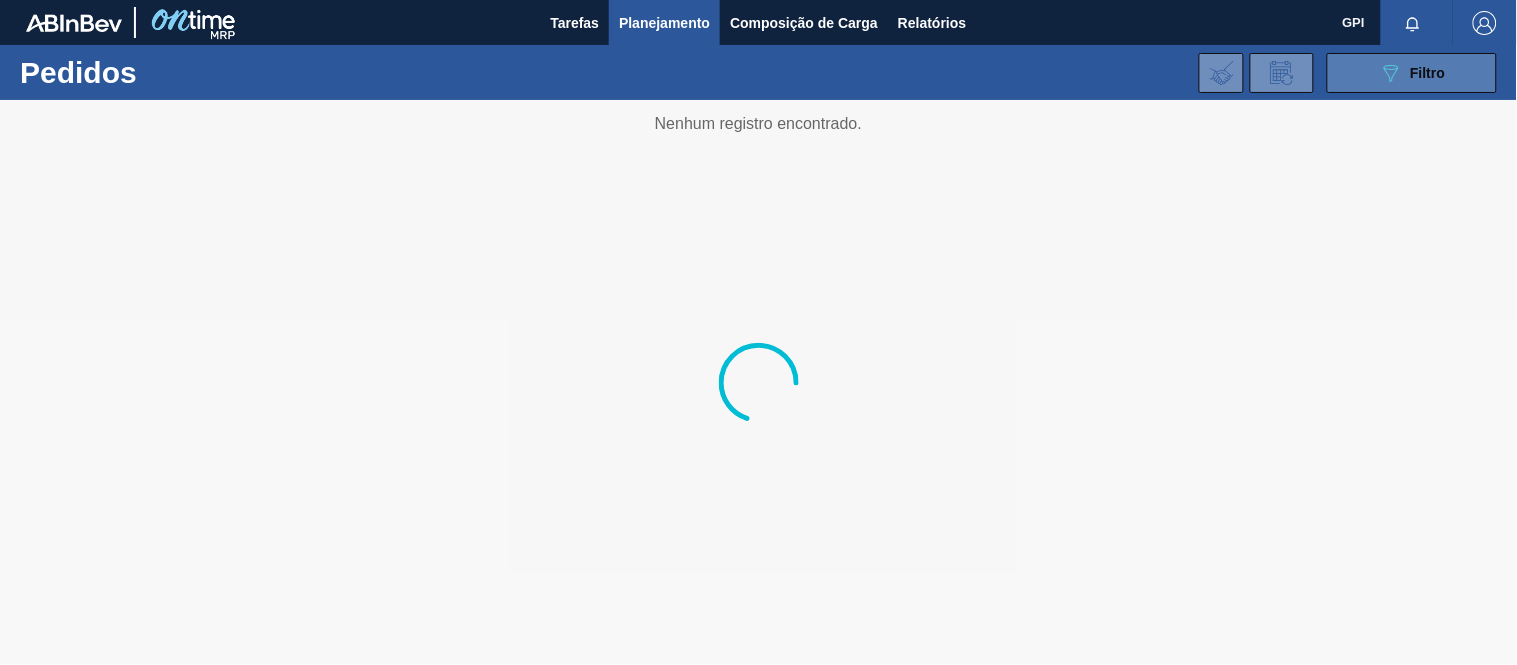 click on "089F7B8B-B2A5-4AFE-B5C0-19BA573D28AC" 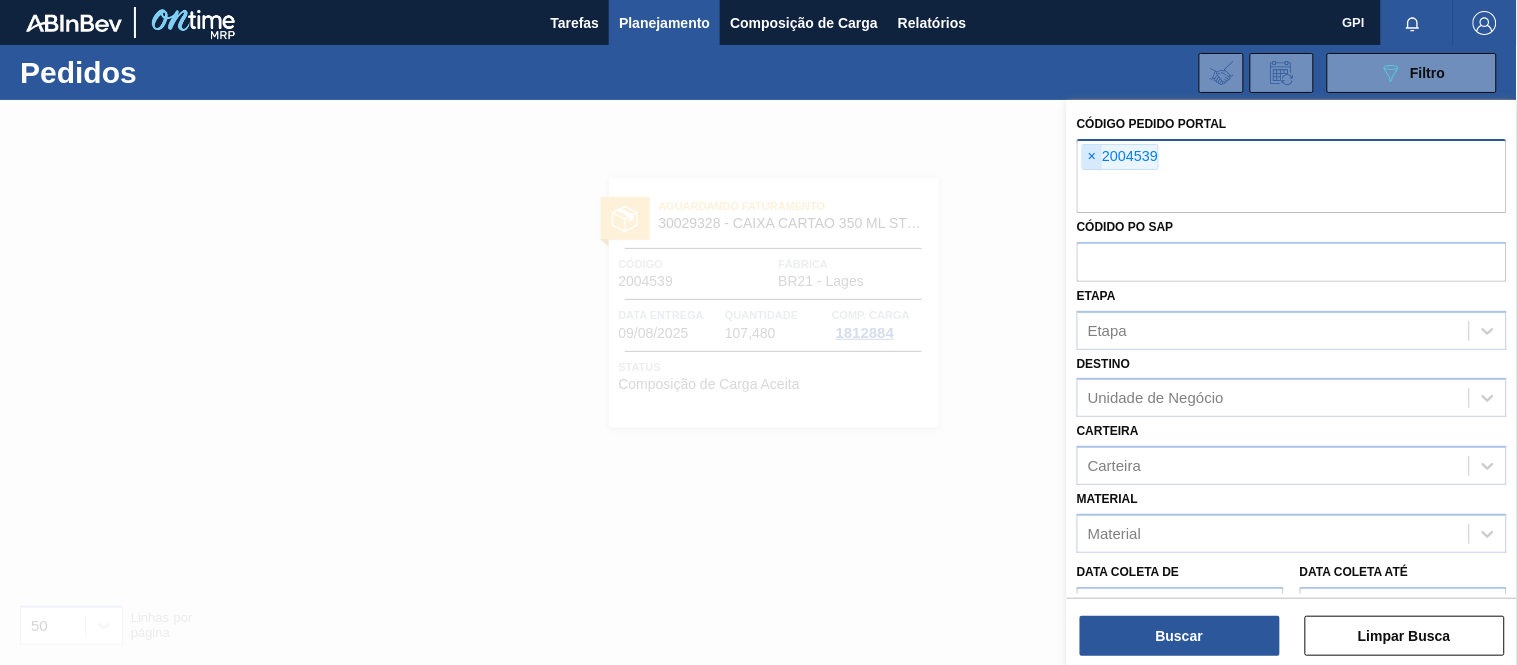 click on "×" at bounding box center [1092, 157] 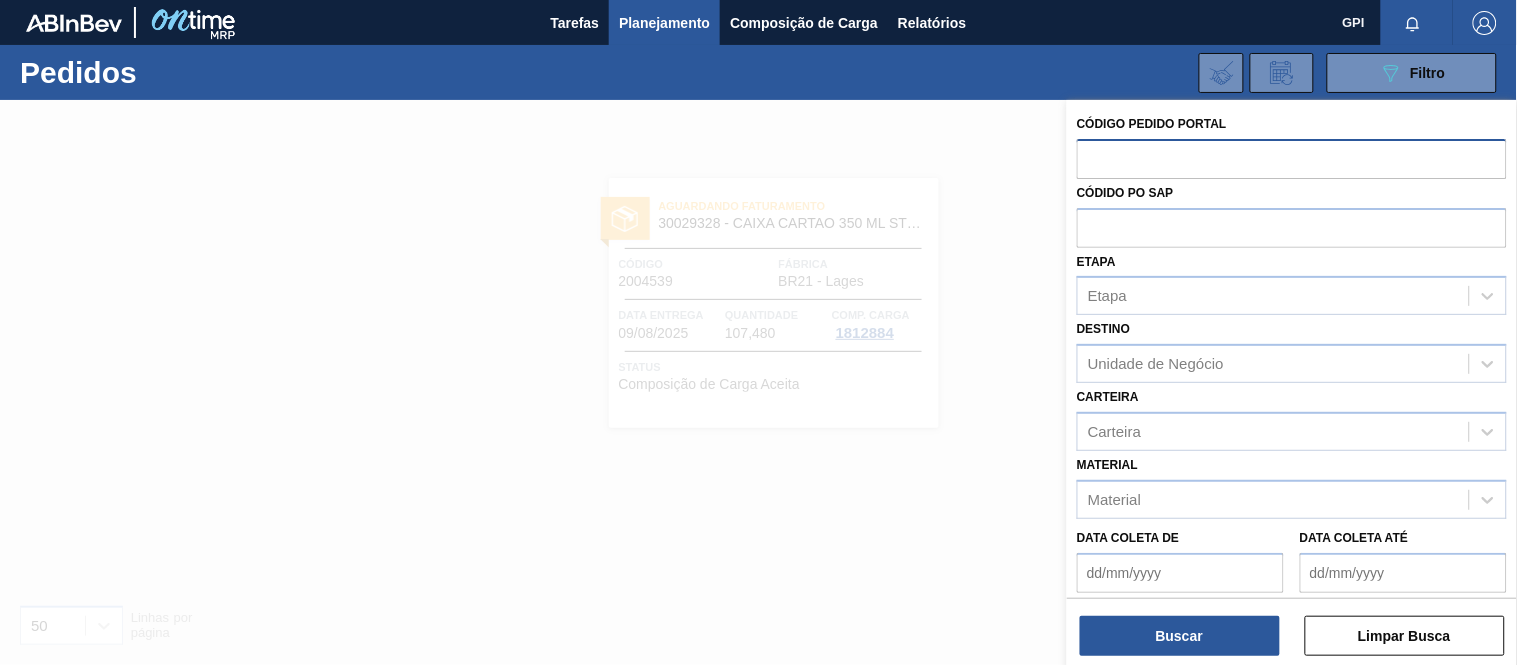 paste 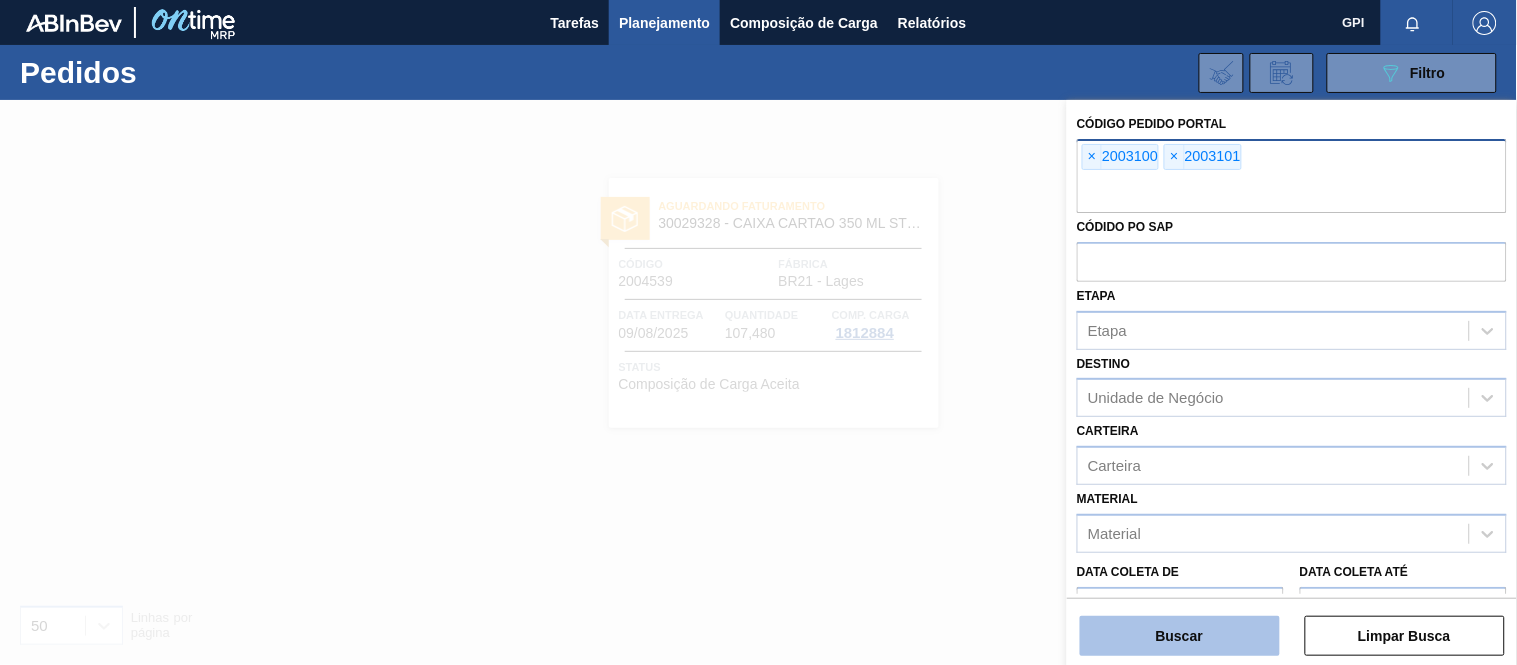 click on "Buscar" at bounding box center [1180, 636] 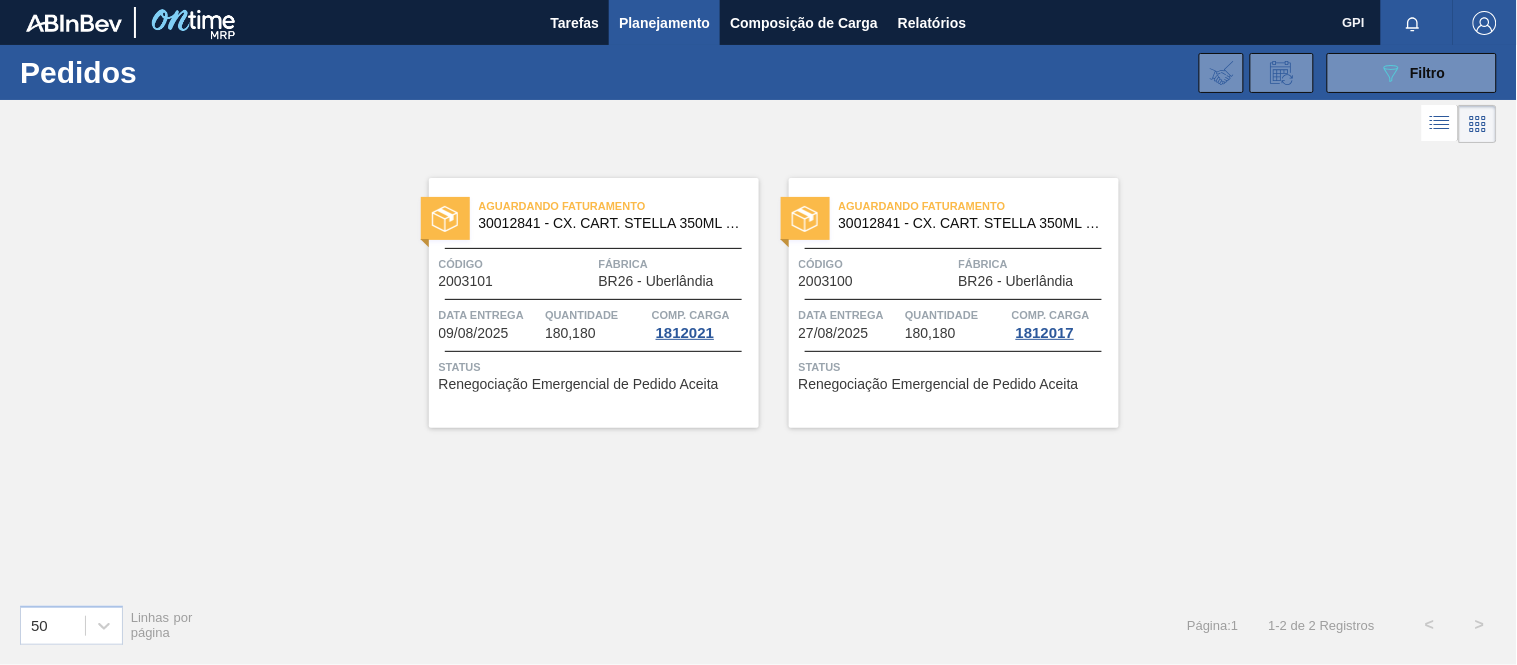 click on "Código 2003101" at bounding box center [516, 271] 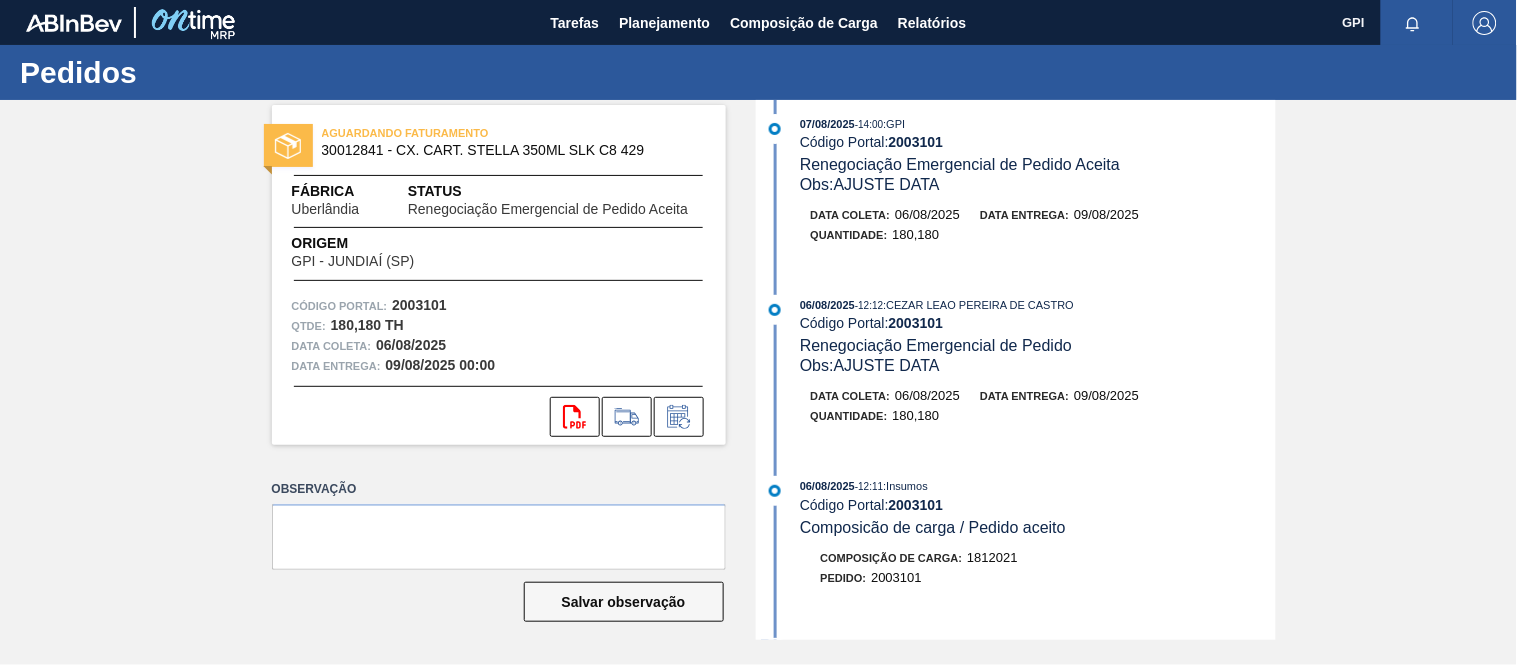 scroll, scrollTop: 38, scrollLeft: 0, axis: vertical 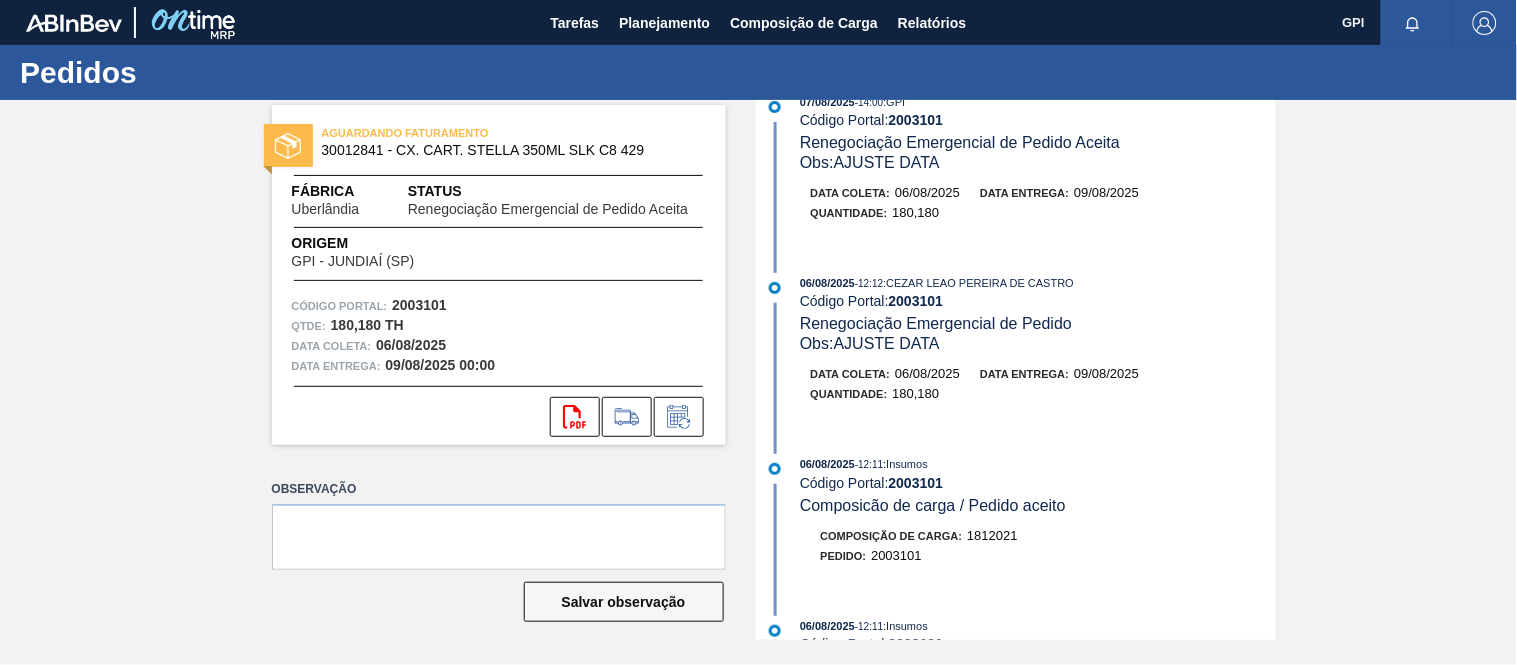 click on "2003101" at bounding box center [419, 305] 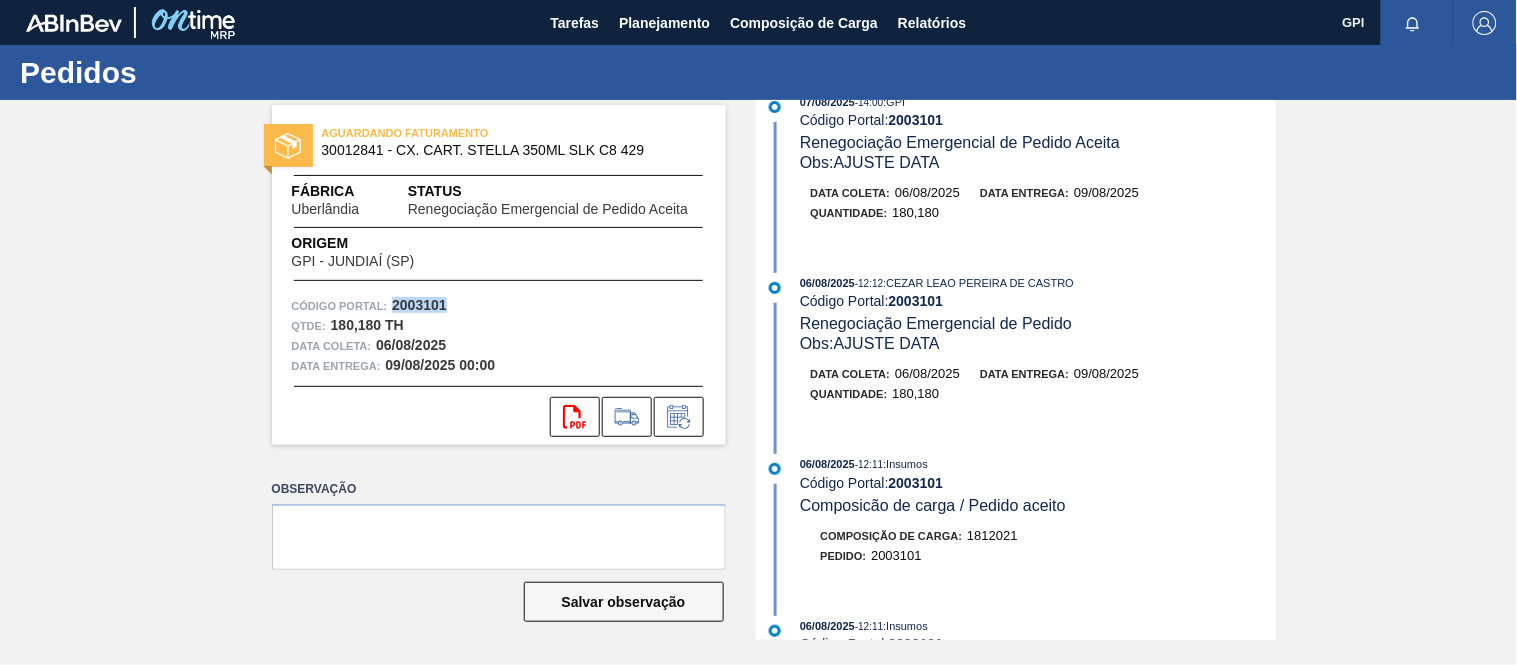 click on "2003101" at bounding box center (419, 305) 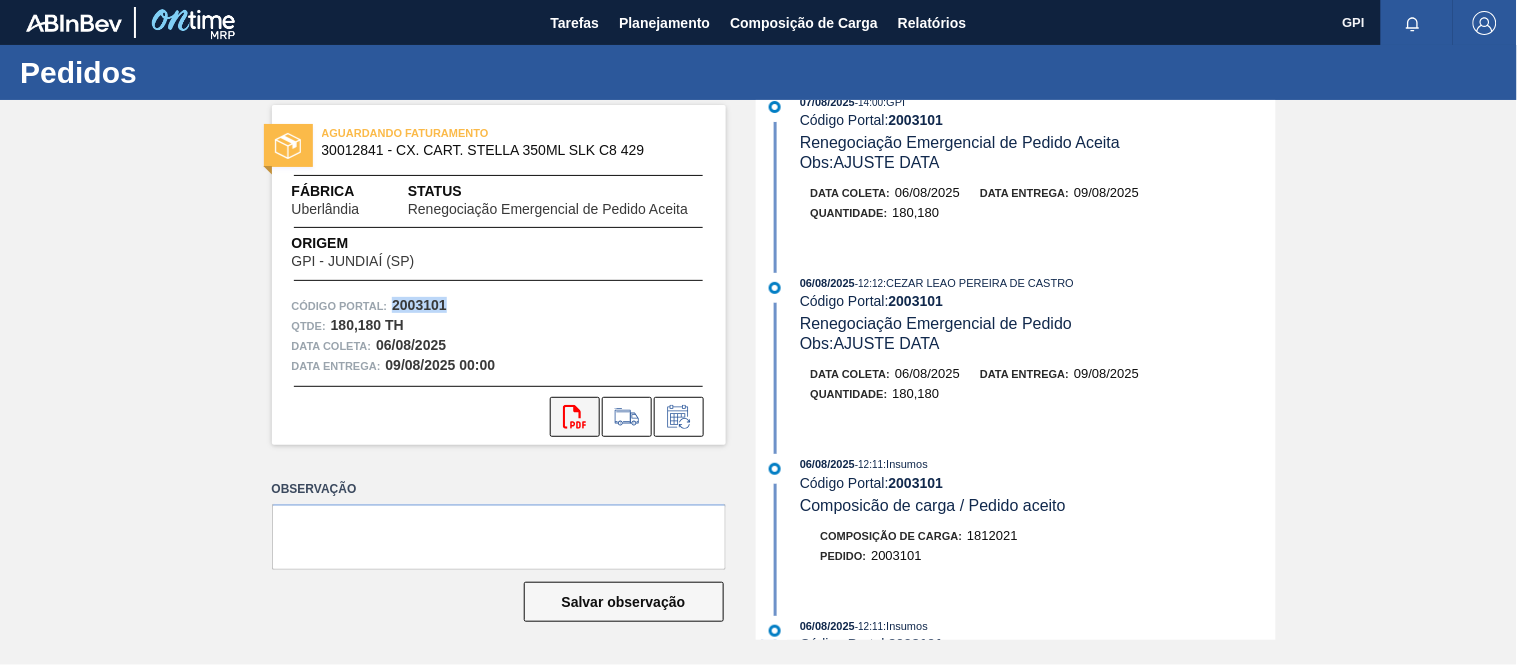 copy on "2003101" 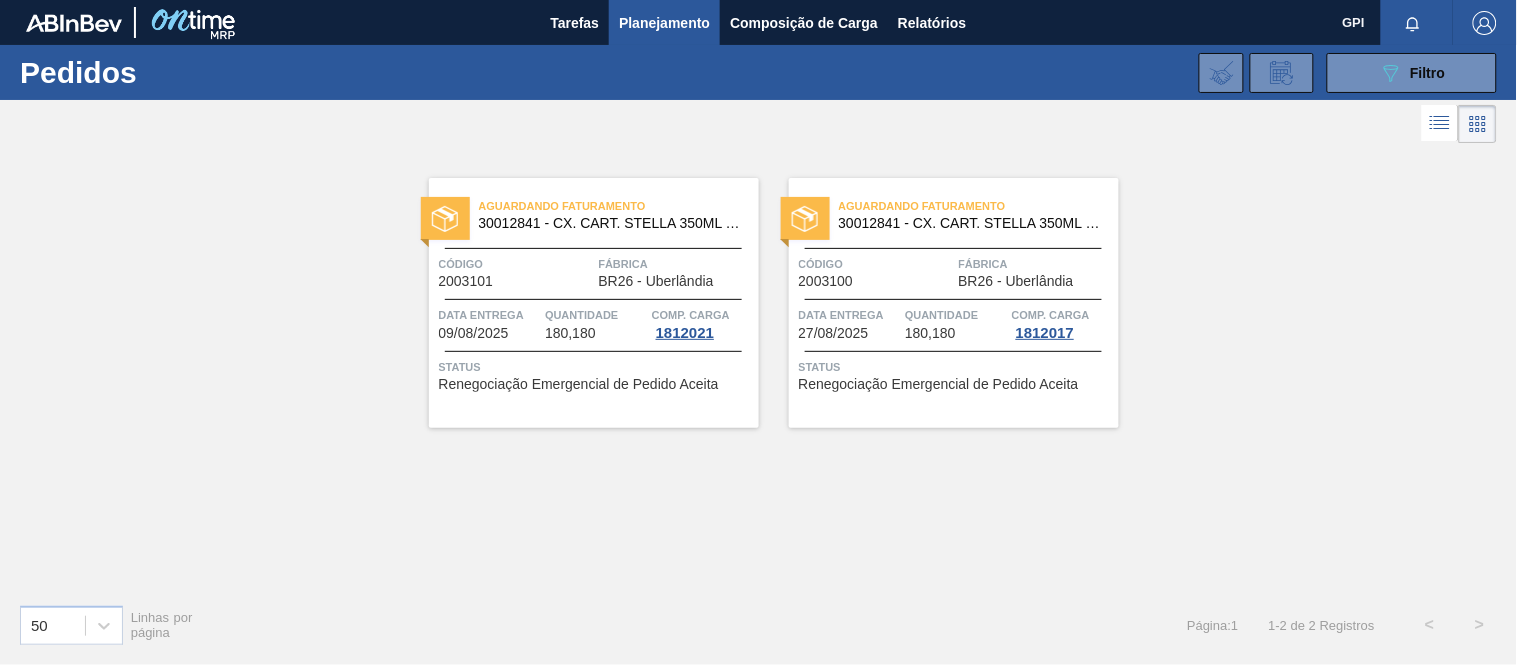 click on "Código 2003100" at bounding box center [876, 271] 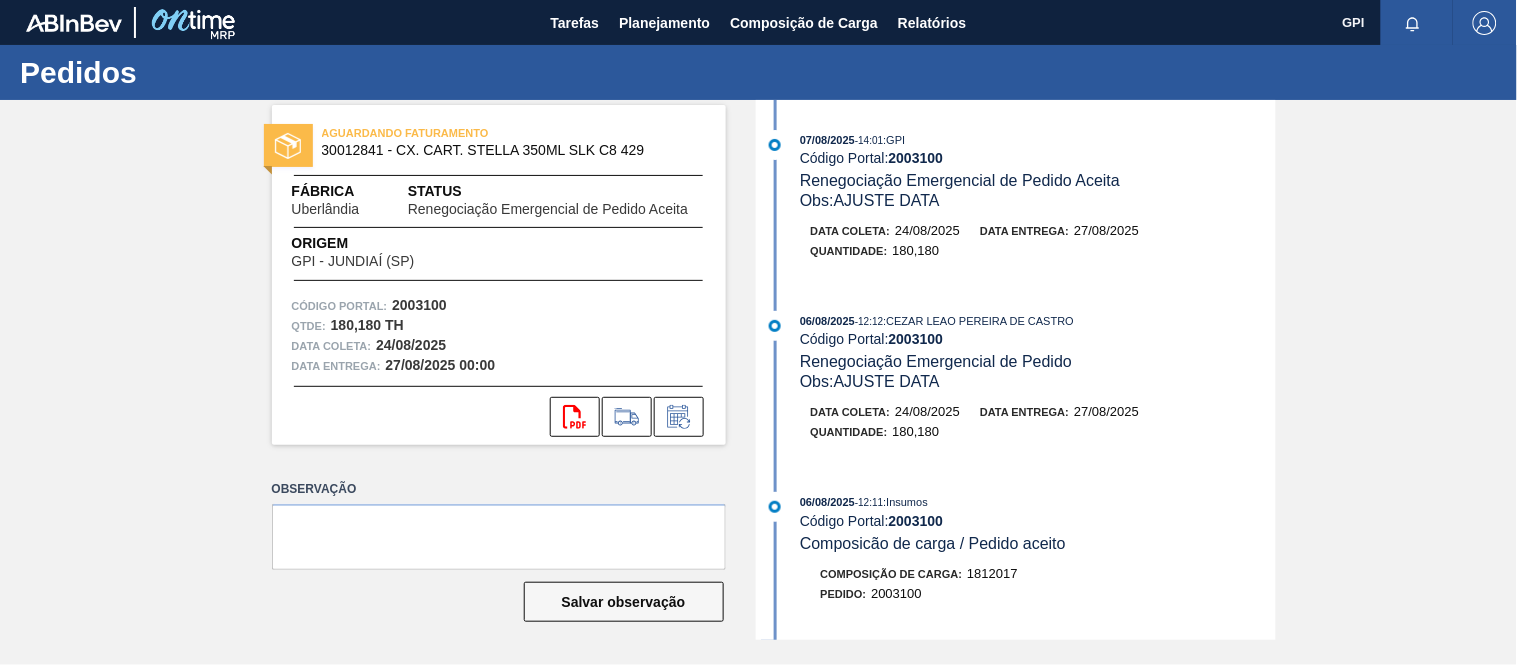 click on "2003100" at bounding box center [419, 305] 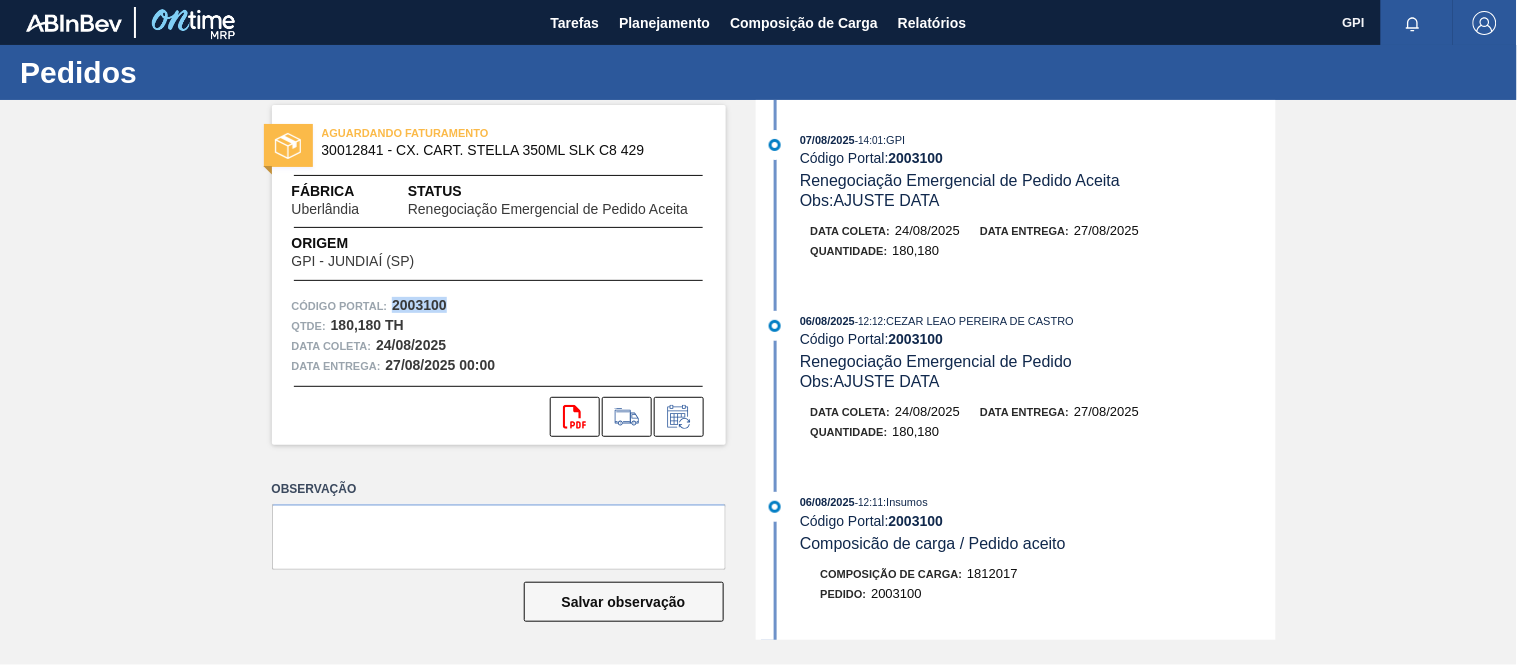 click on "2003100" at bounding box center [419, 305] 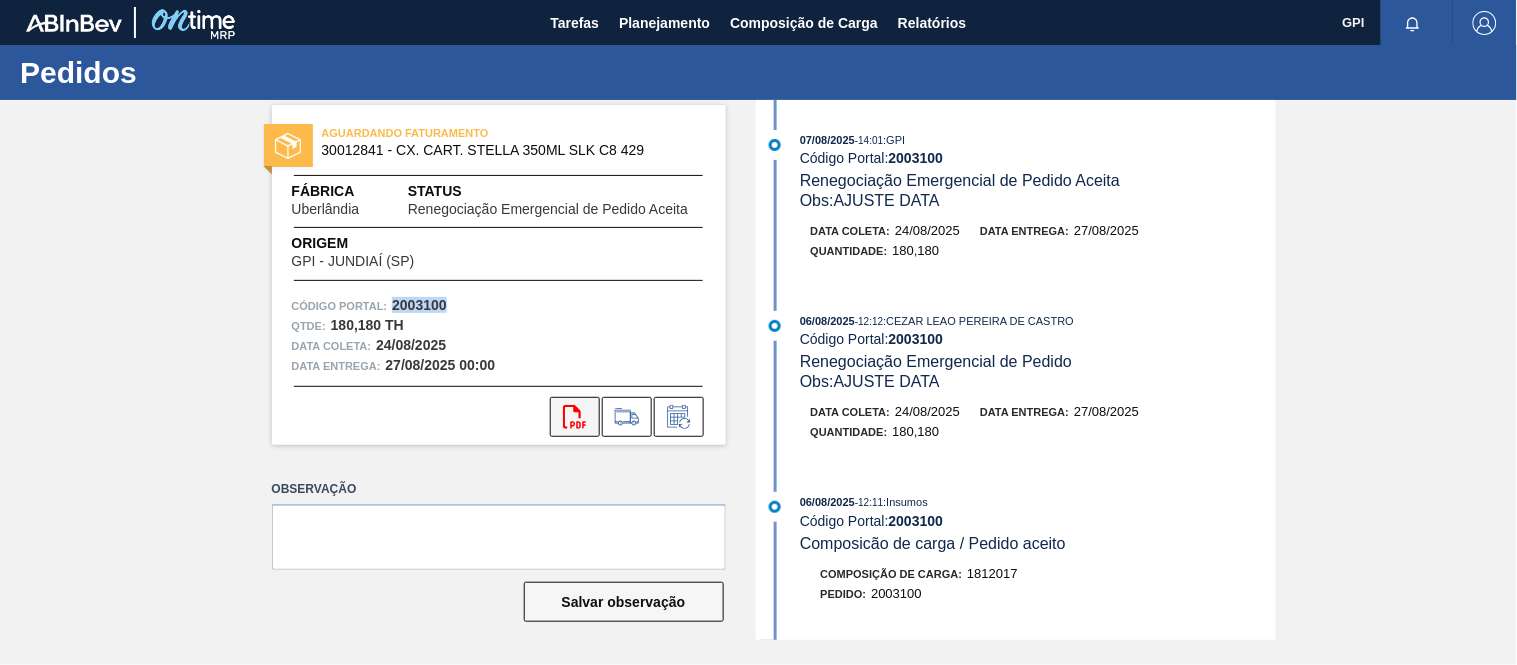 click on "svg{fill:#ff0000}" 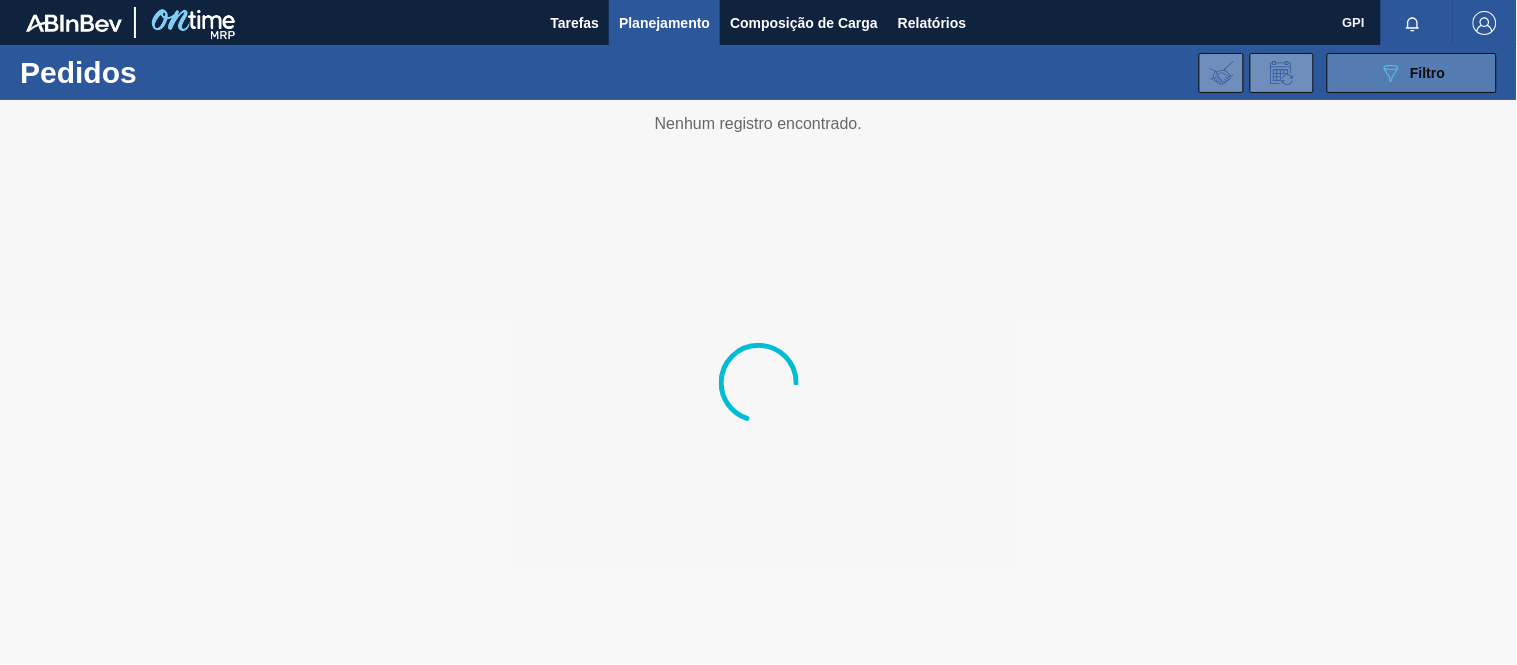 click on "089F7B8B-B2A5-4AFE-B5C0-19BA573D28AC Filtro" at bounding box center (1412, 73) 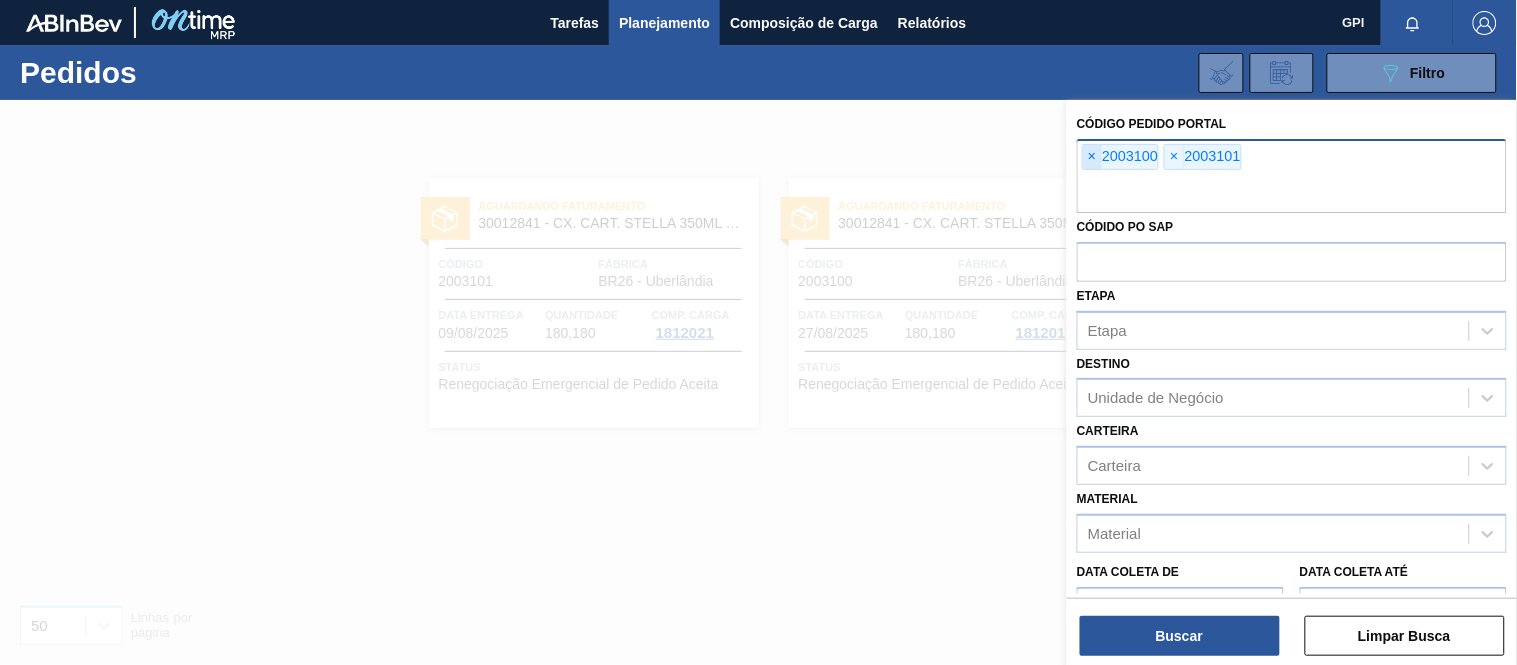 click on "×" at bounding box center (1092, 157) 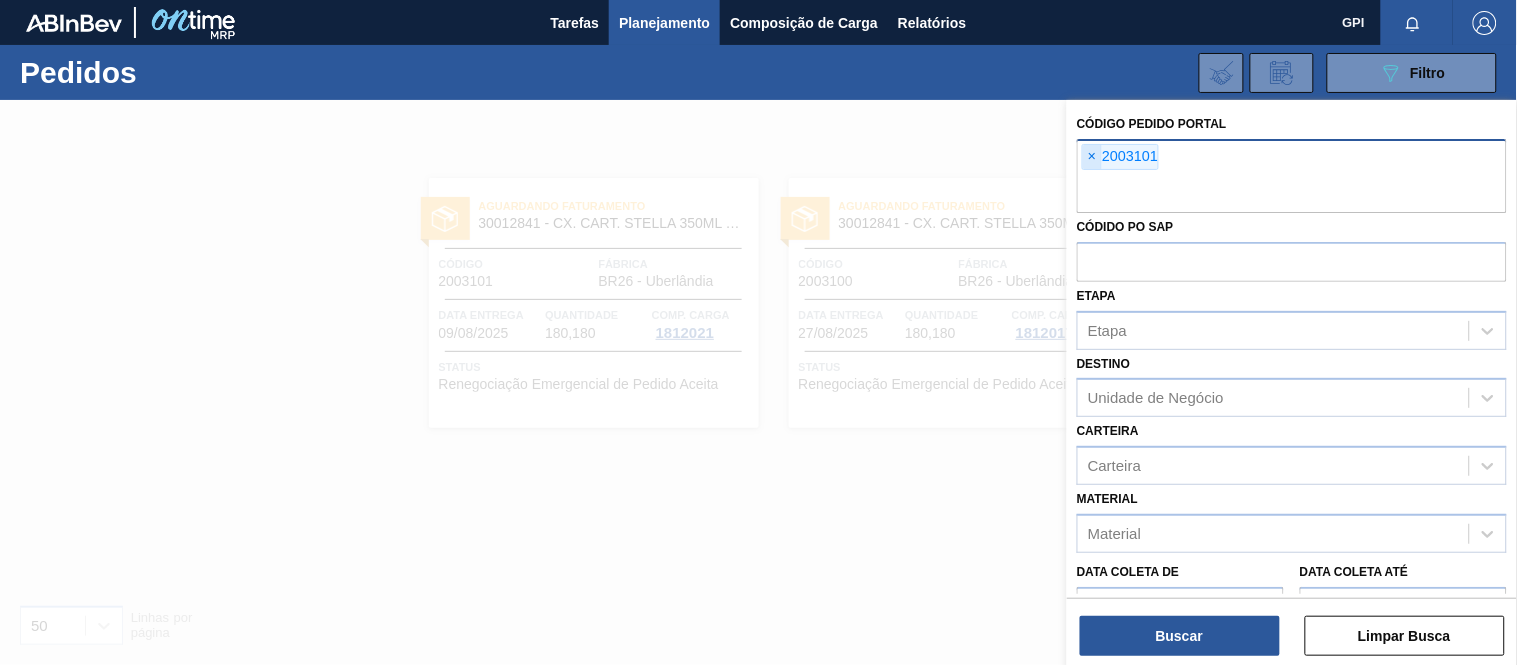 click on "×" at bounding box center [1092, 157] 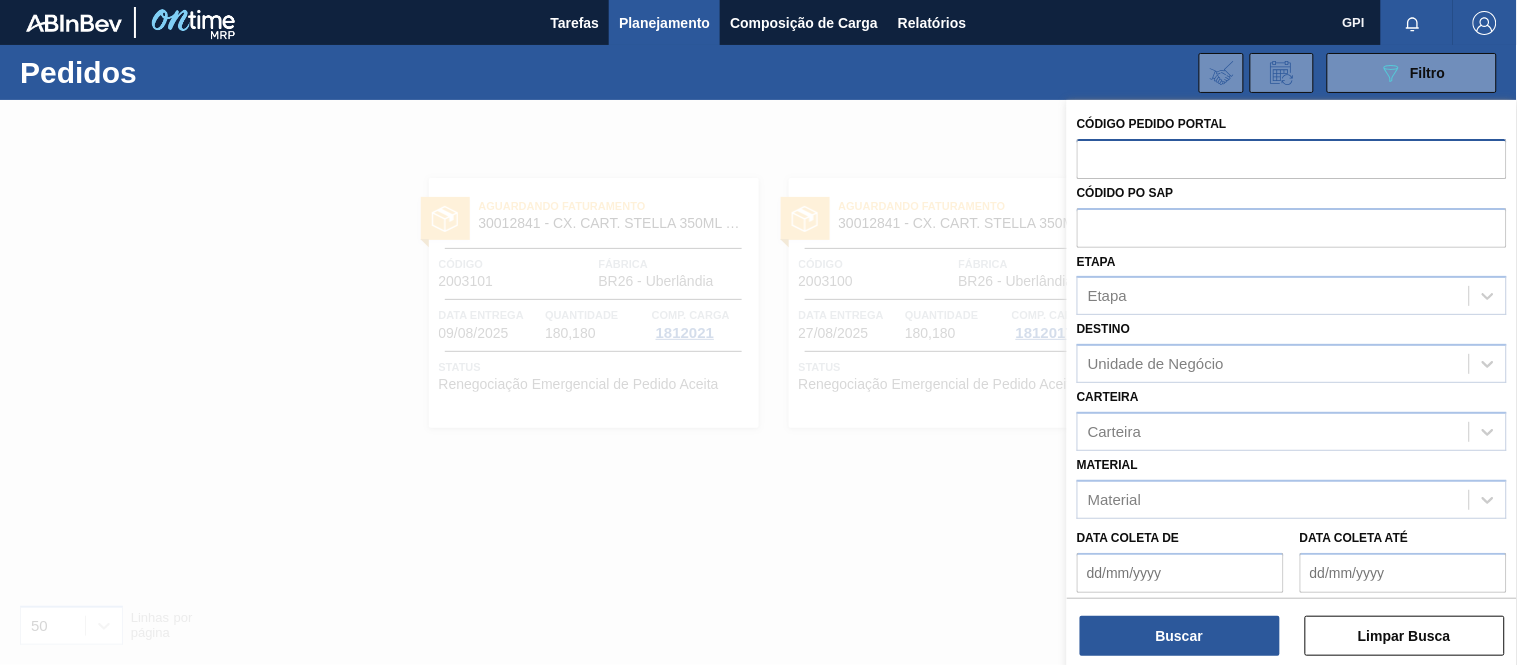 paste on "1986532" 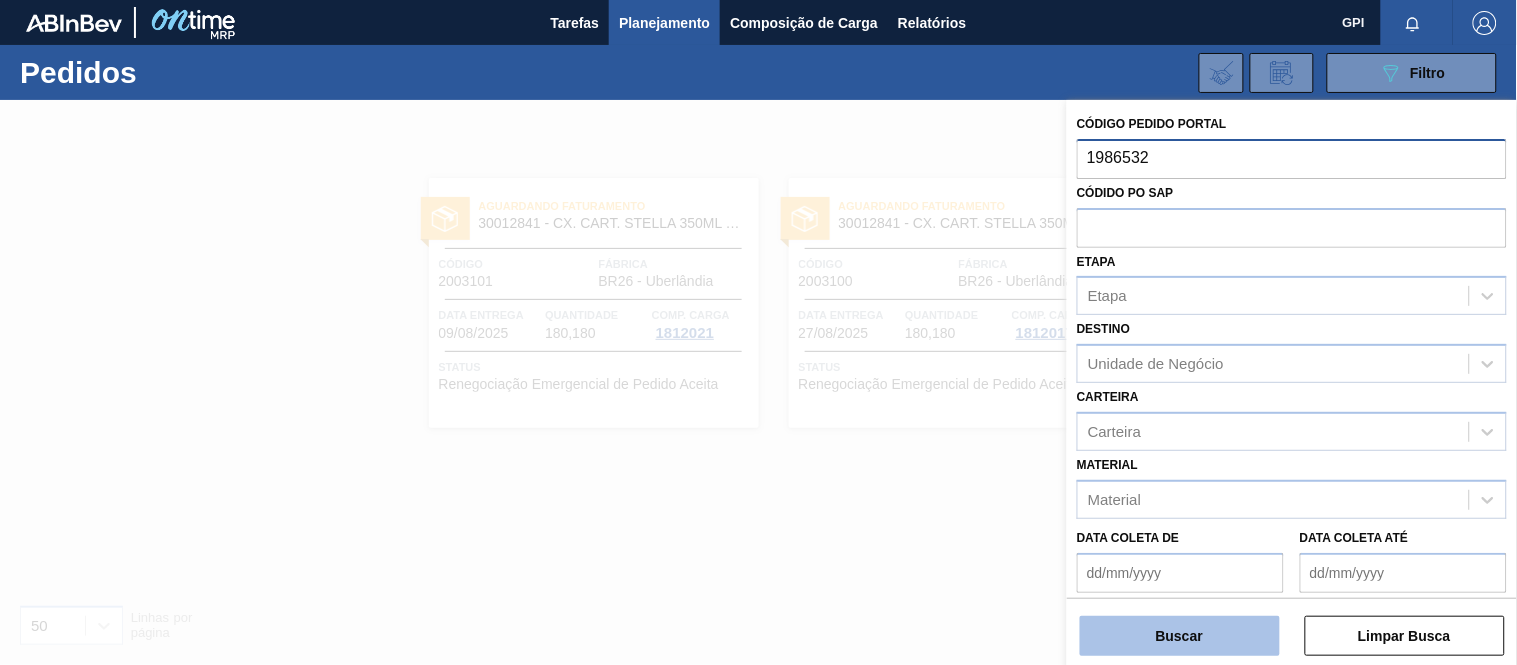 type on "1986532" 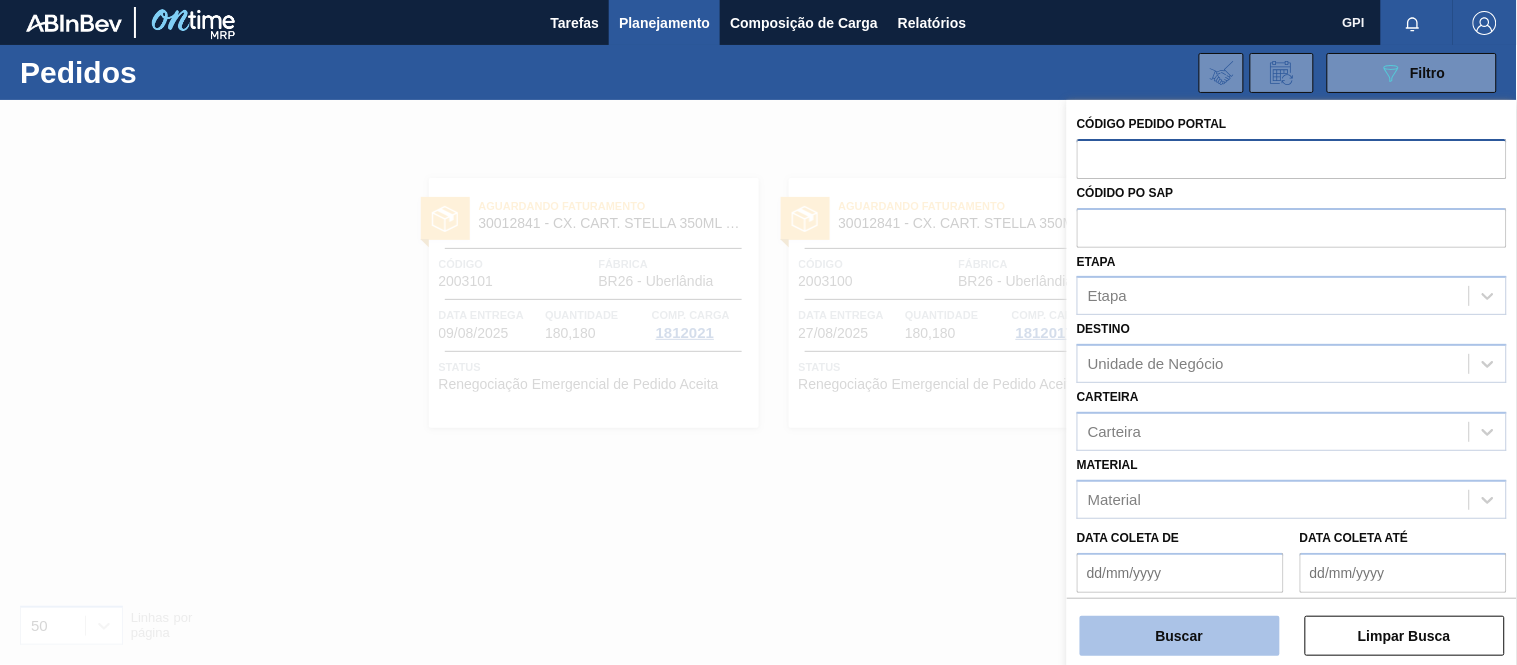 click on "Buscar" at bounding box center (1180, 636) 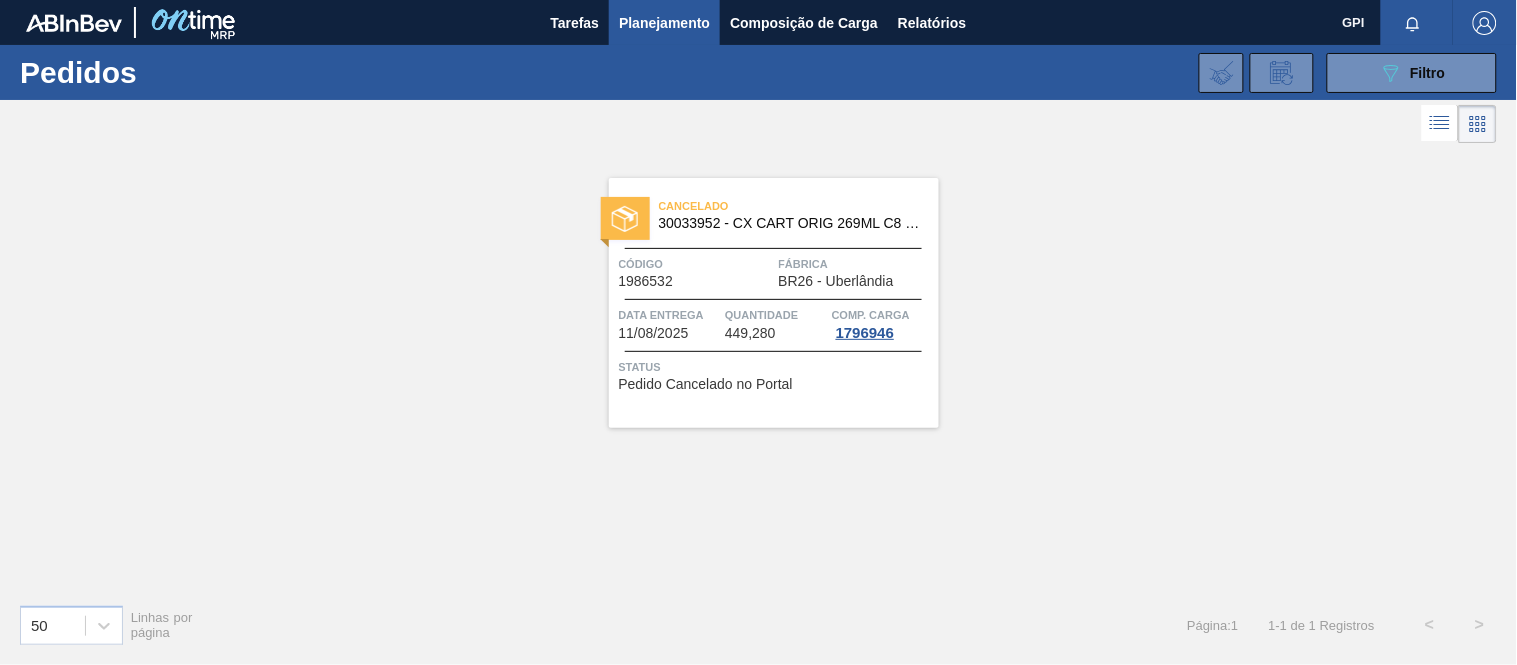 click on "Cancelado 30033952 - CX CART ORIG 269ML C8 GPI NIV24 Código 1986532 Fábrica BR26 - Uberlândia Data entrega 11/08/2025 Quantidade 449,280 Comp. Carga 1796946 Status Pedido Cancelado no Portal" at bounding box center (774, 303) 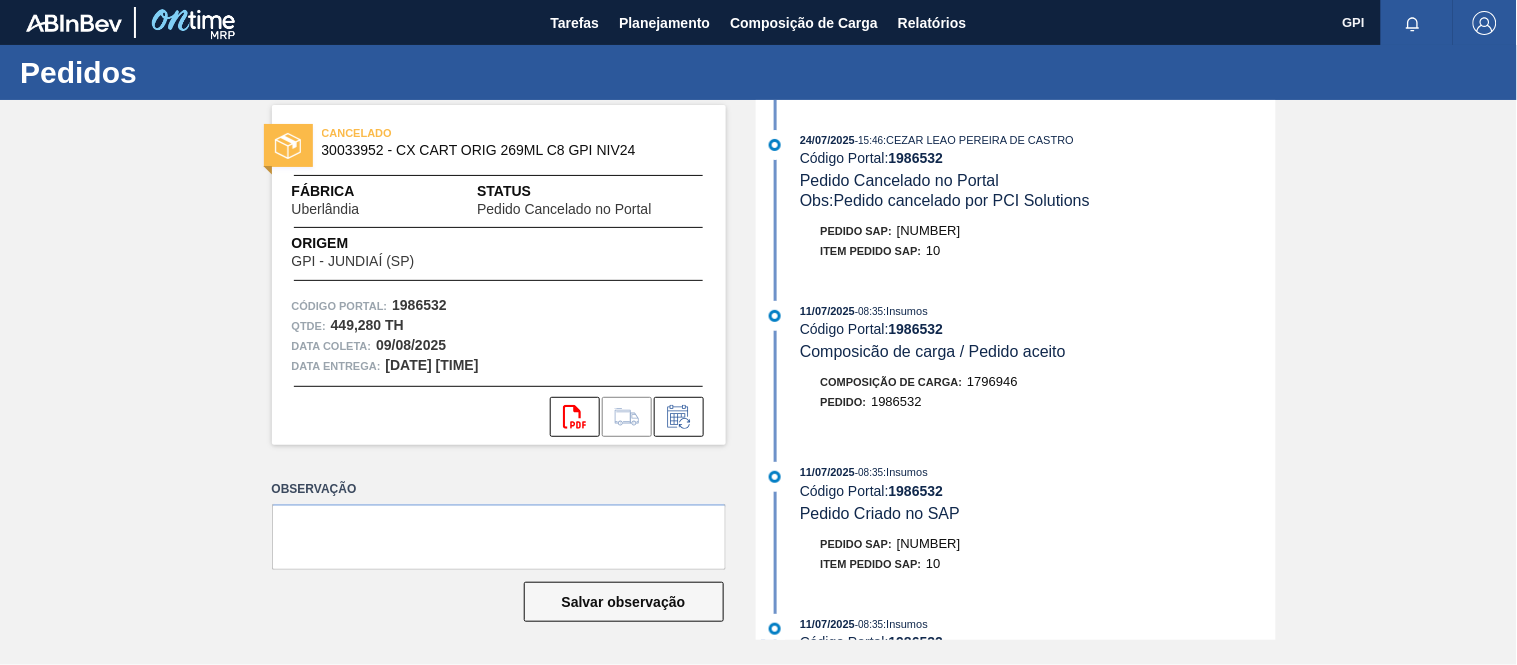 click on "1986532" at bounding box center [419, 305] 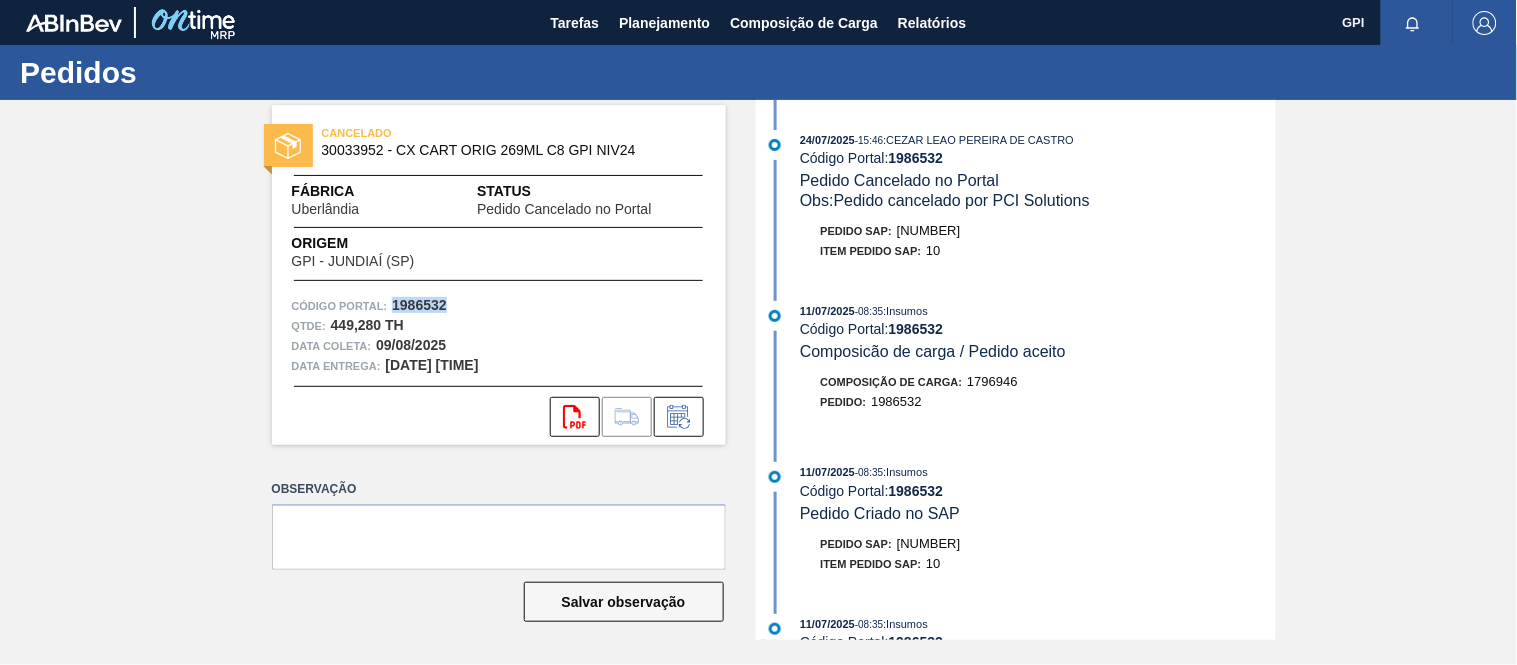 click on "1986532" at bounding box center (419, 305) 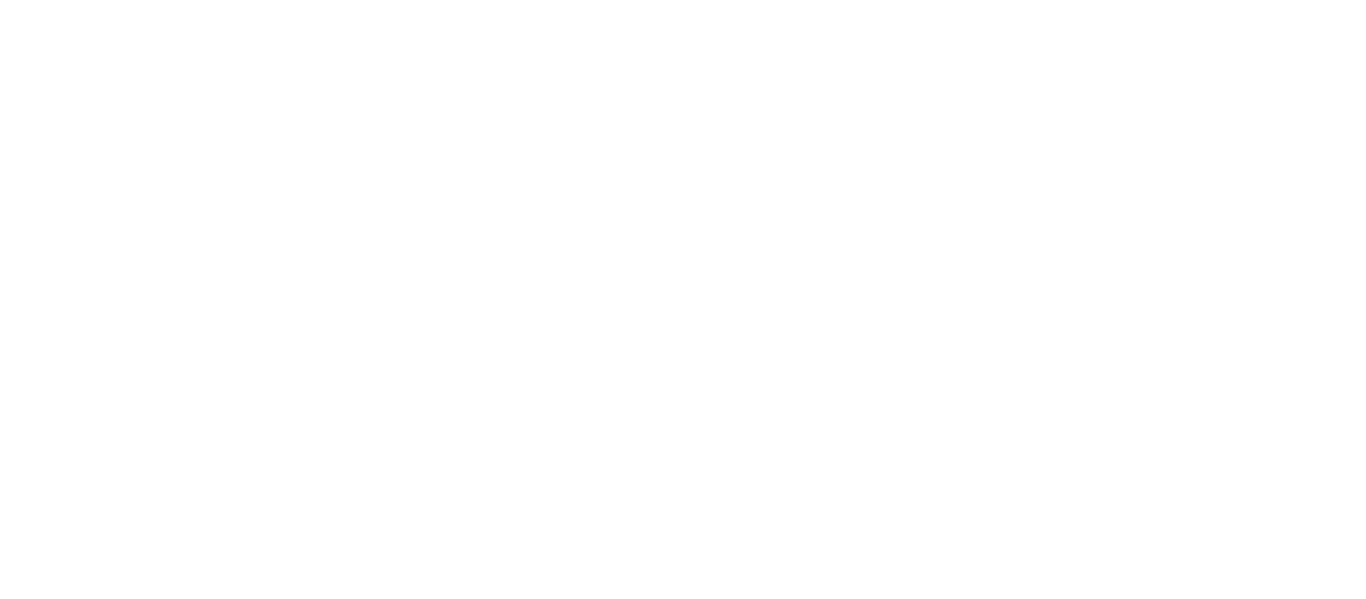 scroll, scrollTop: 0, scrollLeft: 0, axis: both 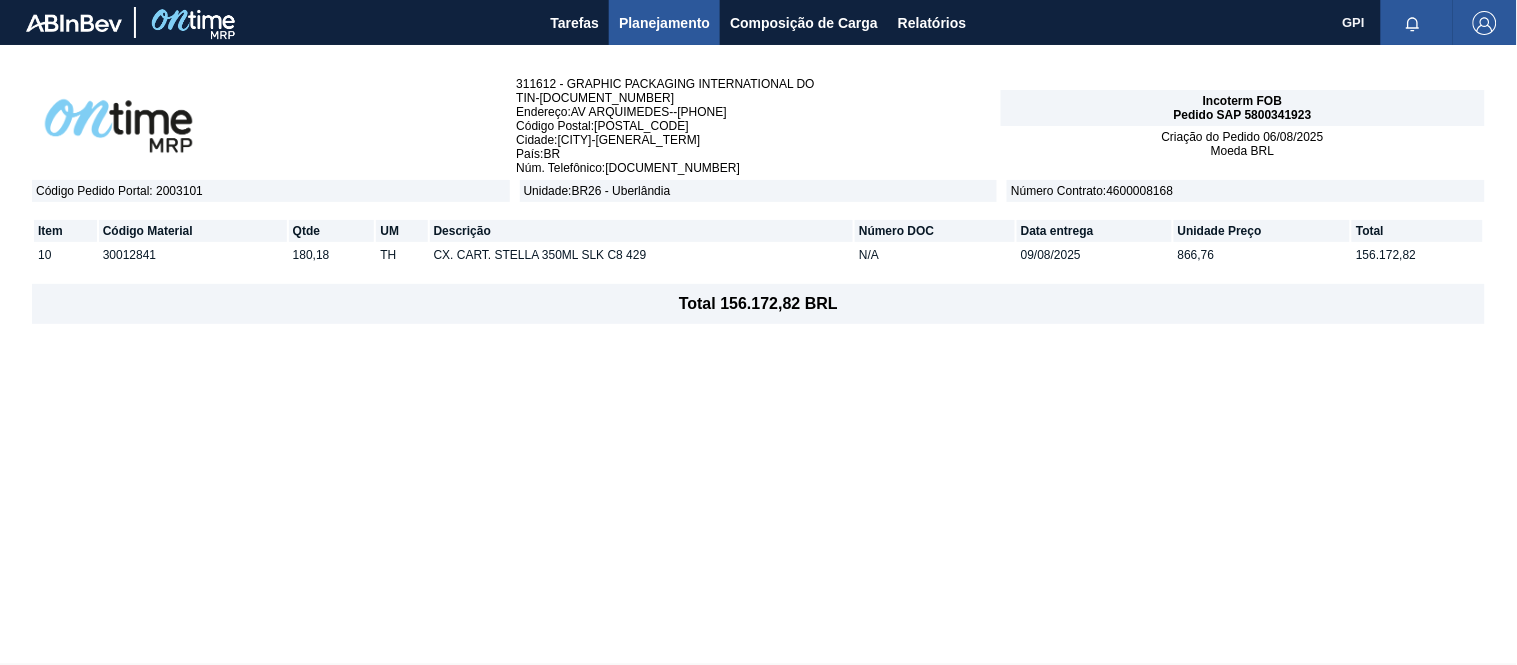 click on "Pedido SAP   5800341923" at bounding box center (1243, 115) 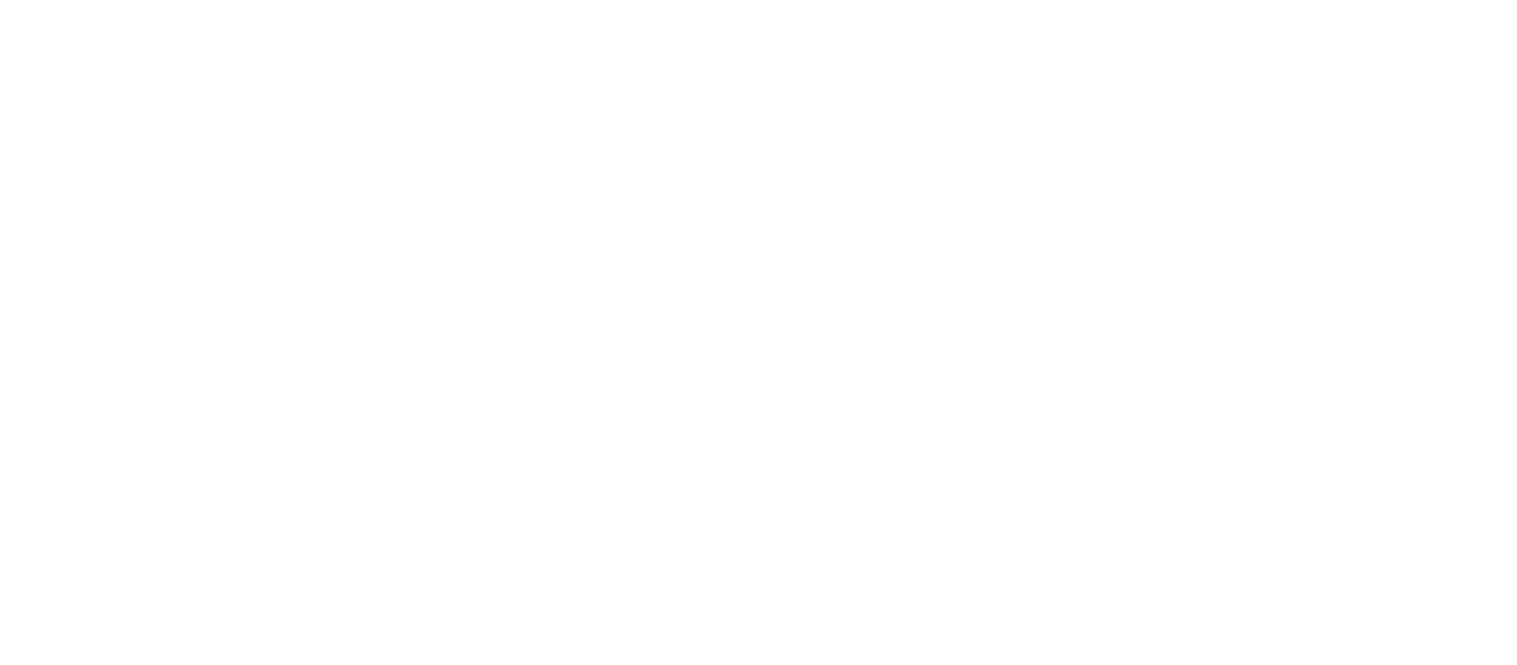 scroll, scrollTop: 0, scrollLeft: 0, axis: both 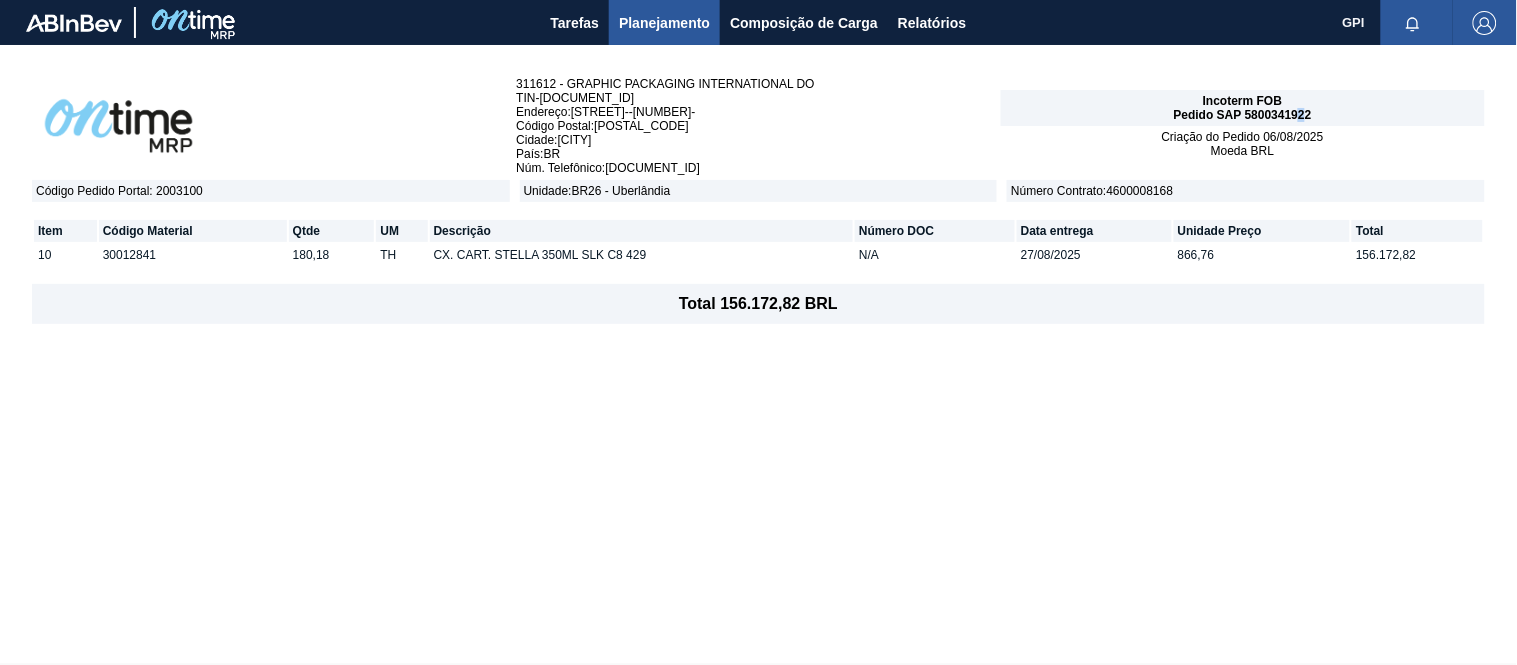 click on "Incoterm   FOB Pedido SAP   5800341922" at bounding box center [1243, 108] 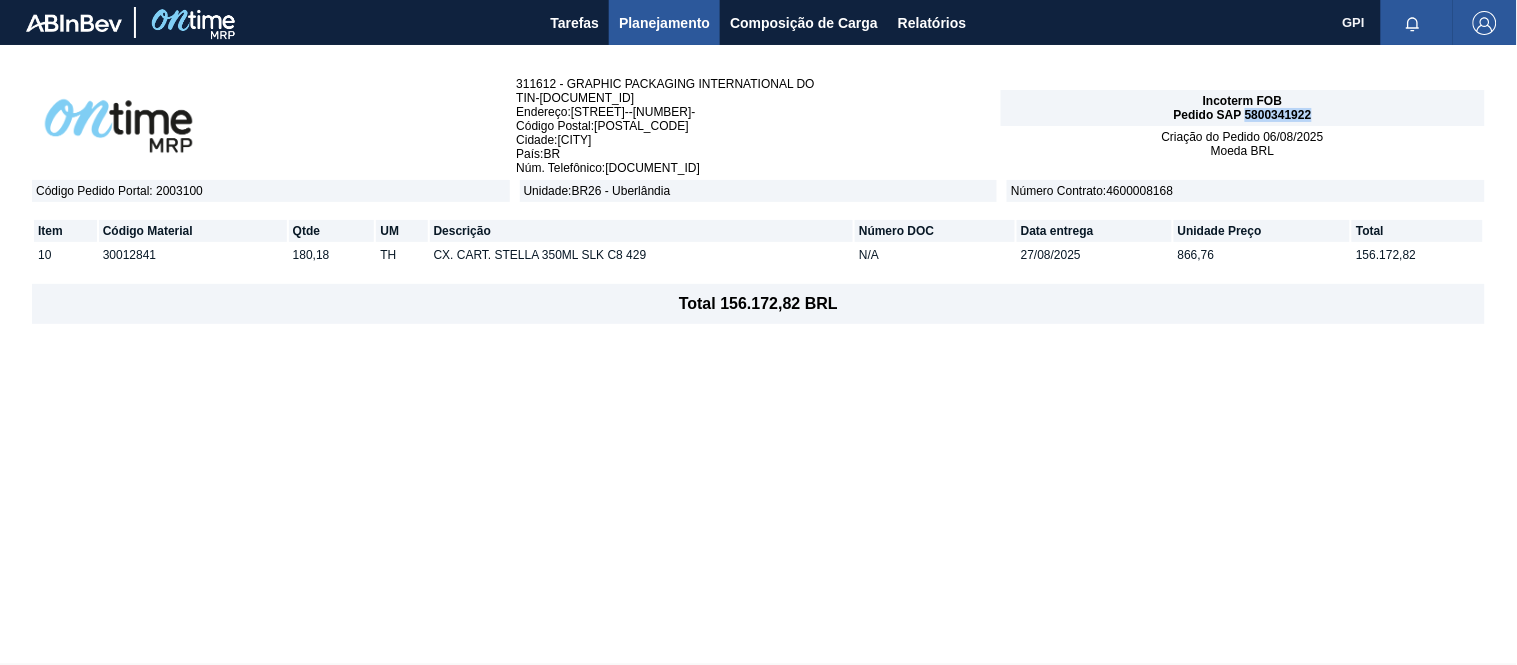 click on "Pedido SAP   5800341922" at bounding box center (1243, 115) 